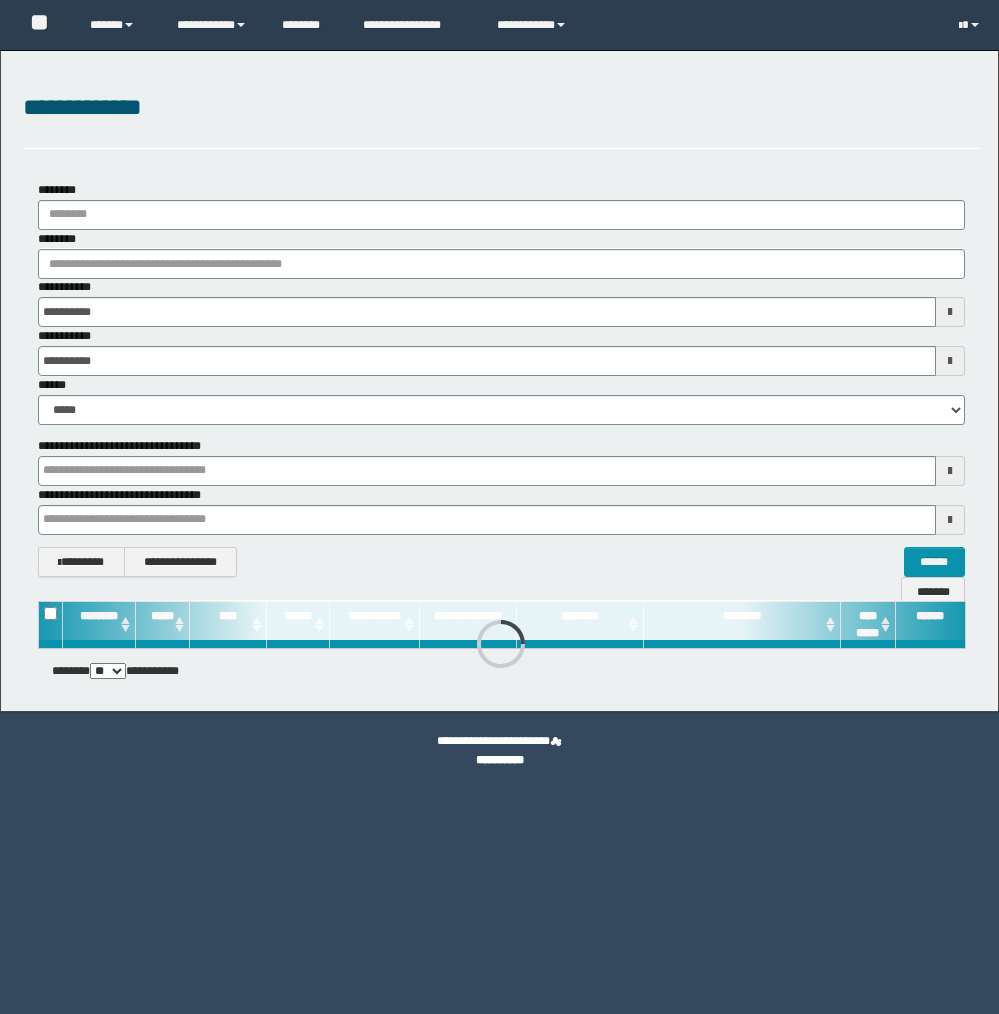 scroll, scrollTop: 0, scrollLeft: 0, axis: both 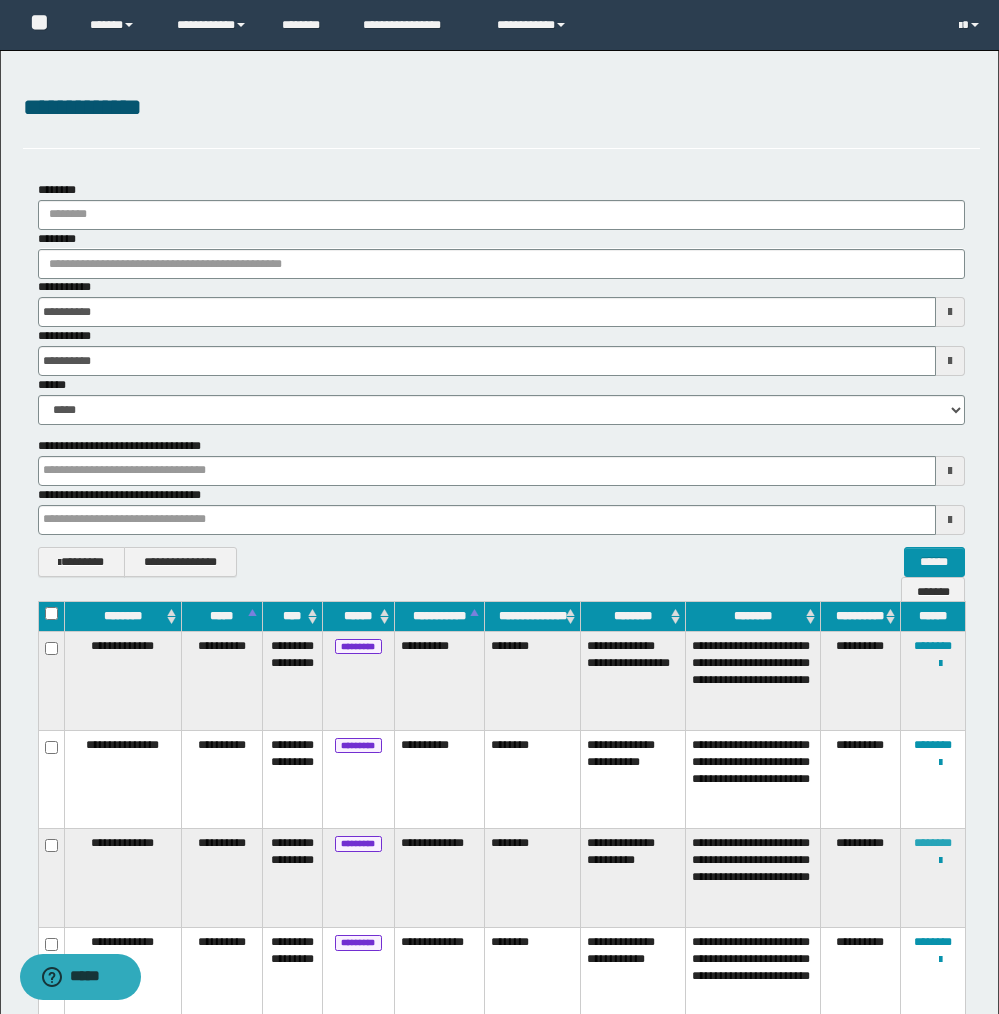 click on "********" at bounding box center (933, 843) 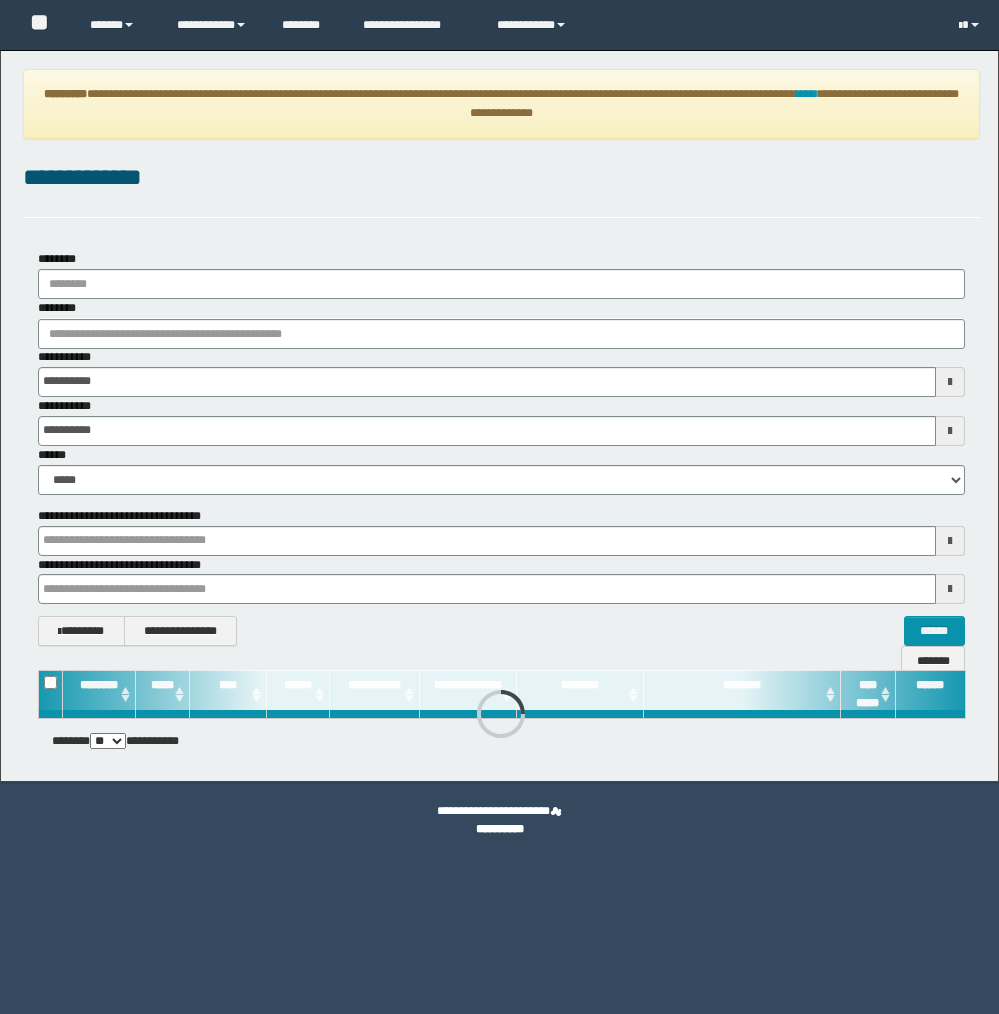 scroll, scrollTop: 0, scrollLeft: 0, axis: both 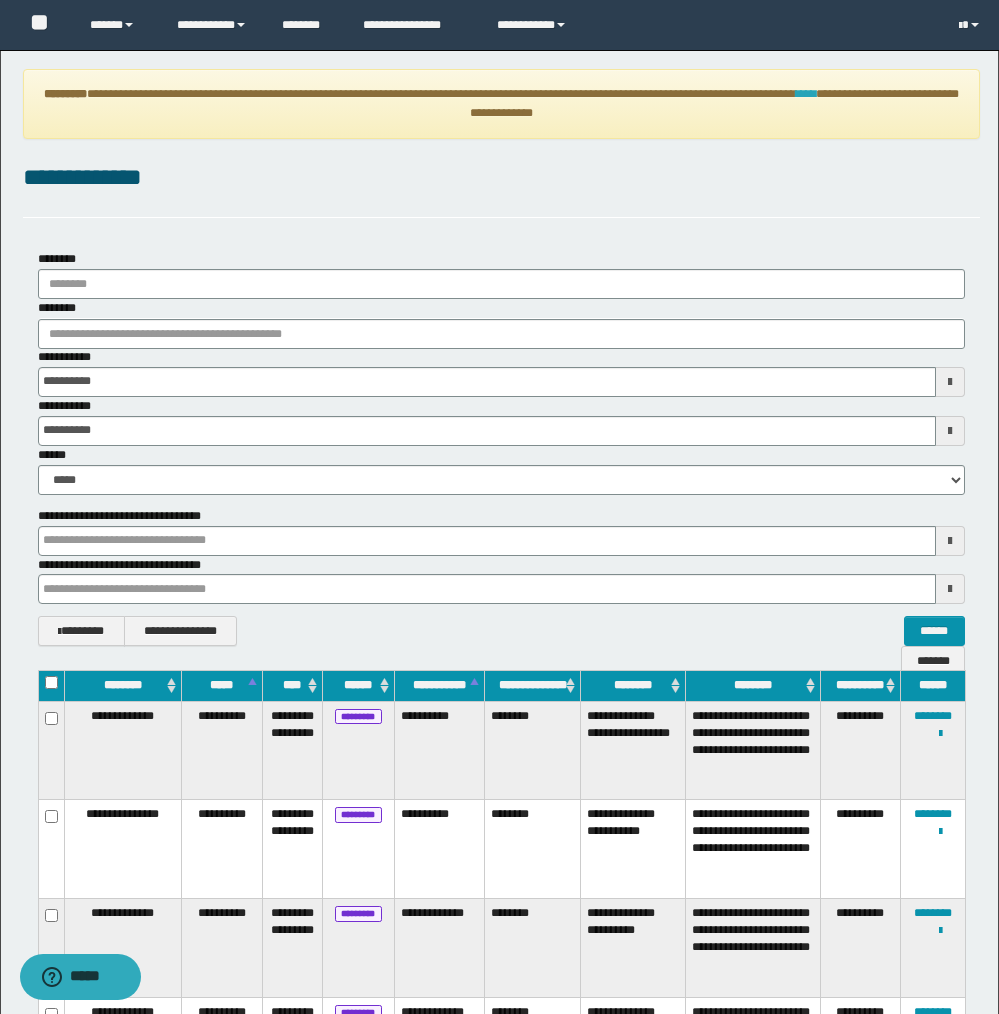 click on "****" at bounding box center (806, 94) 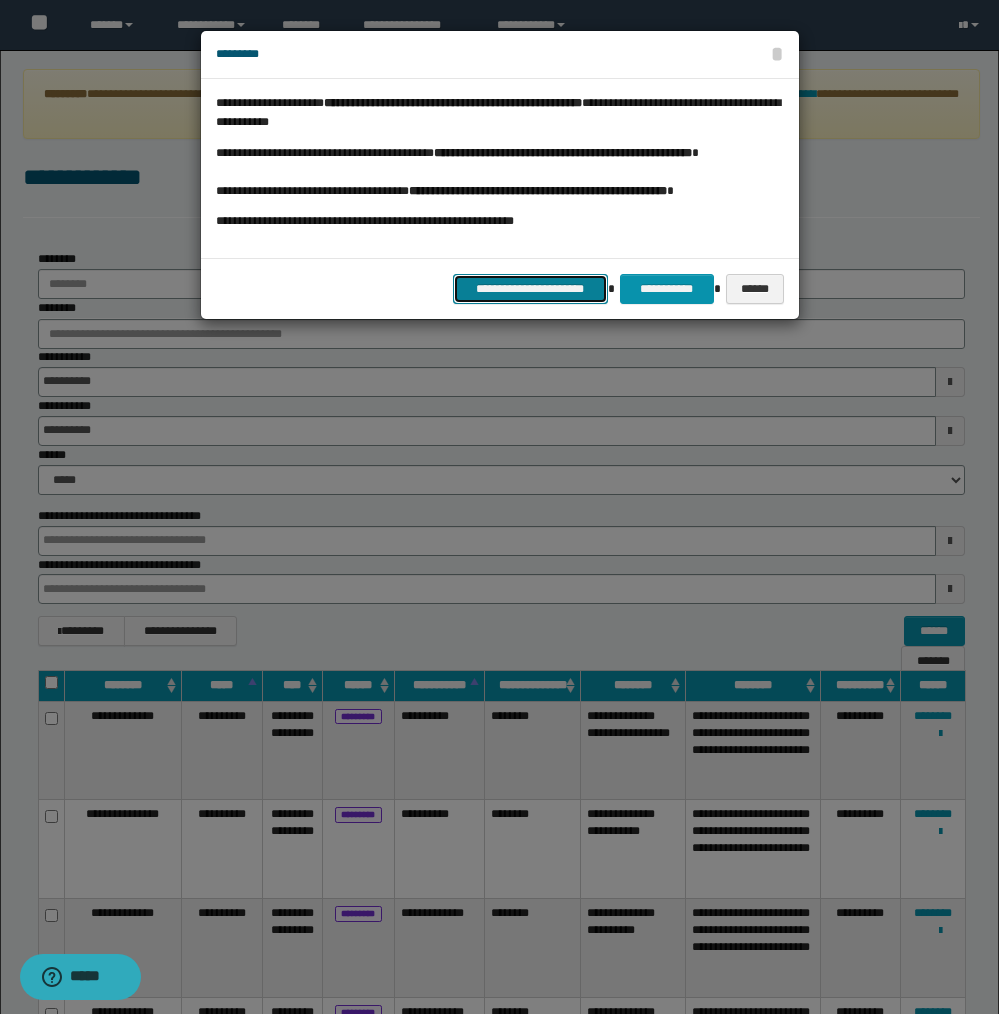 click on "**********" at bounding box center (530, 289) 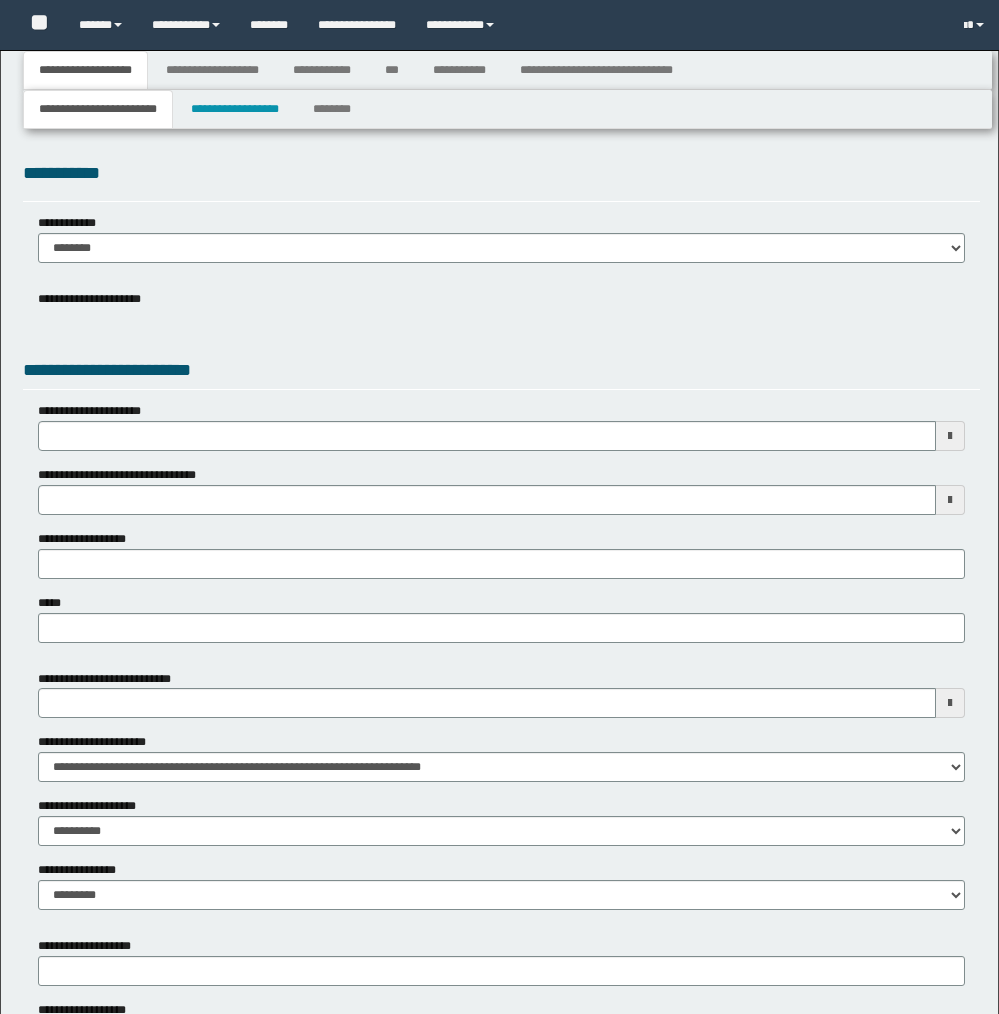 scroll, scrollTop: 0, scrollLeft: 0, axis: both 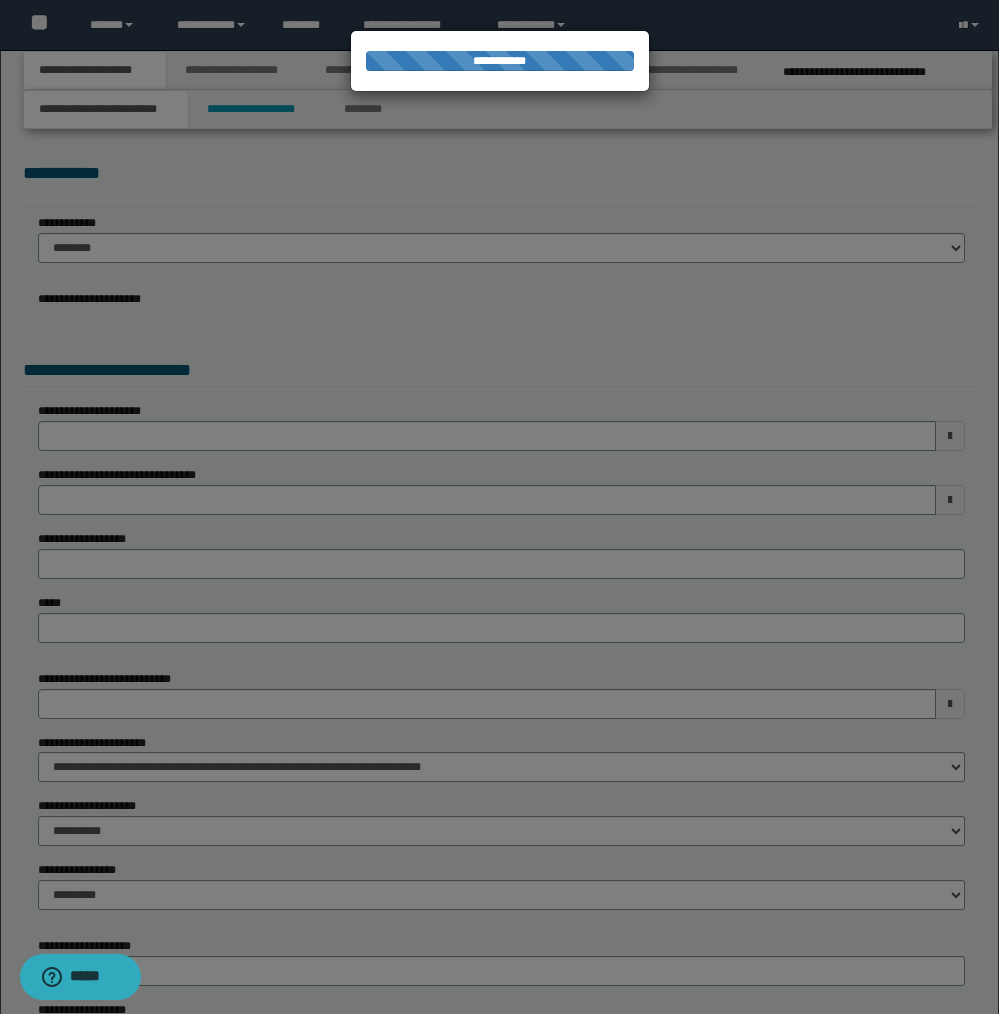 select on "*" 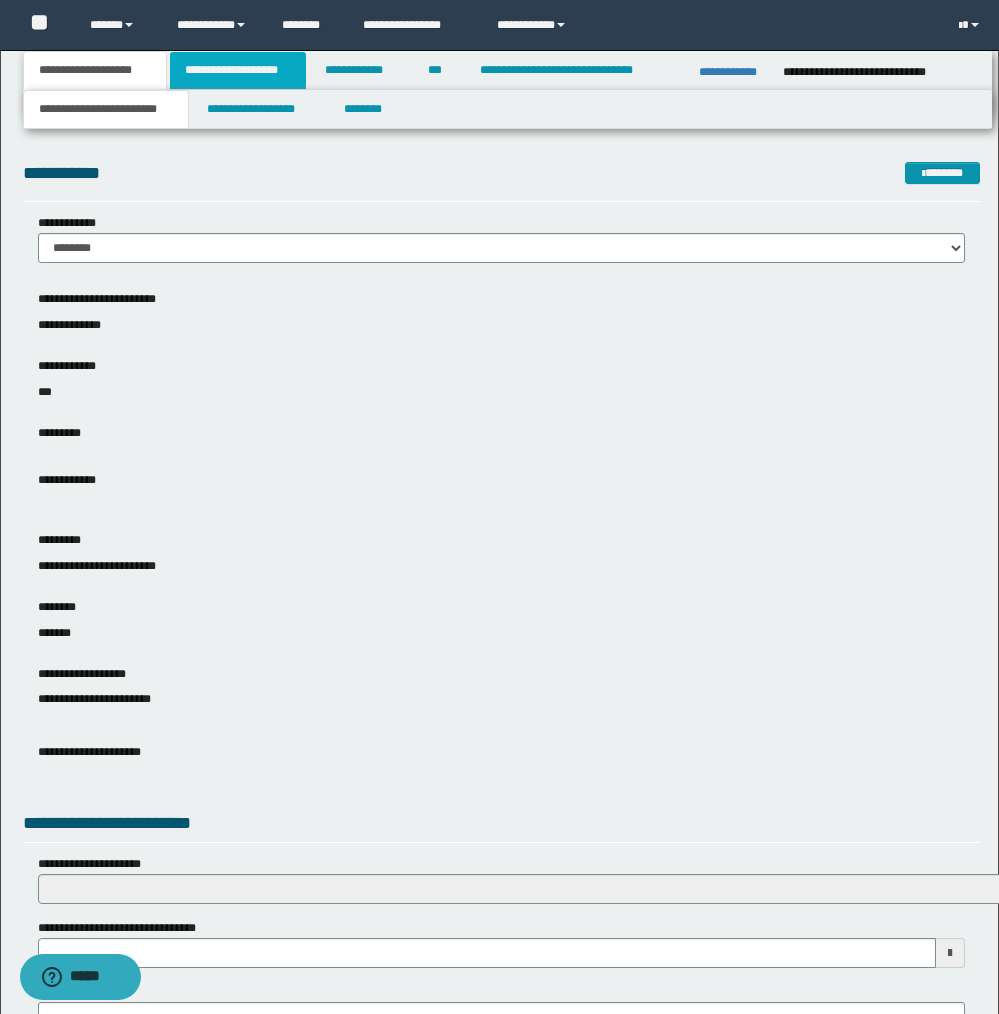 click on "**********" at bounding box center [238, 70] 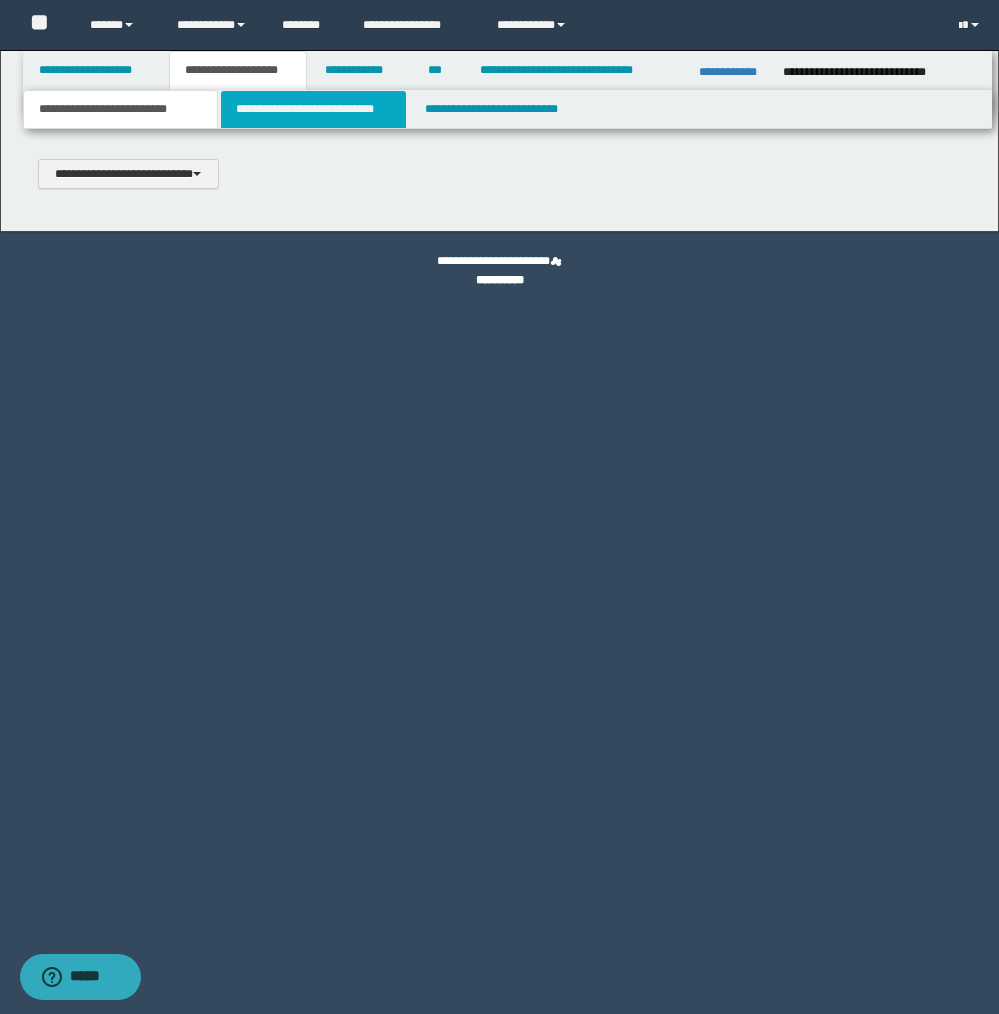 scroll, scrollTop: 0, scrollLeft: 0, axis: both 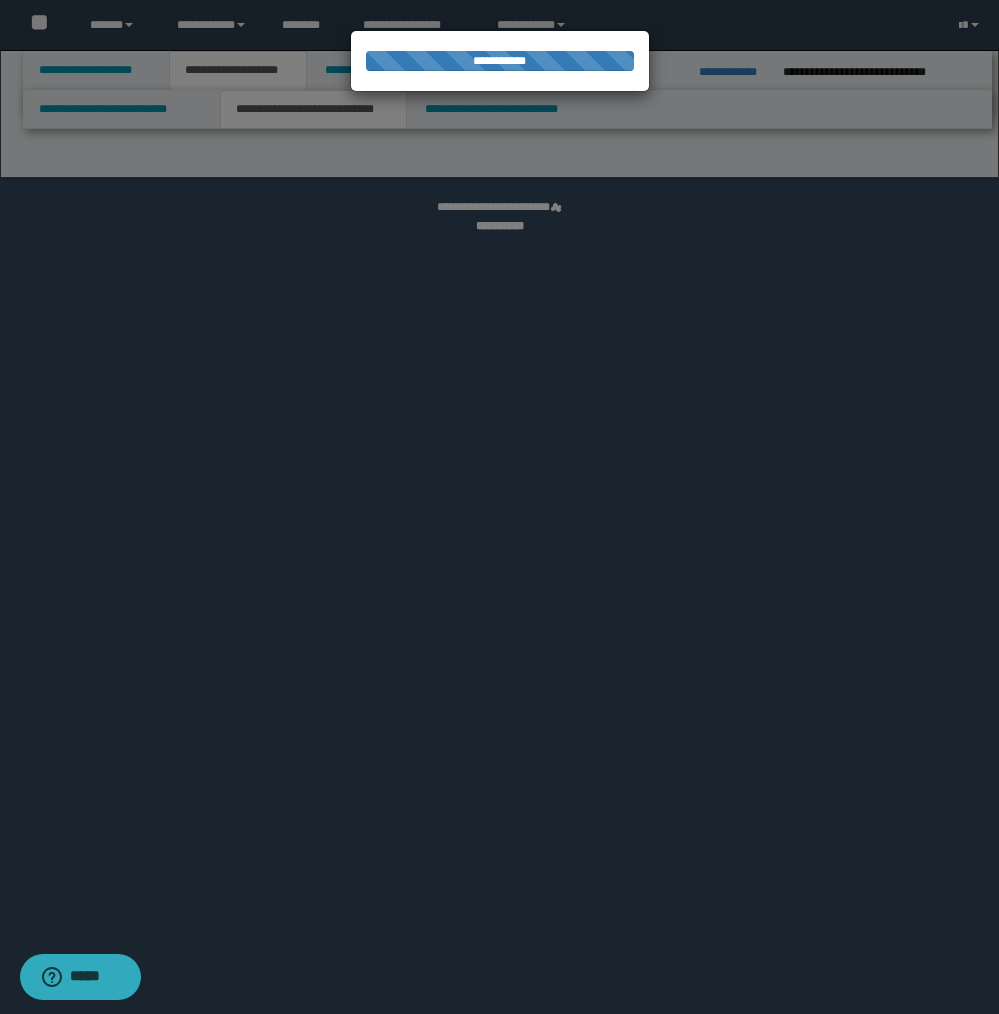 select on "*" 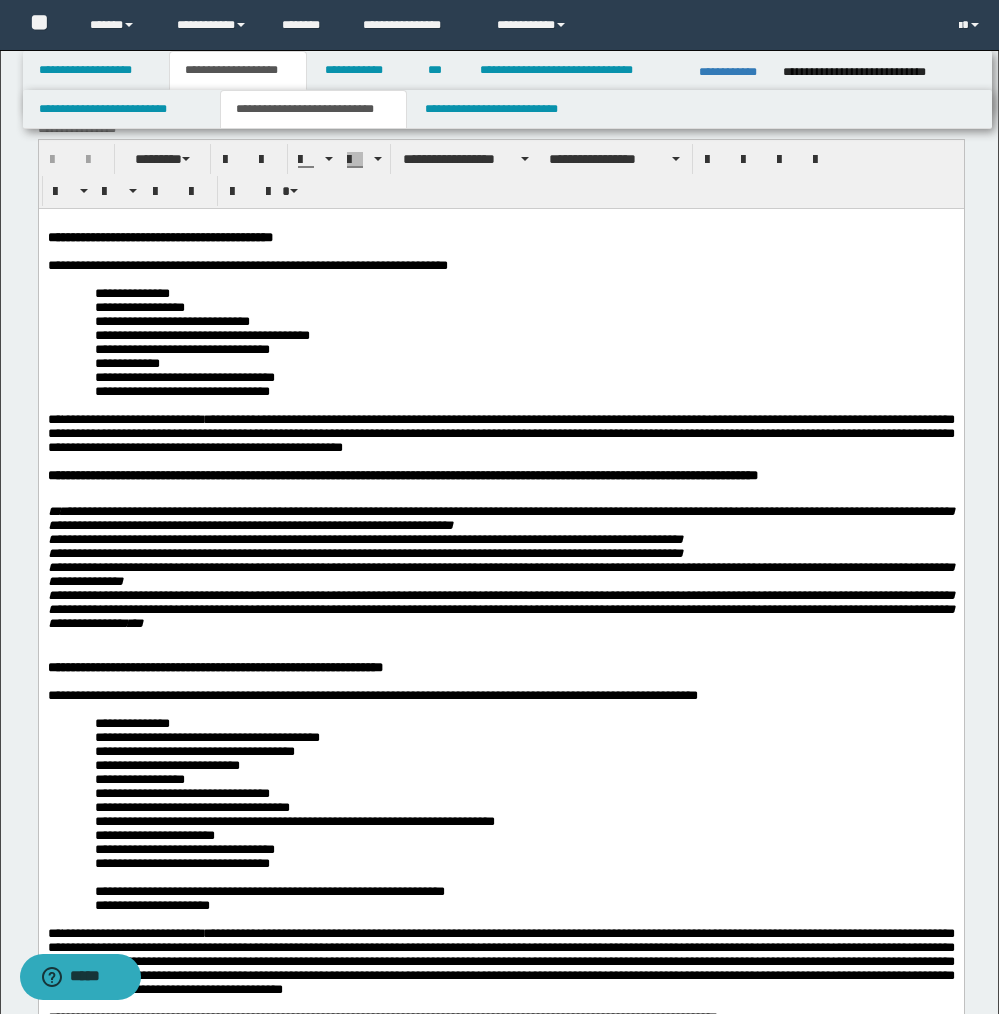 scroll, scrollTop: 0, scrollLeft: 0, axis: both 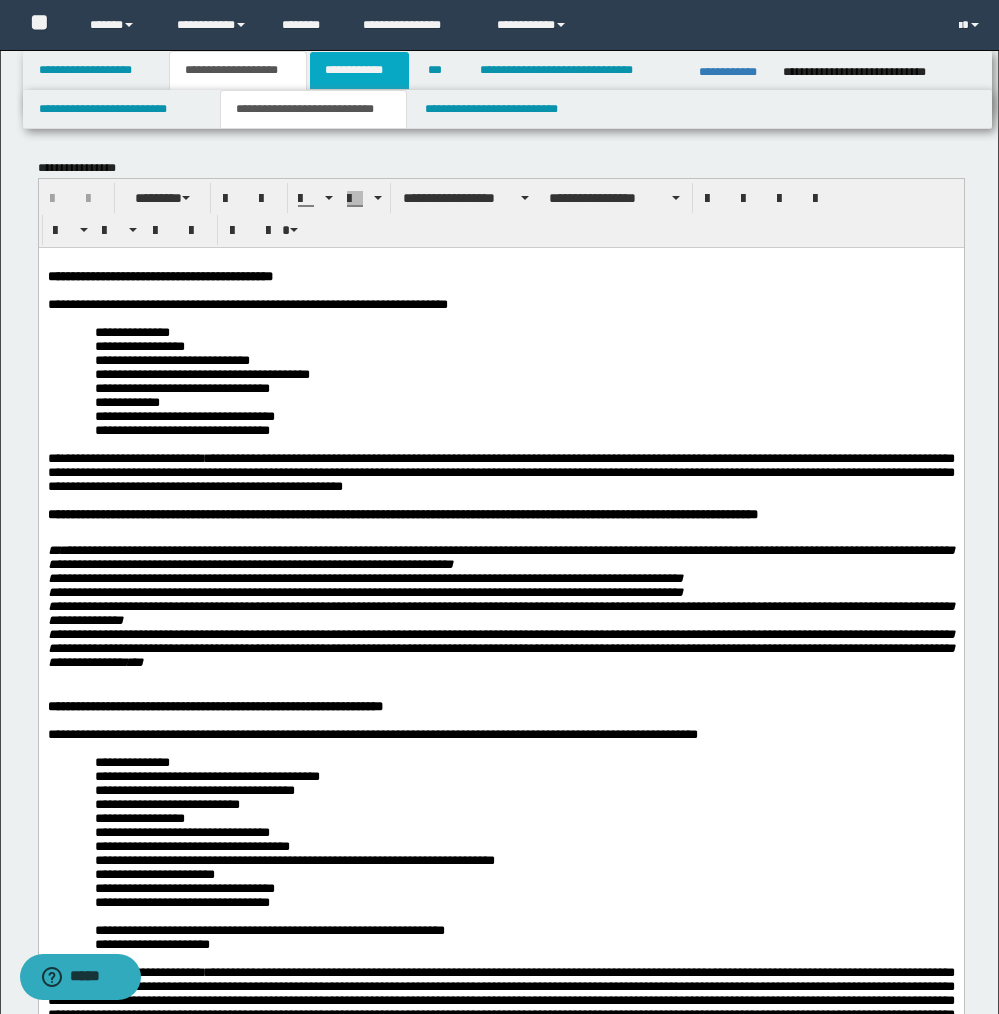 click on "**********" at bounding box center [359, 70] 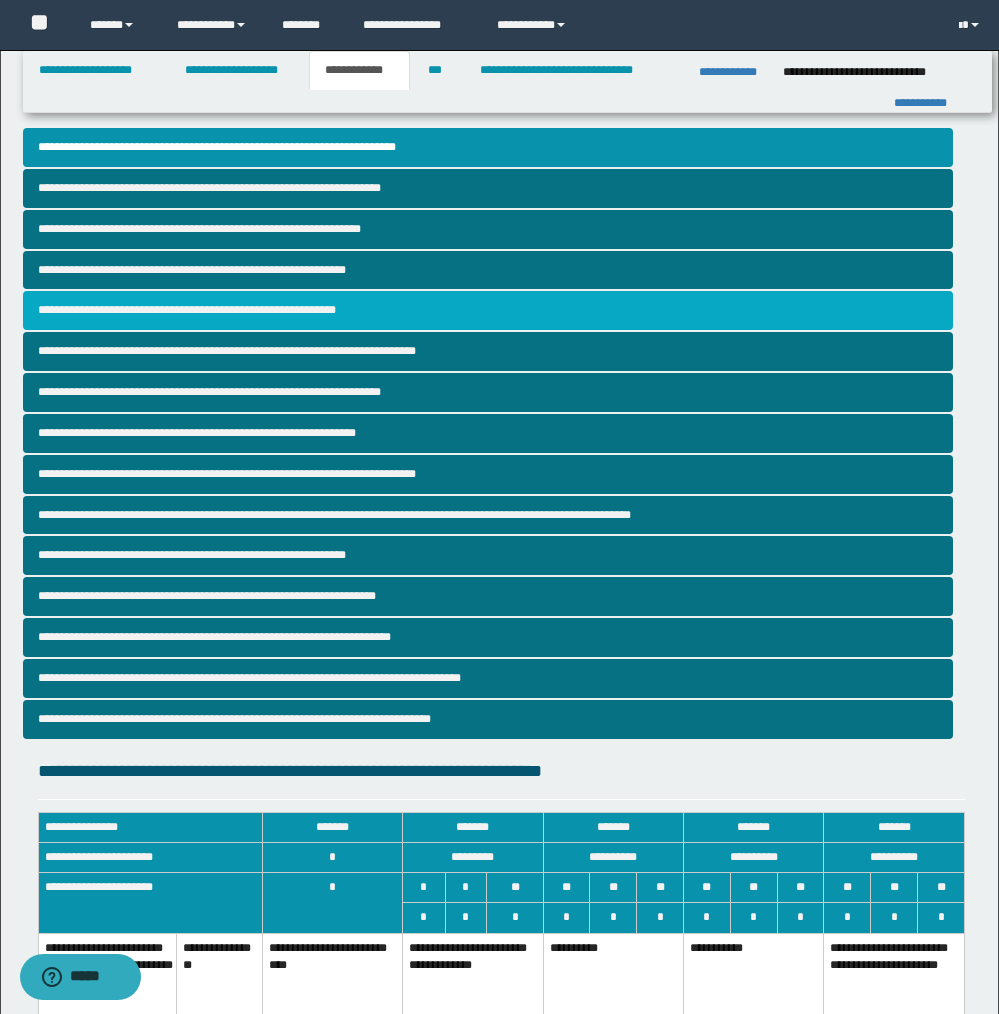 click on "**********" at bounding box center (488, 310) 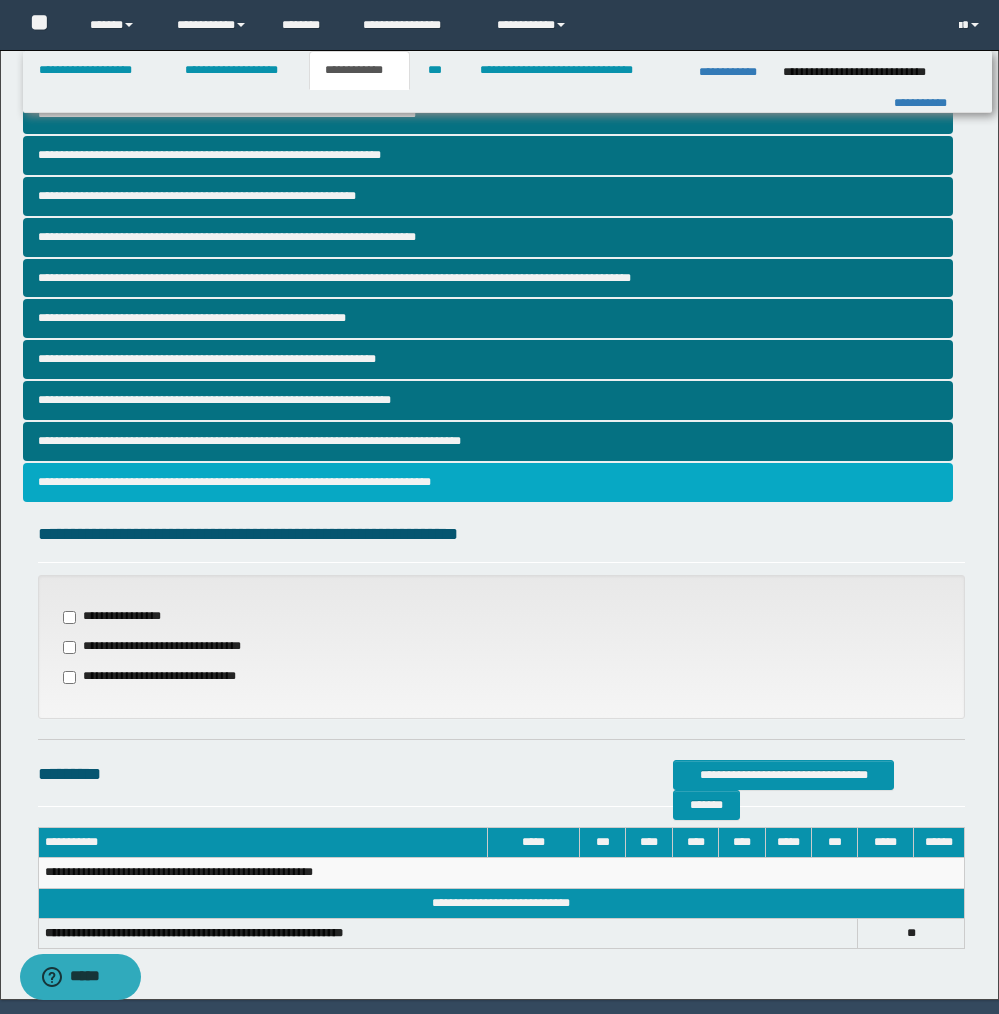 scroll, scrollTop: 300, scrollLeft: 0, axis: vertical 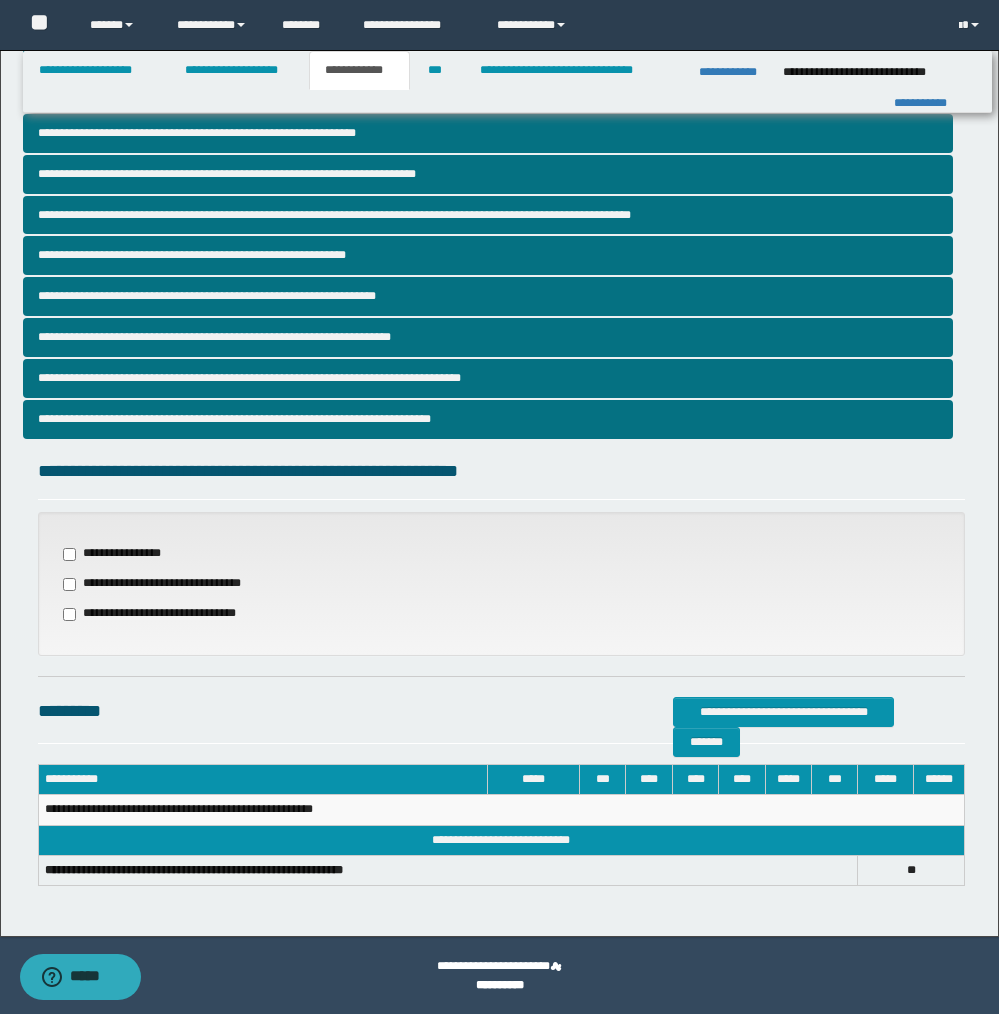 click on "**********" at bounding box center [169, 614] 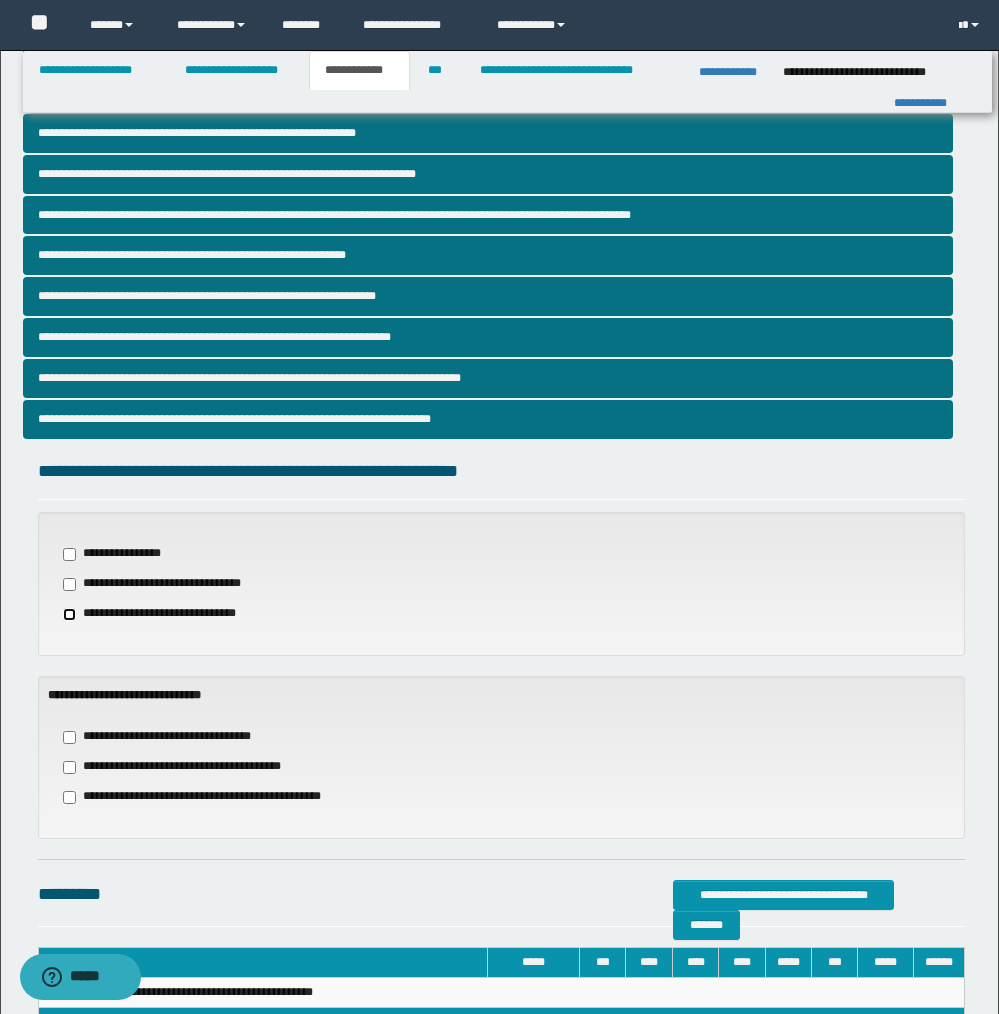 scroll, scrollTop: 483, scrollLeft: 0, axis: vertical 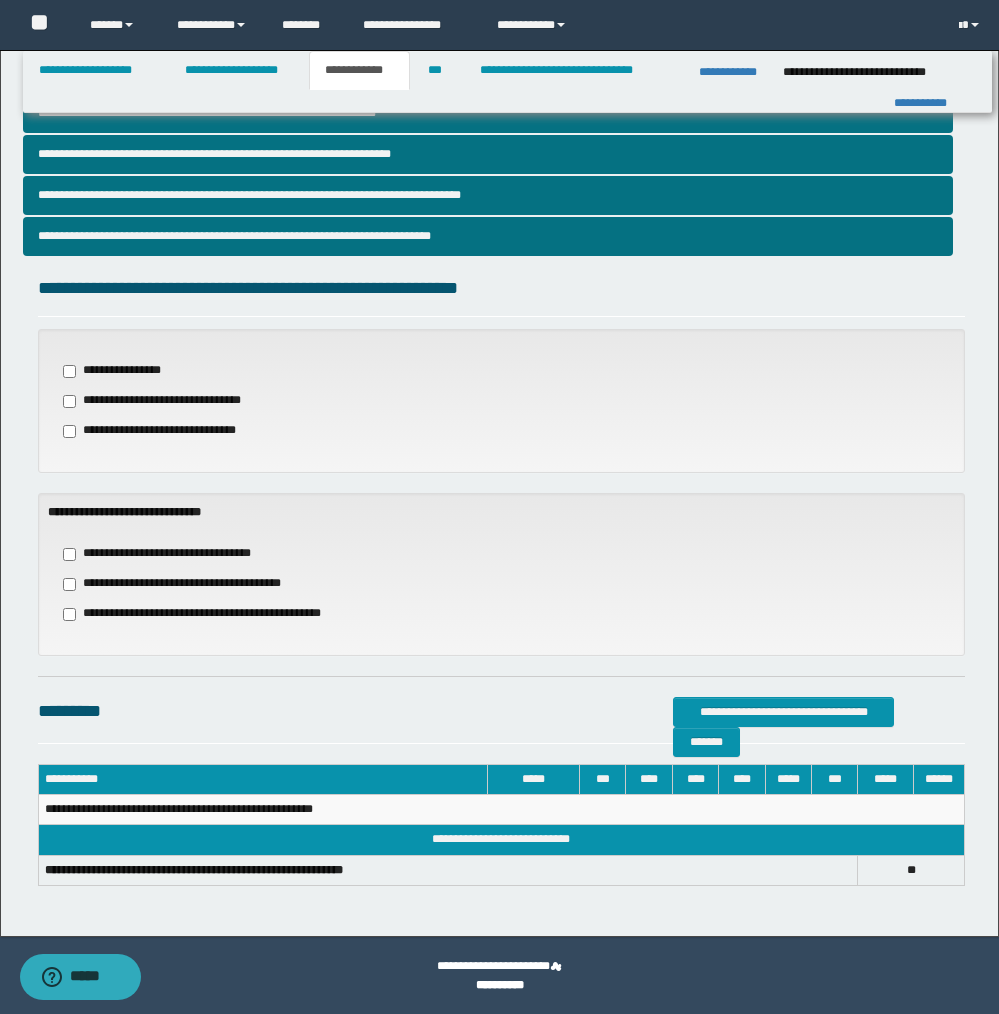 click on "**********" at bounding box center [185, 584] 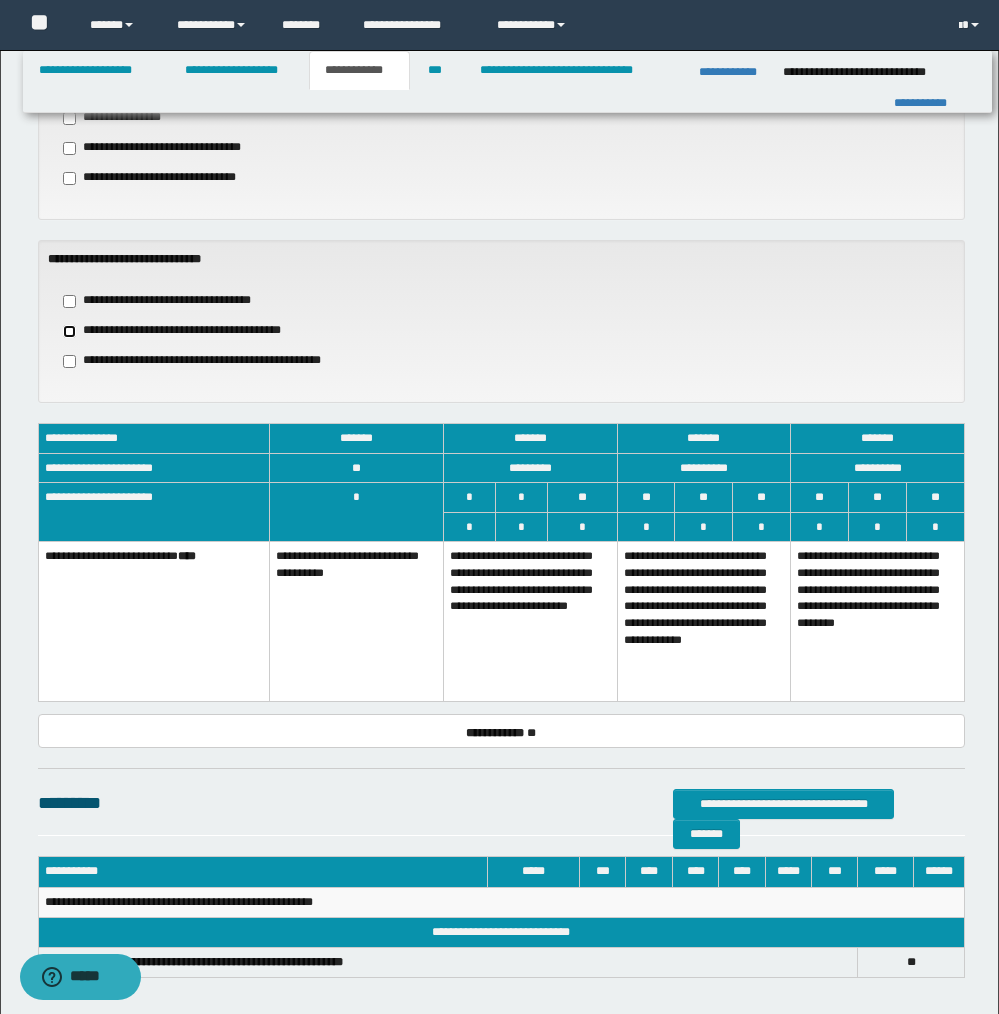 scroll, scrollTop: 751, scrollLeft: 0, axis: vertical 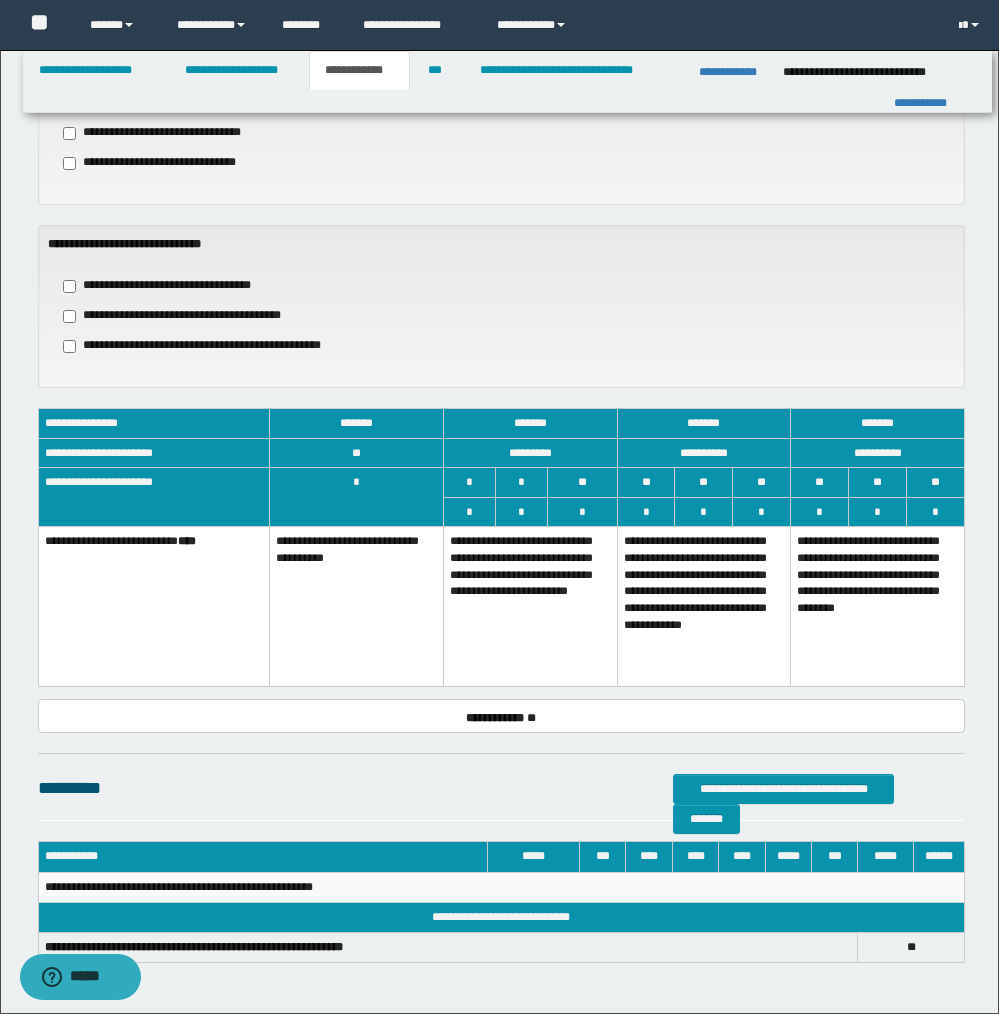click on "**********" at bounding box center (878, 607) 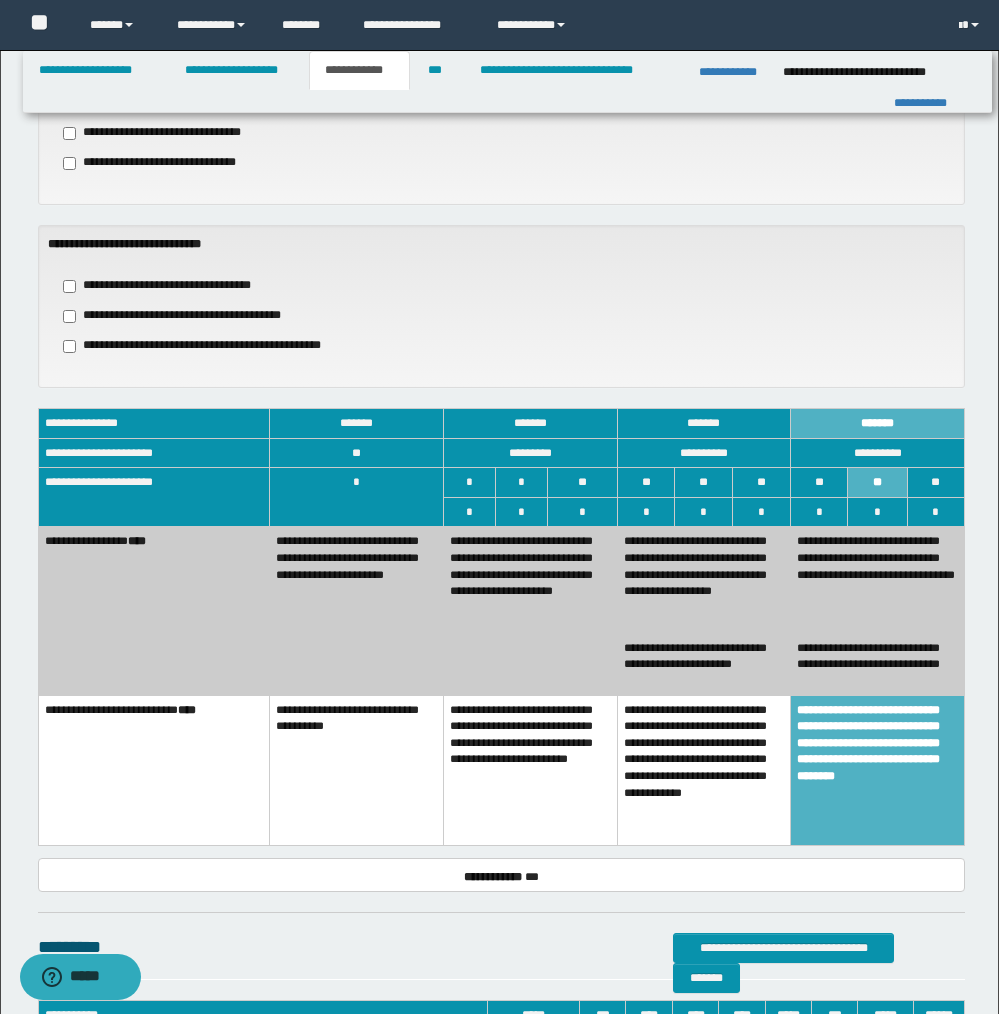 click on "**********" at bounding box center (704, 770) 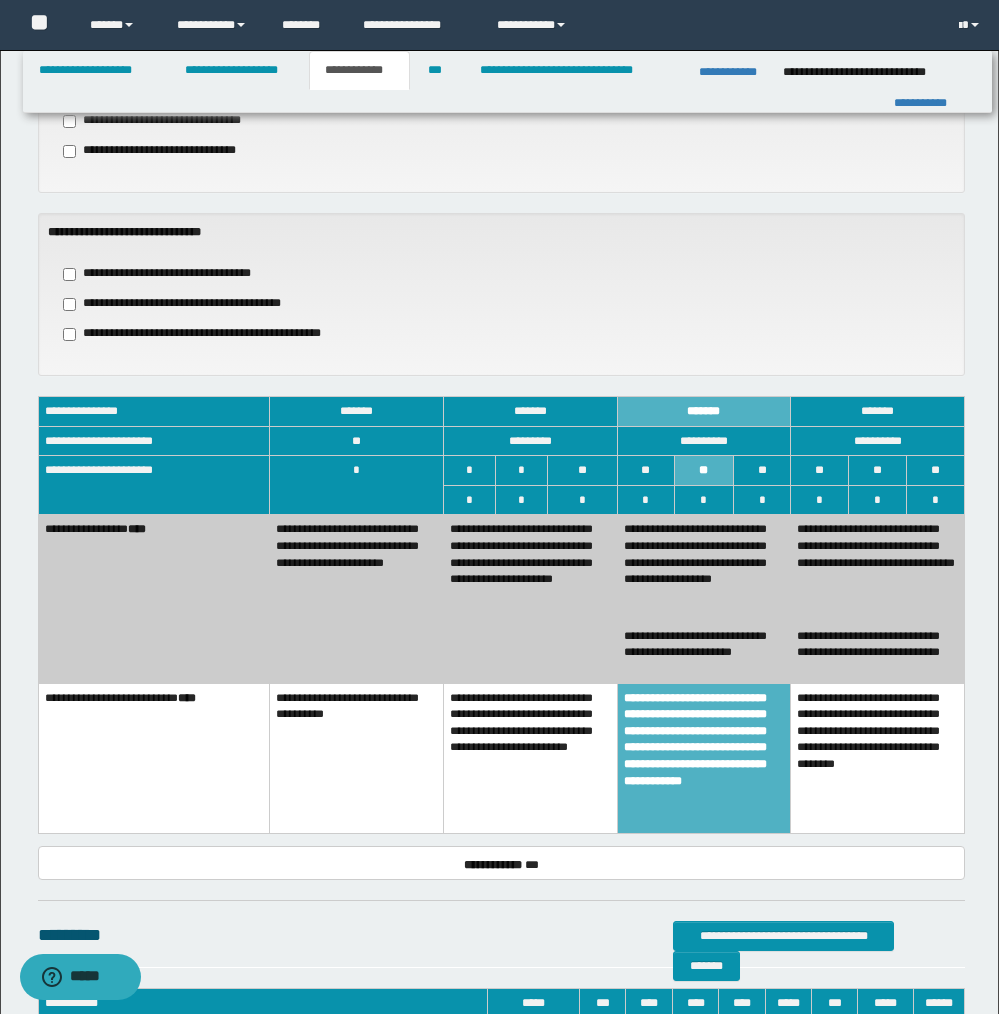 scroll, scrollTop: 761, scrollLeft: 0, axis: vertical 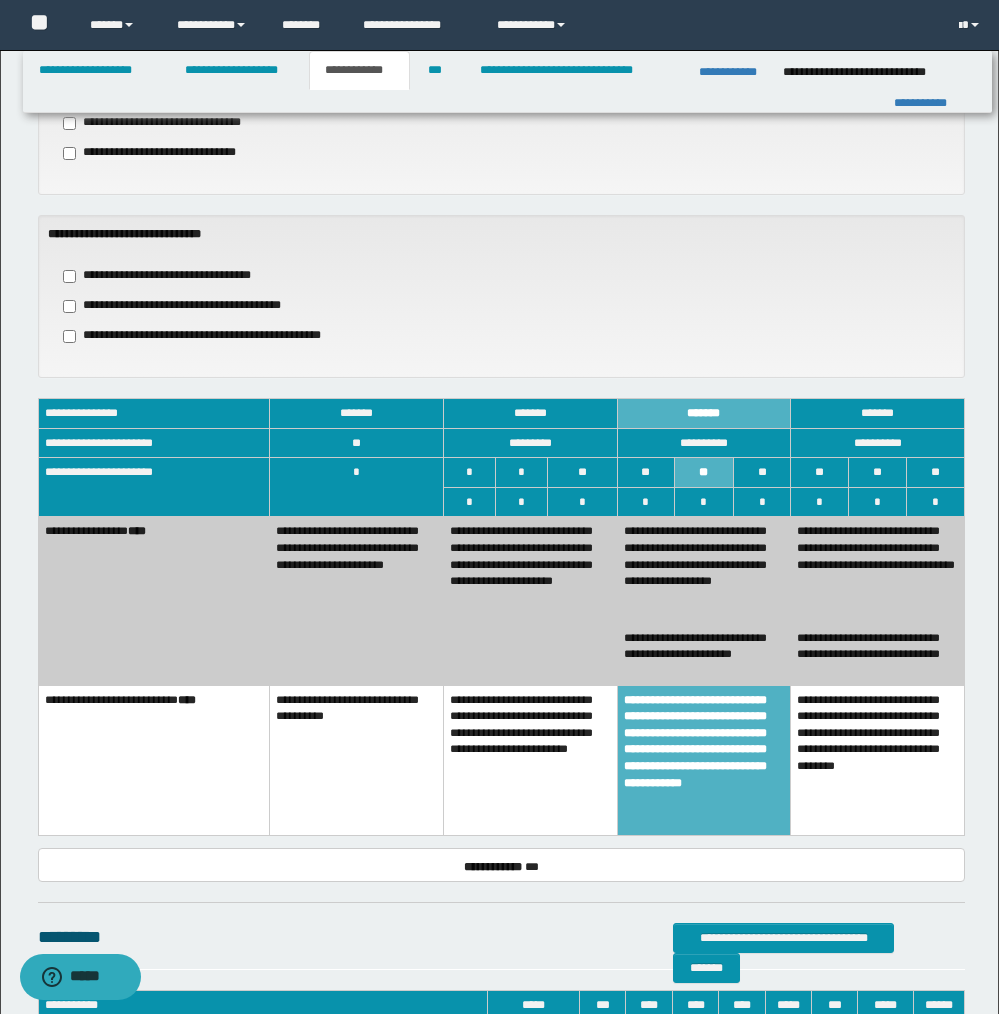 click on "**********" at bounding box center [357, 601] 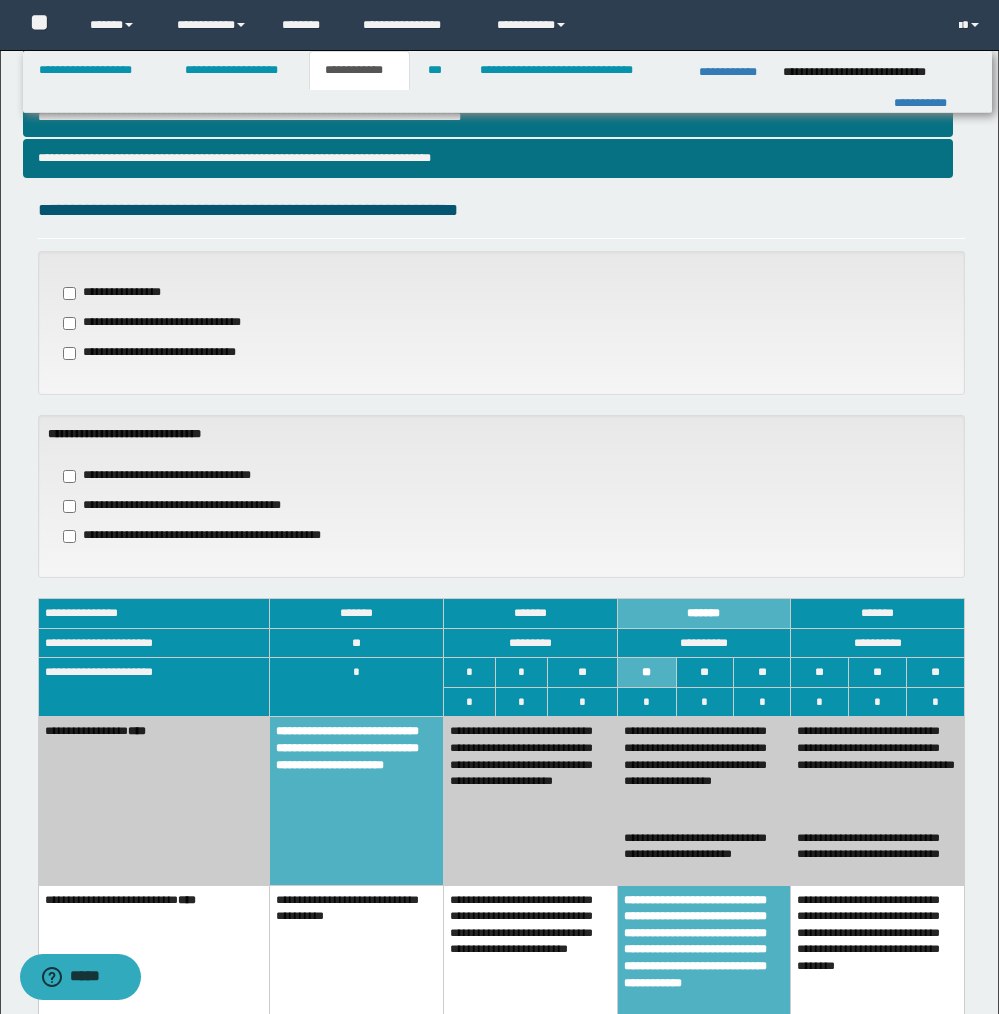scroll, scrollTop: 586, scrollLeft: 0, axis: vertical 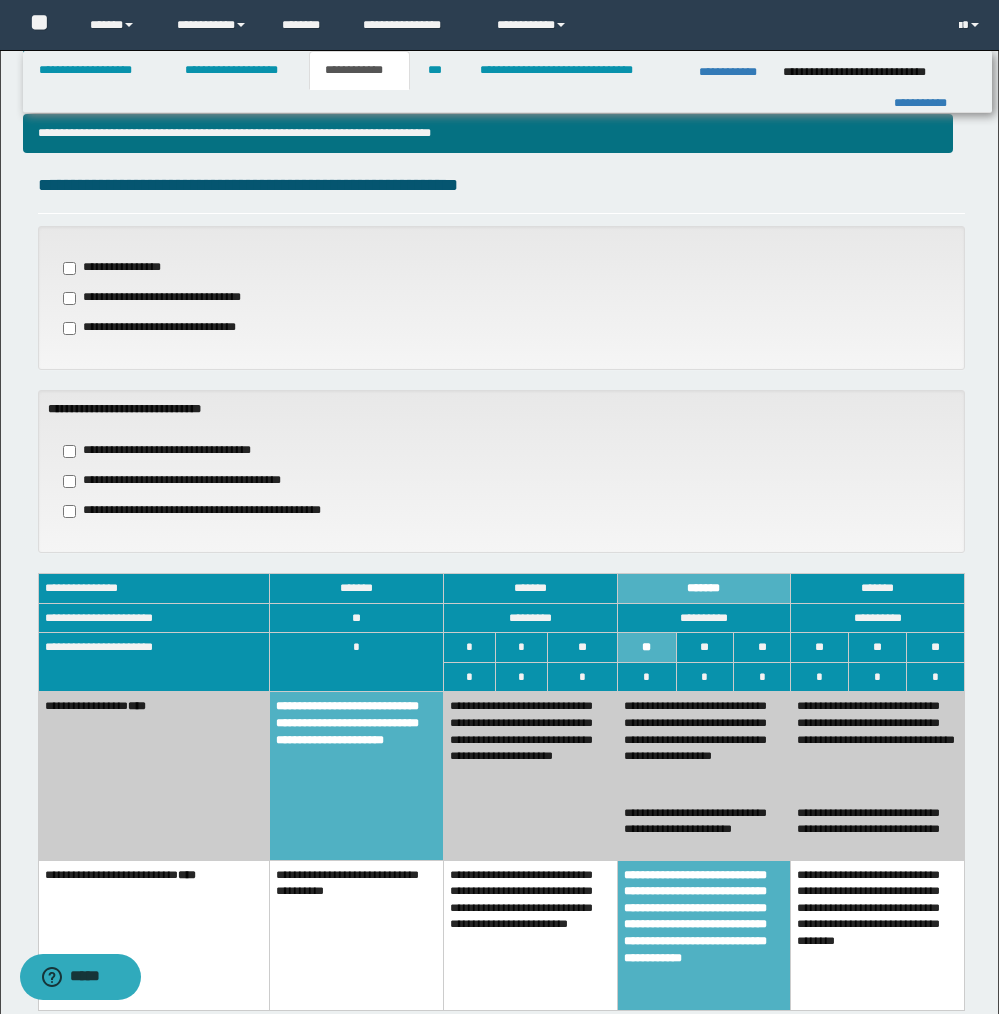 click on "**********" at bounding box center [212, 511] 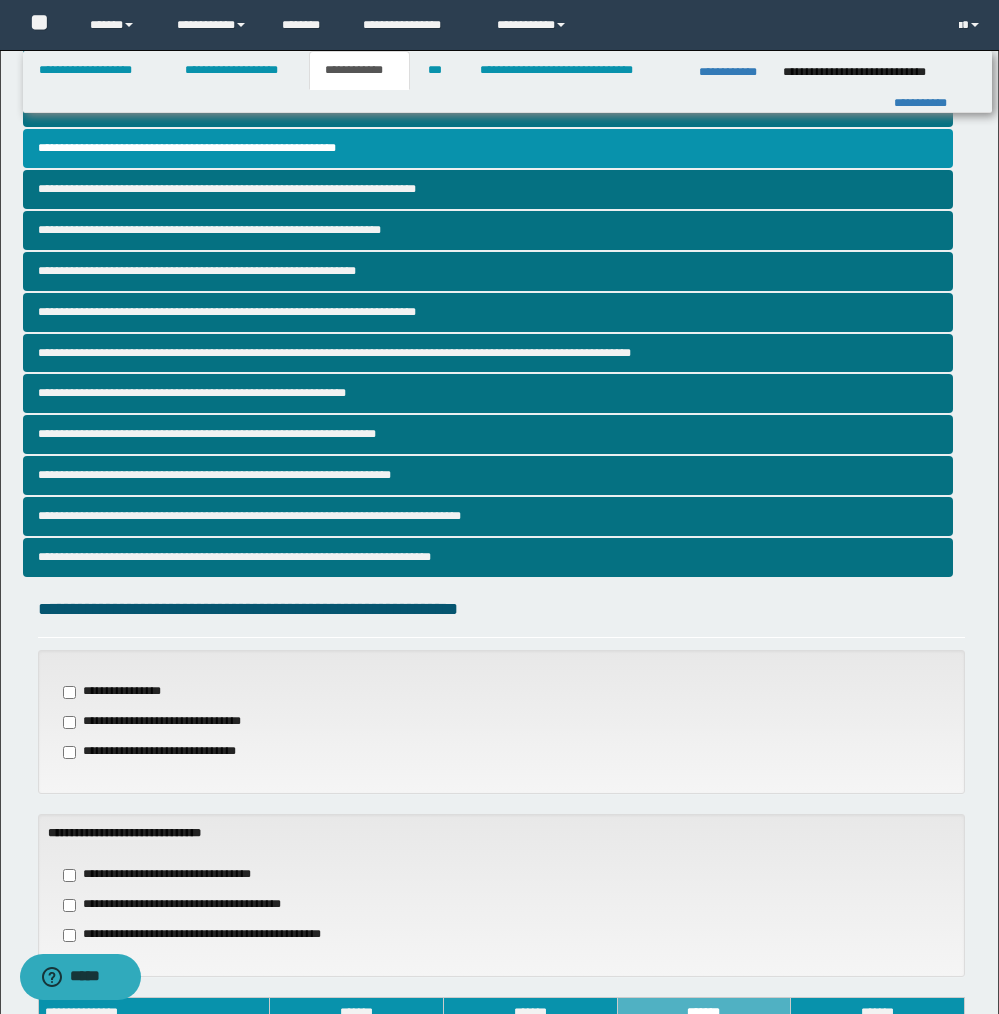 scroll, scrollTop: 0, scrollLeft: 0, axis: both 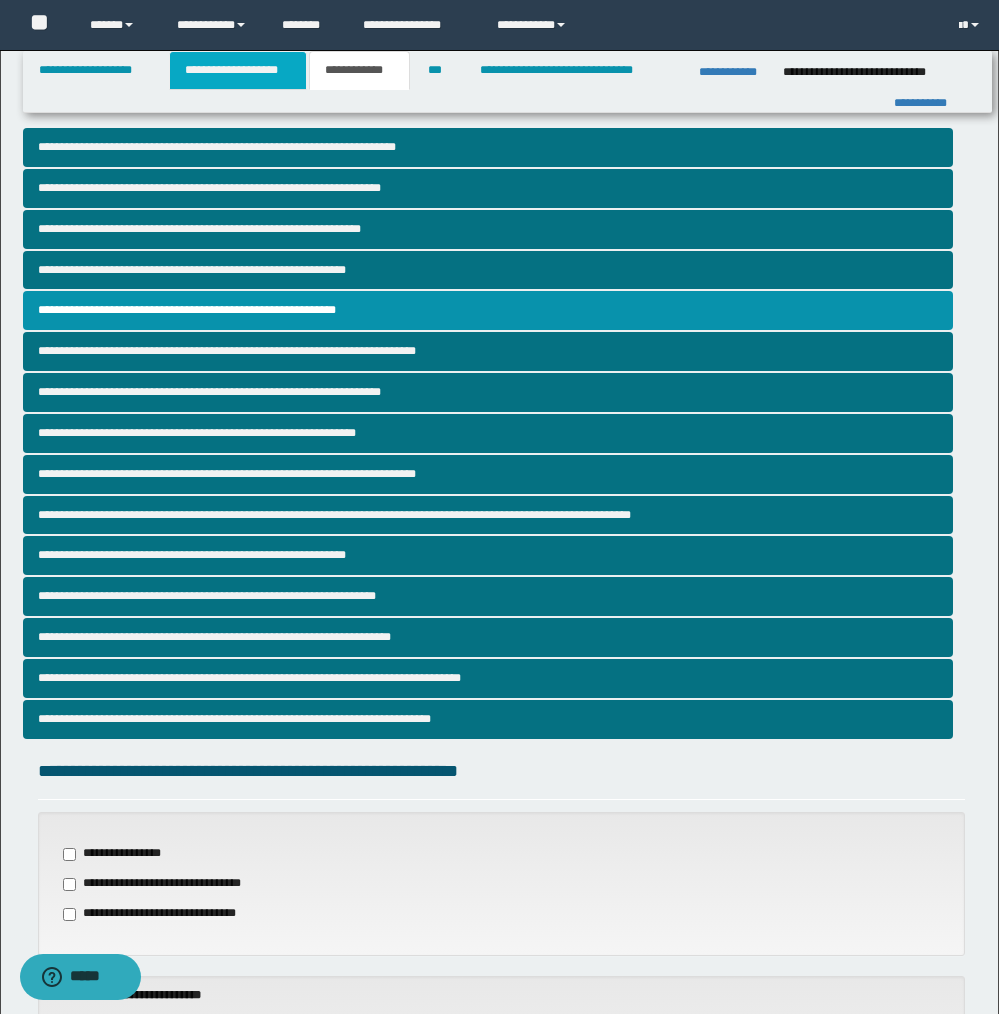 click on "**********" at bounding box center (238, 70) 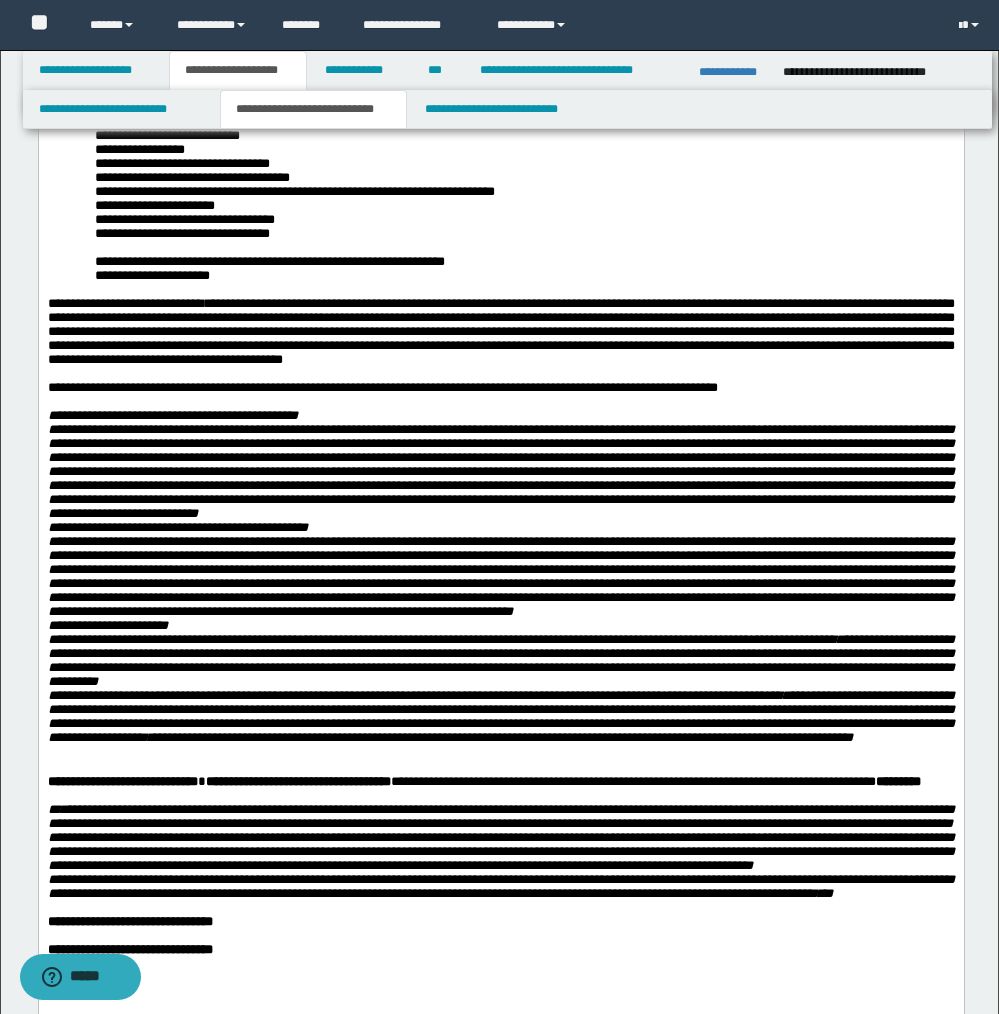 scroll, scrollTop: 672, scrollLeft: 0, axis: vertical 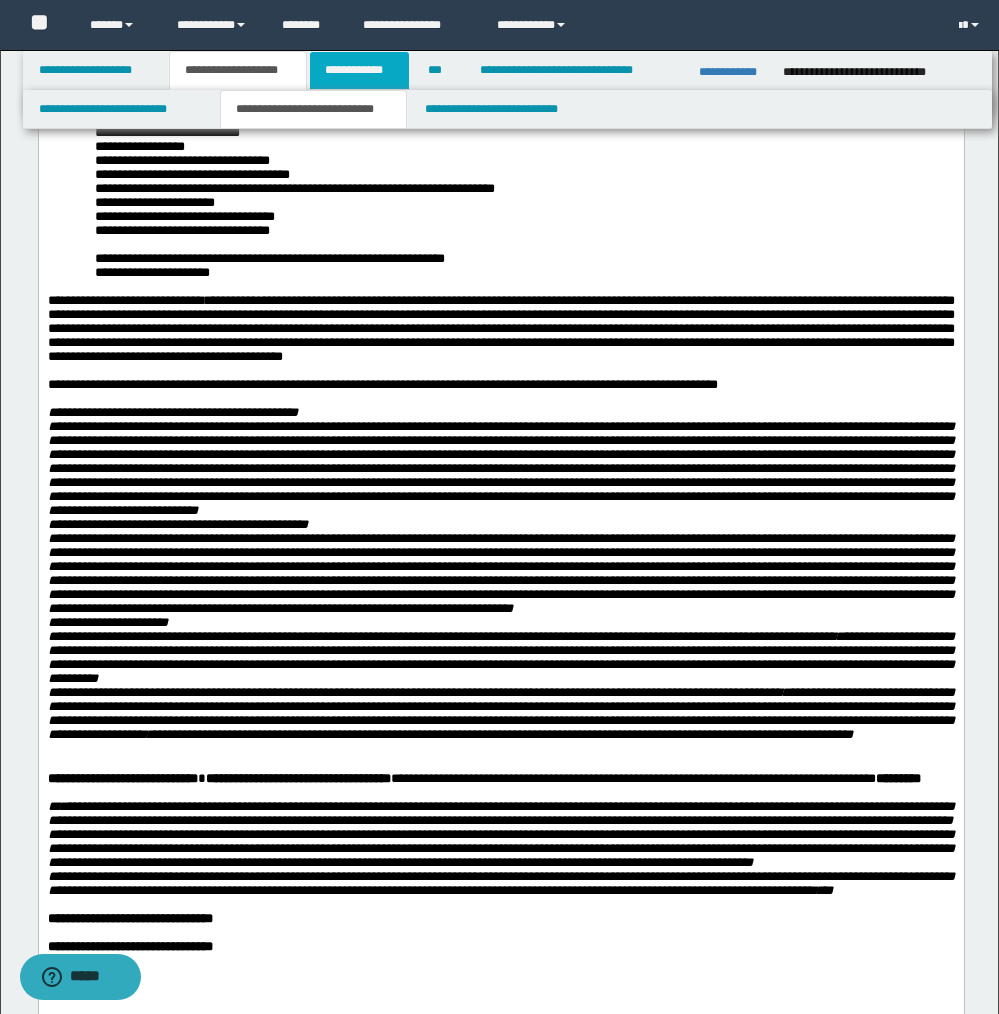click on "**********" at bounding box center [359, 70] 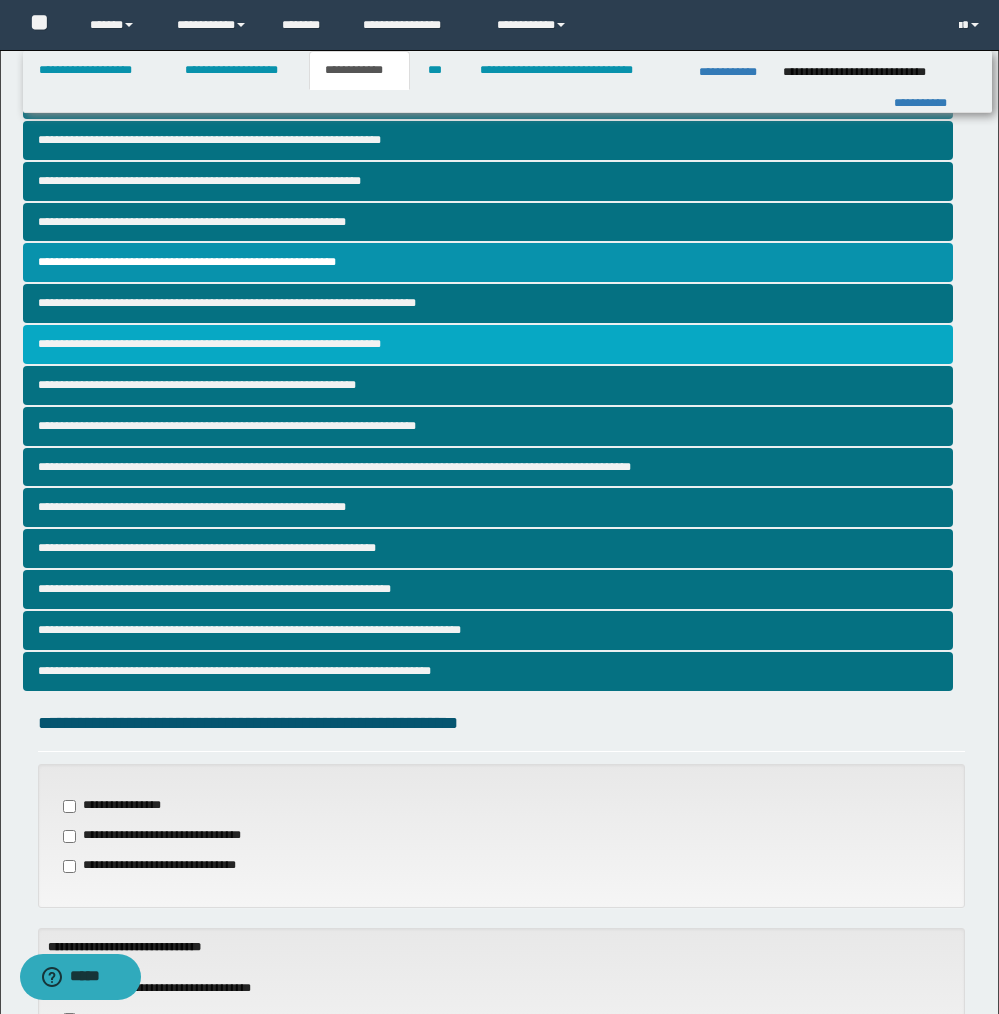 scroll, scrollTop: 0, scrollLeft: 0, axis: both 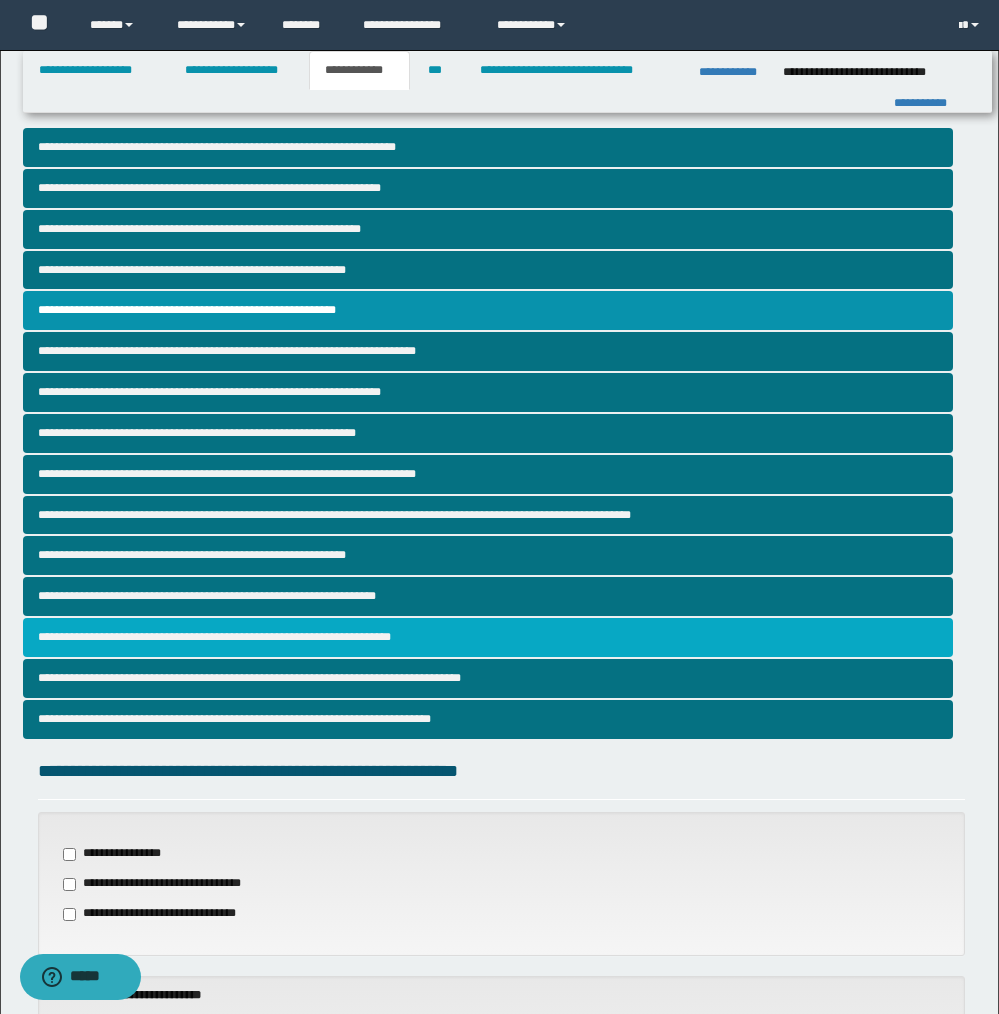 click on "**********" at bounding box center [488, 637] 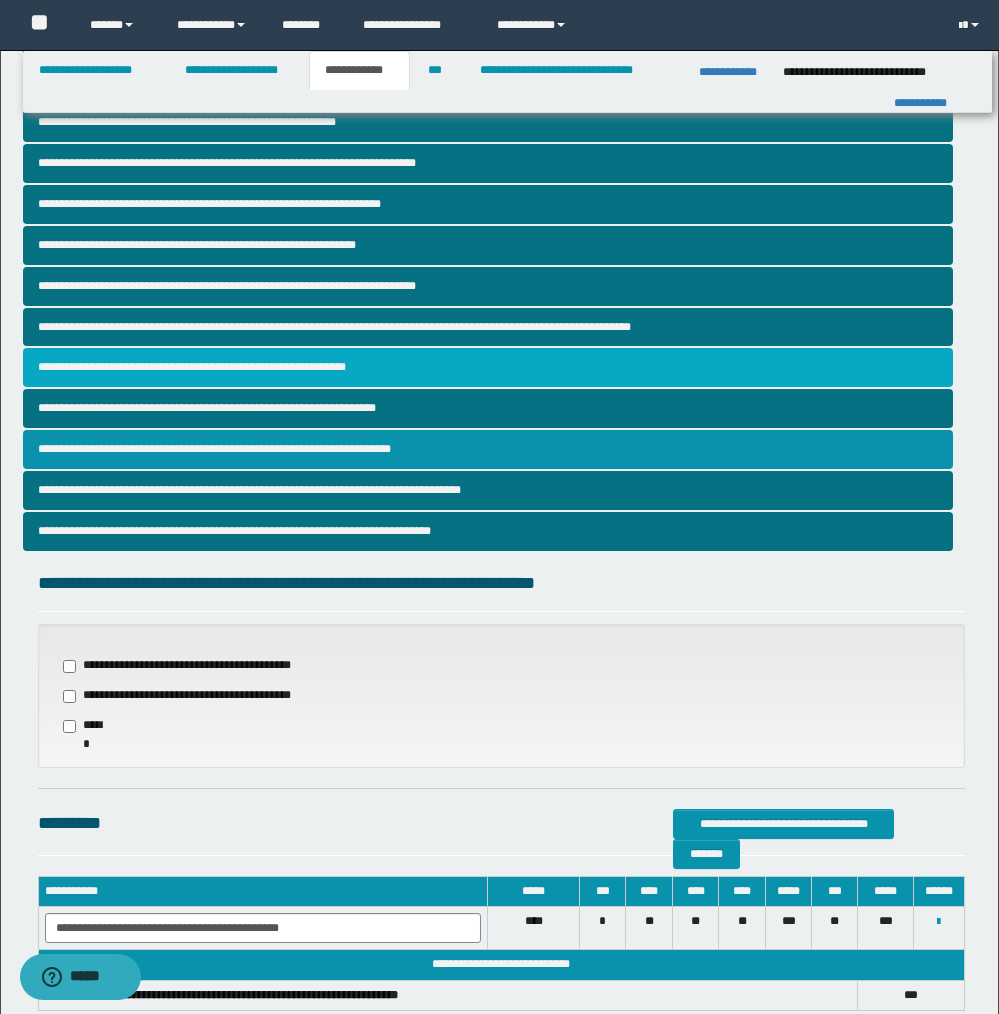 scroll, scrollTop: 313, scrollLeft: 0, axis: vertical 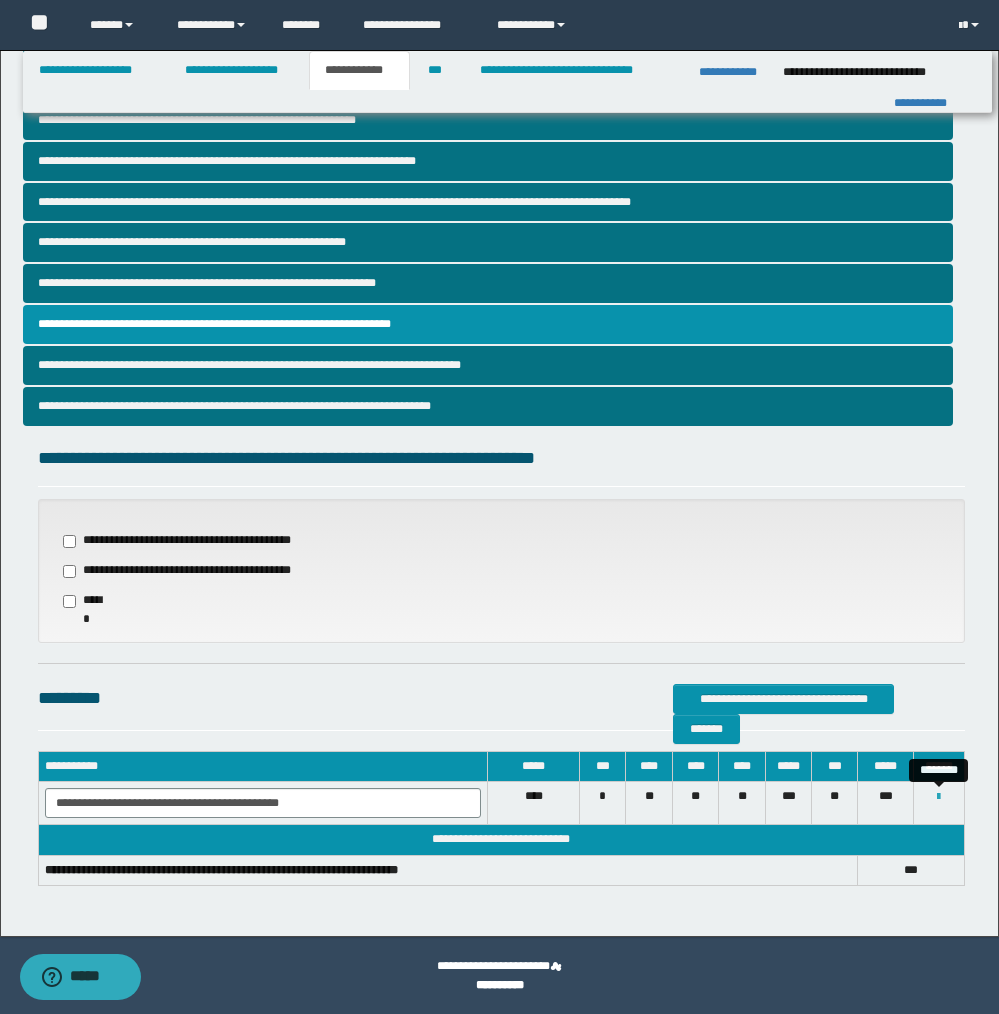 click at bounding box center (938, 797) 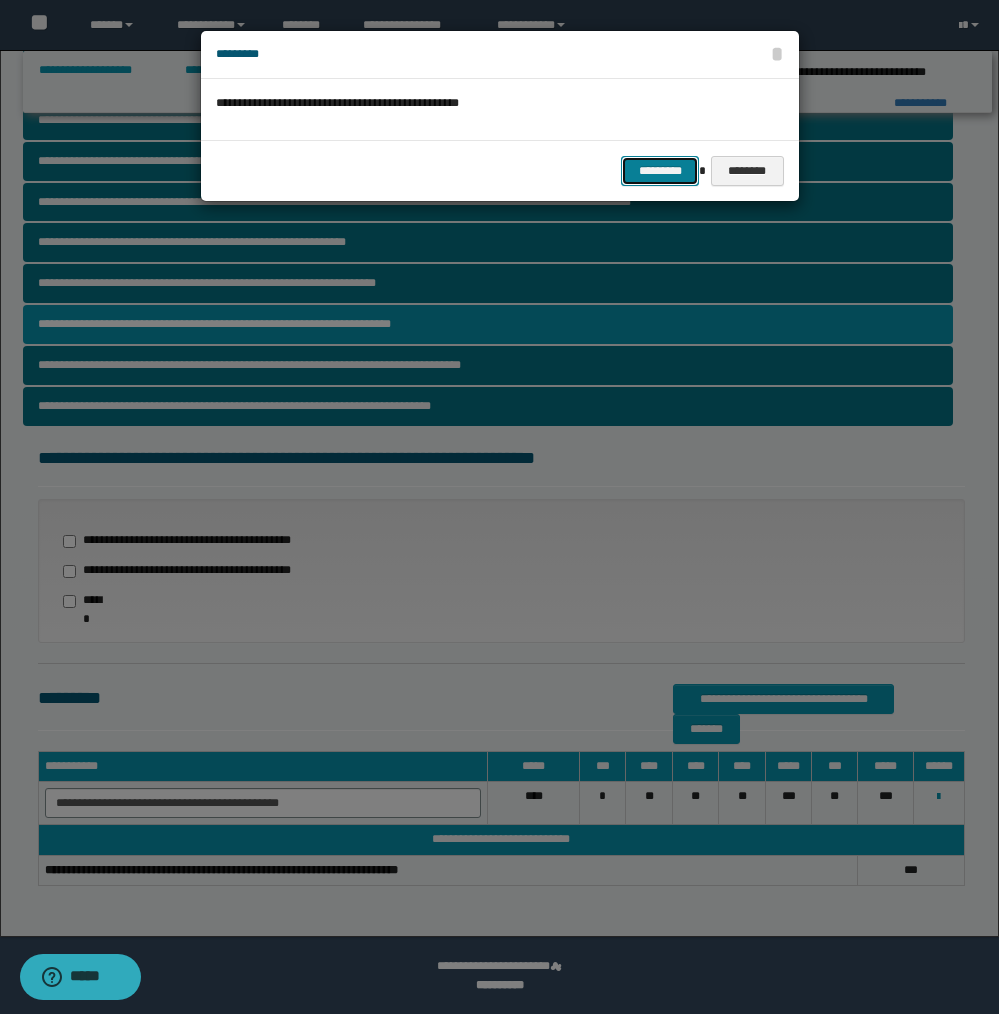 click on "*********" at bounding box center [660, 171] 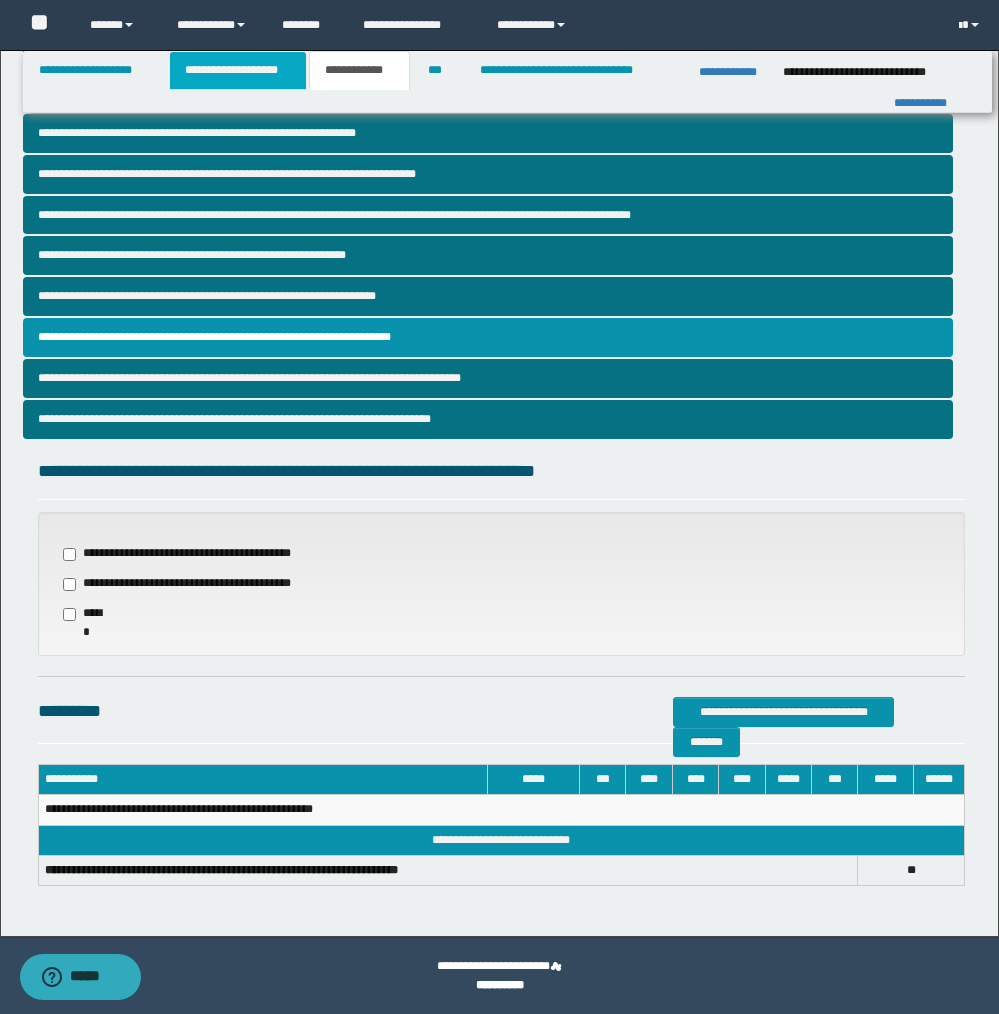 click on "**********" at bounding box center [238, 70] 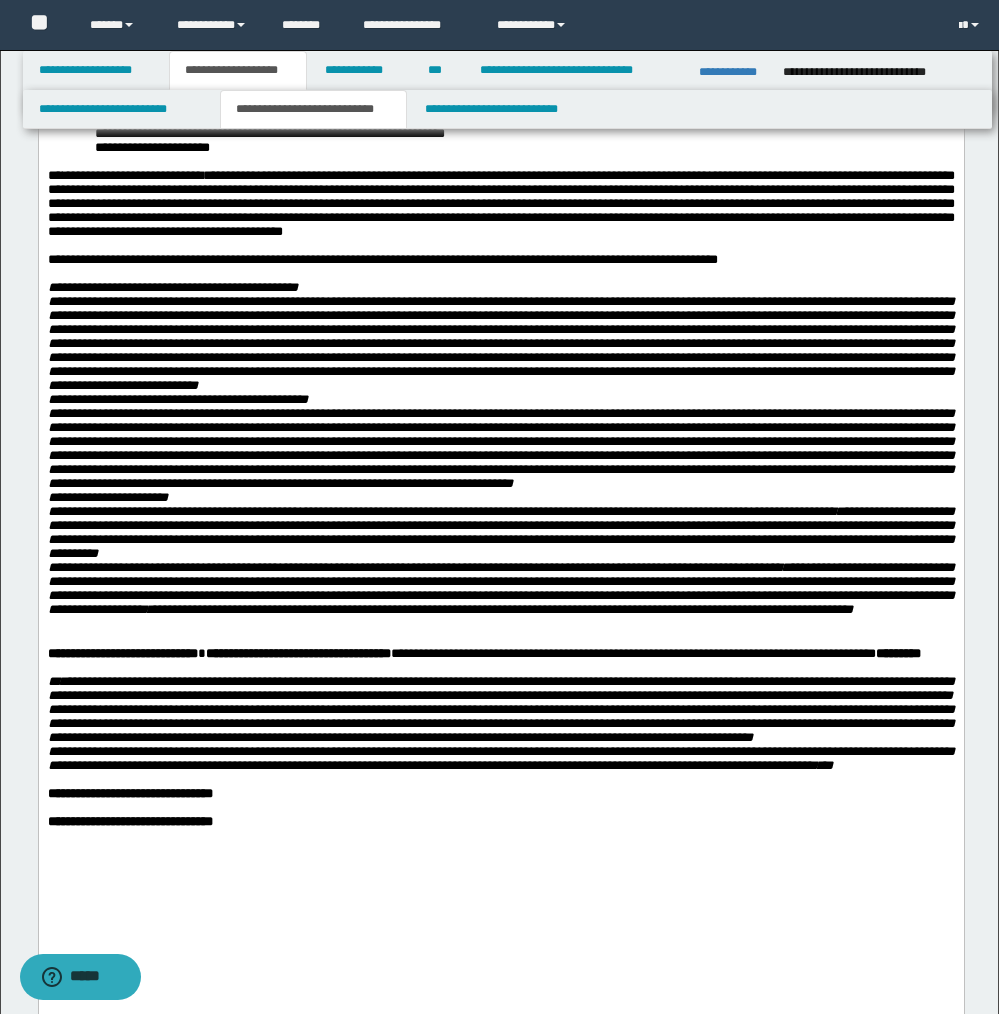 scroll, scrollTop: 743, scrollLeft: 0, axis: vertical 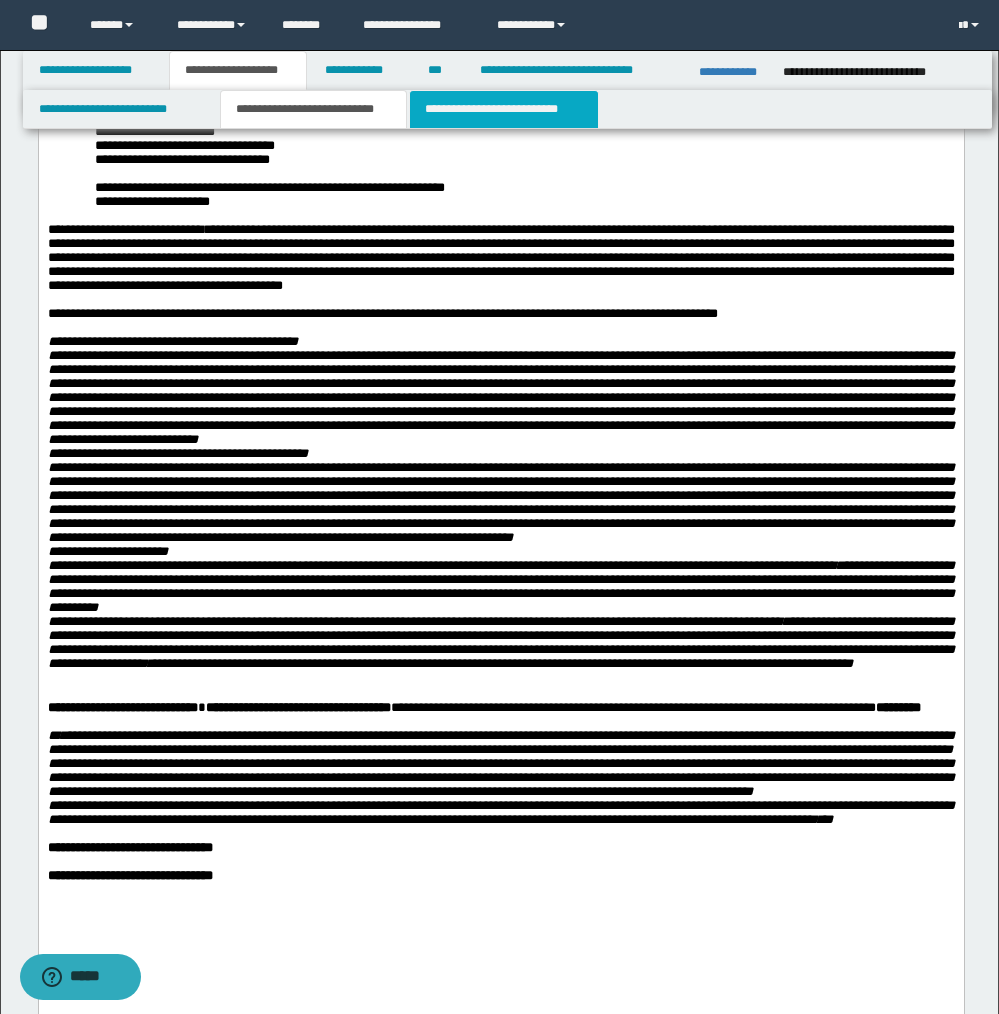 click on "**********" at bounding box center [504, 109] 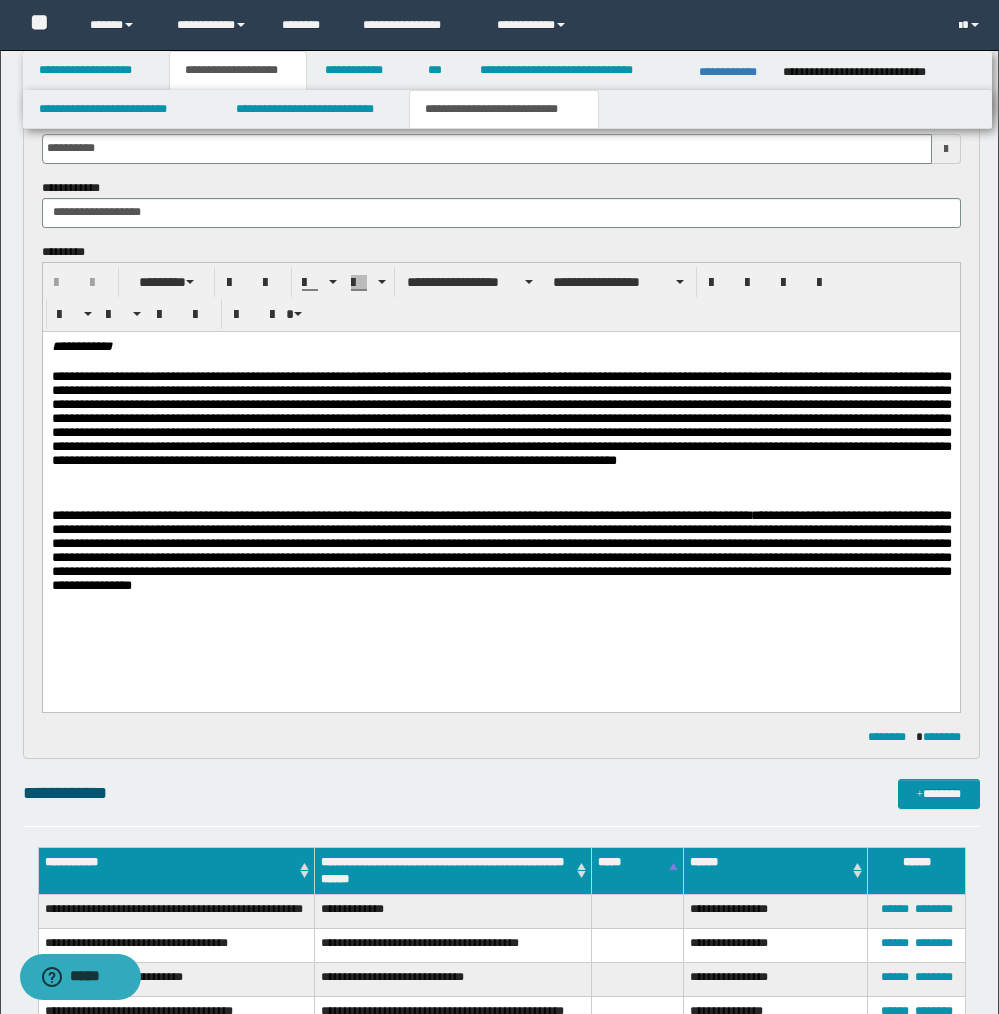 scroll, scrollTop: 690, scrollLeft: 0, axis: vertical 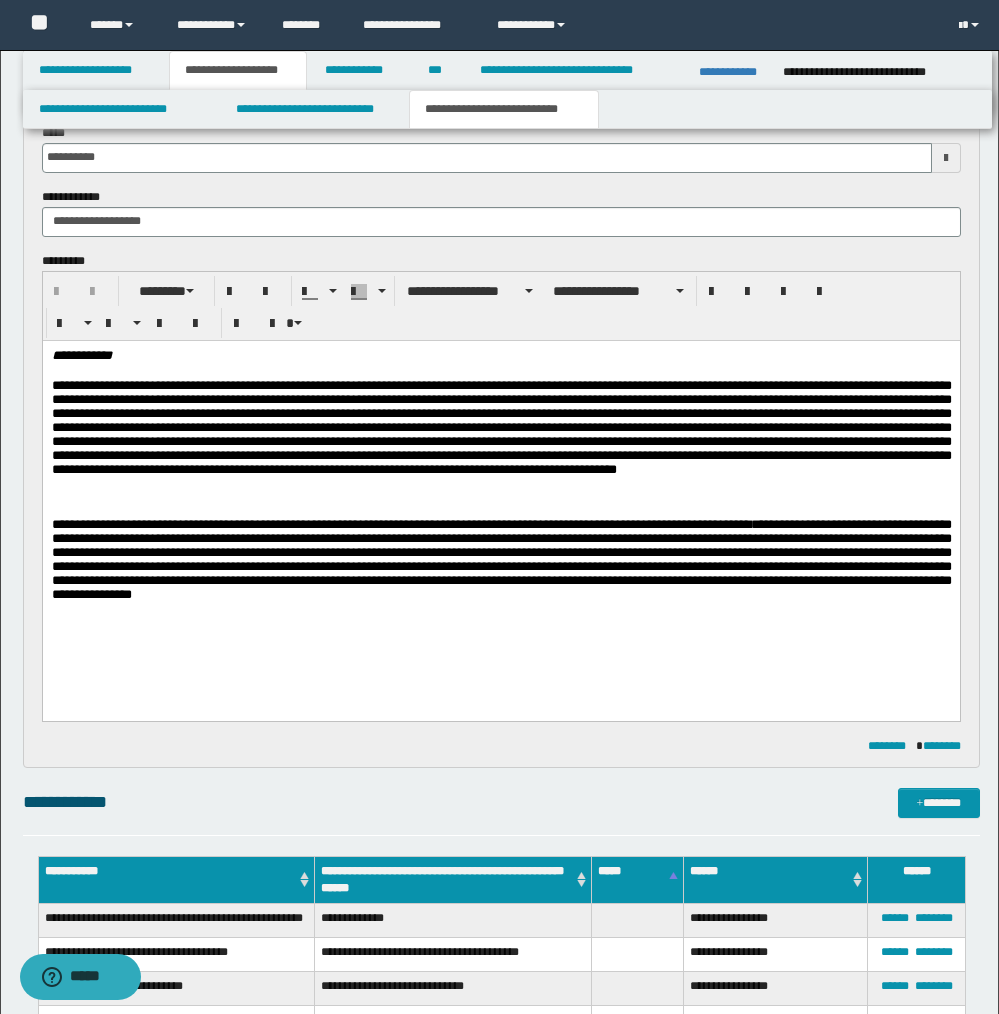 click at bounding box center (501, 440) 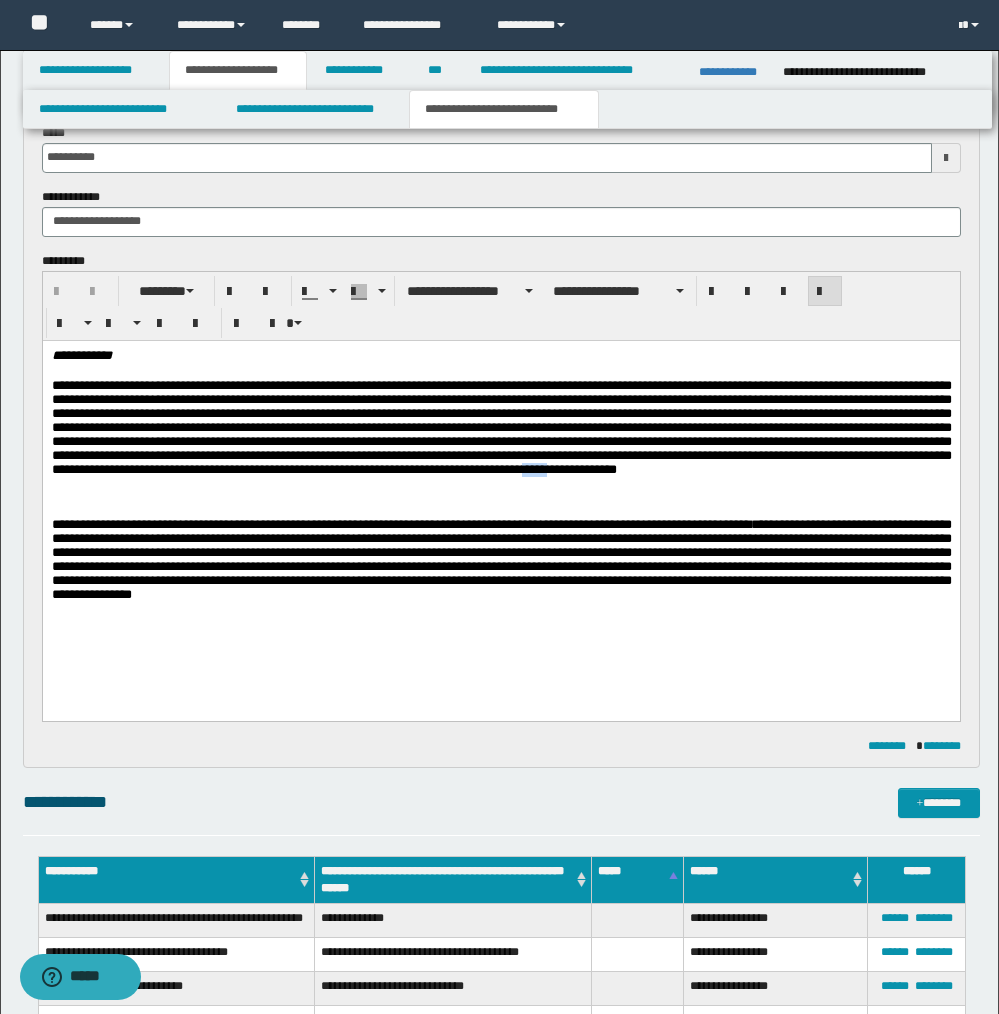 click at bounding box center [501, 440] 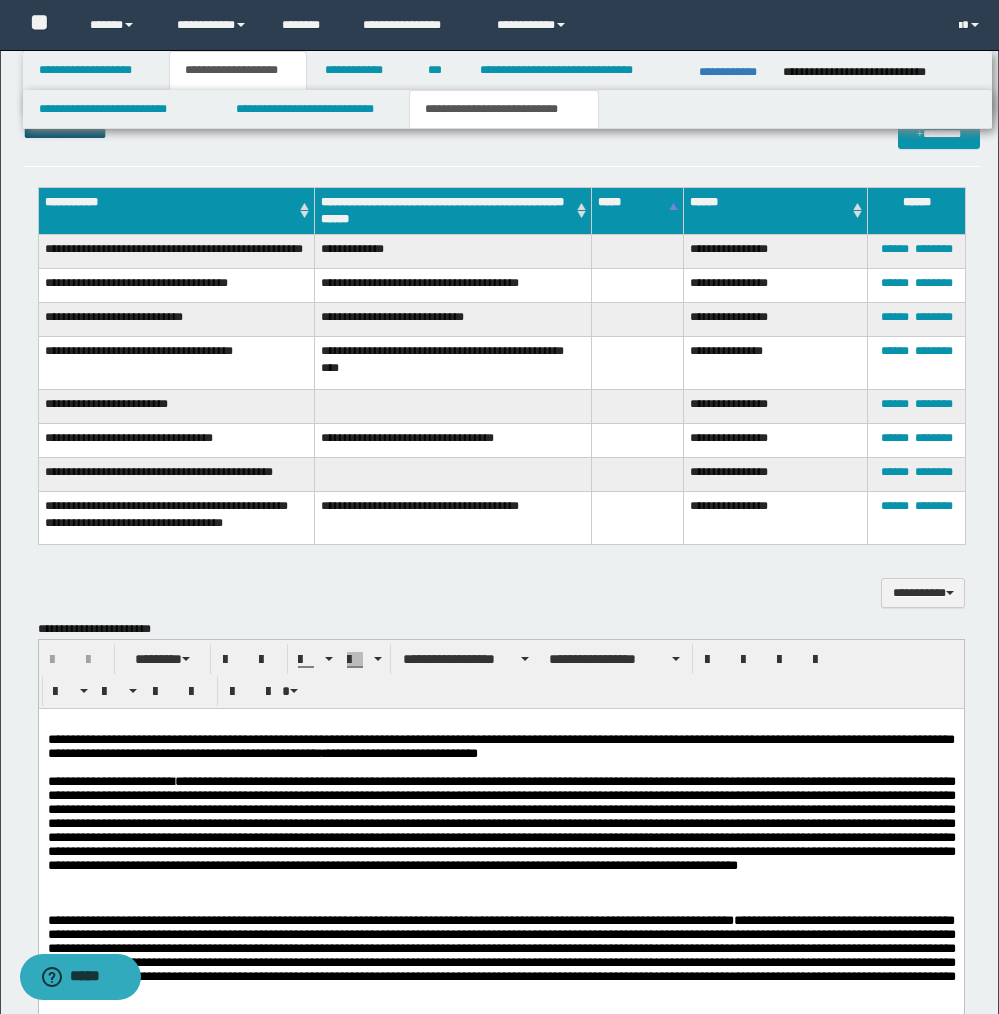 scroll, scrollTop: 1361, scrollLeft: 0, axis: vertical 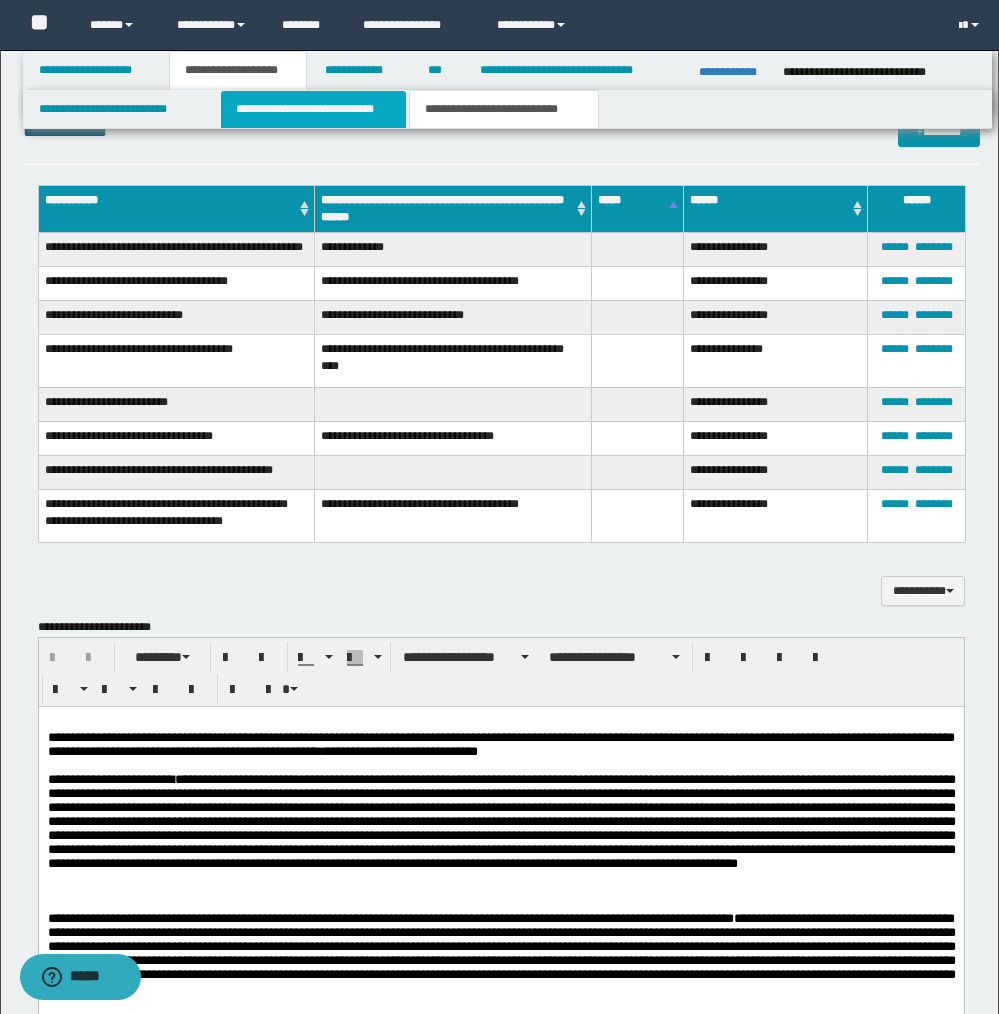 click on "**********" at bounding box center [314, 109] 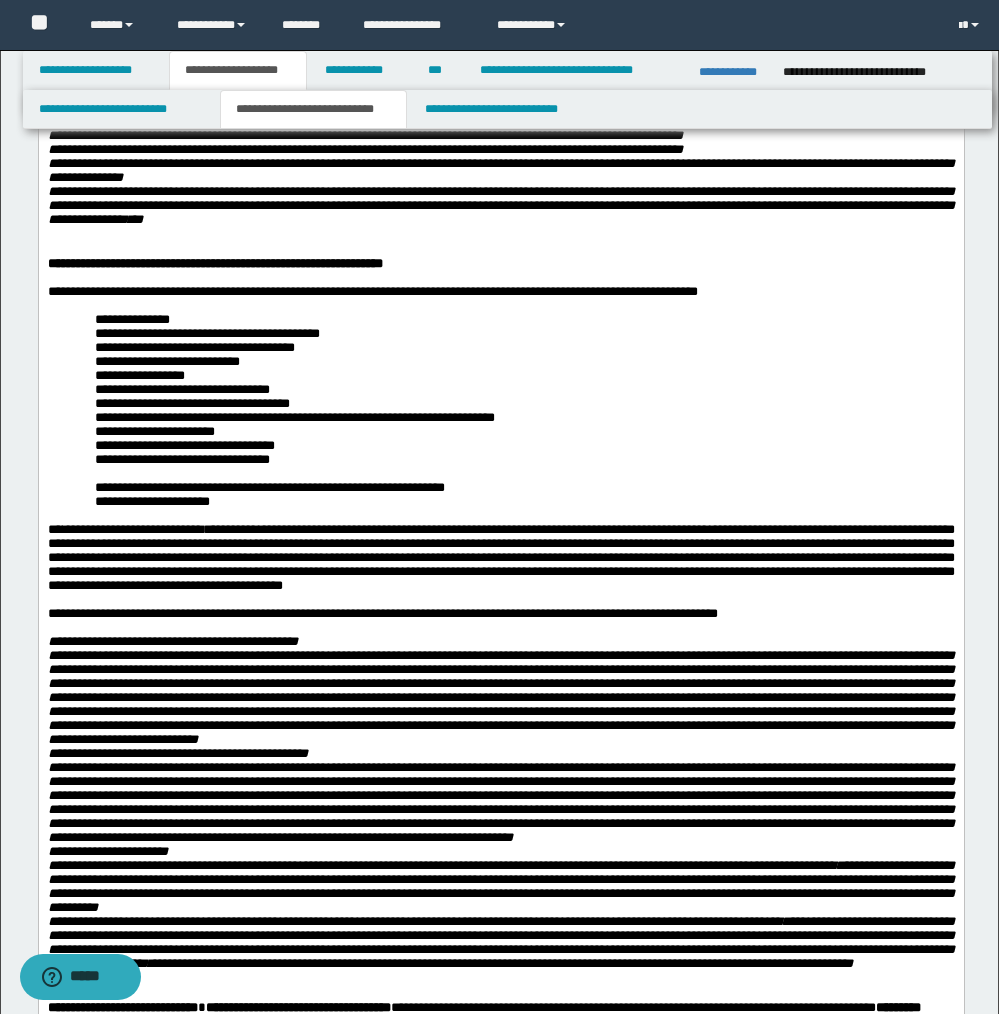 scroll, scrollTop: 448, scrollLeft: 0, axis: vertical 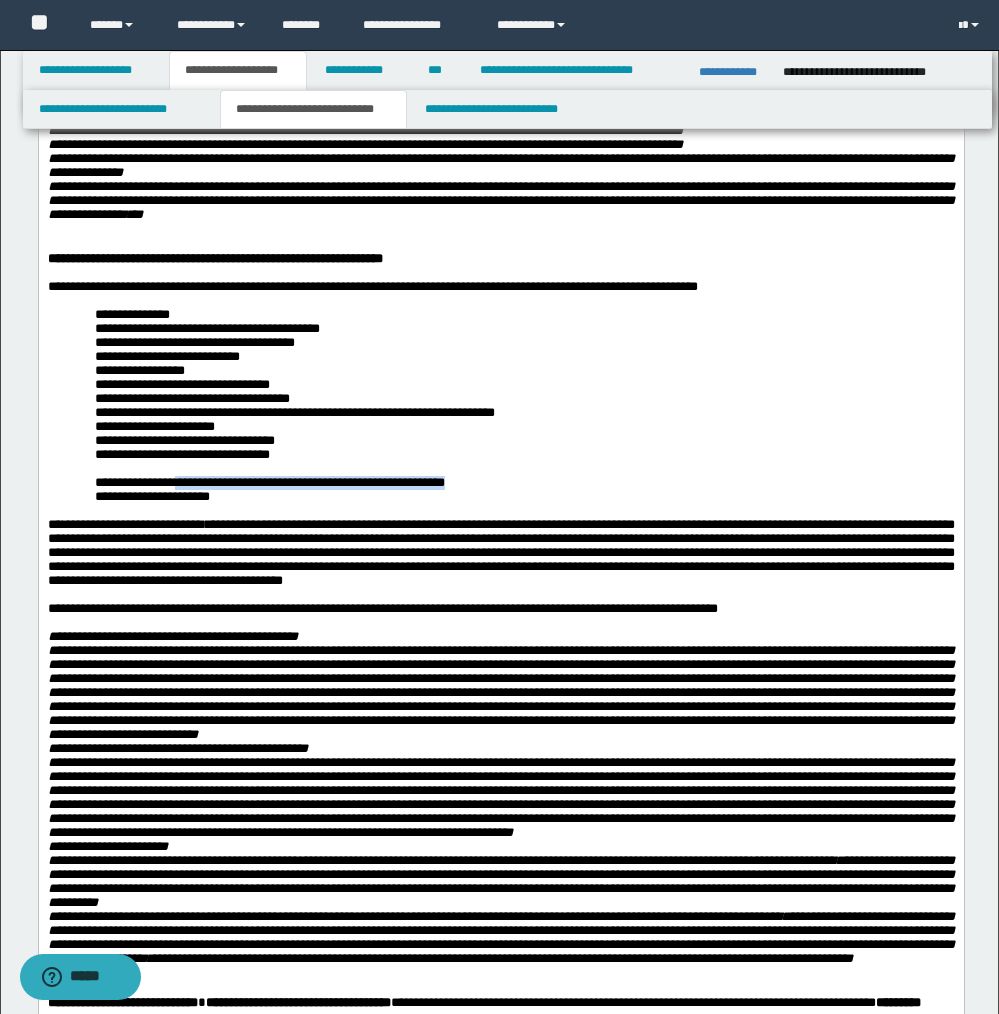 drag, startPoint x: 179, startPoint y: 553, endPoint x: 373, endPoint y: 553, distance: 194 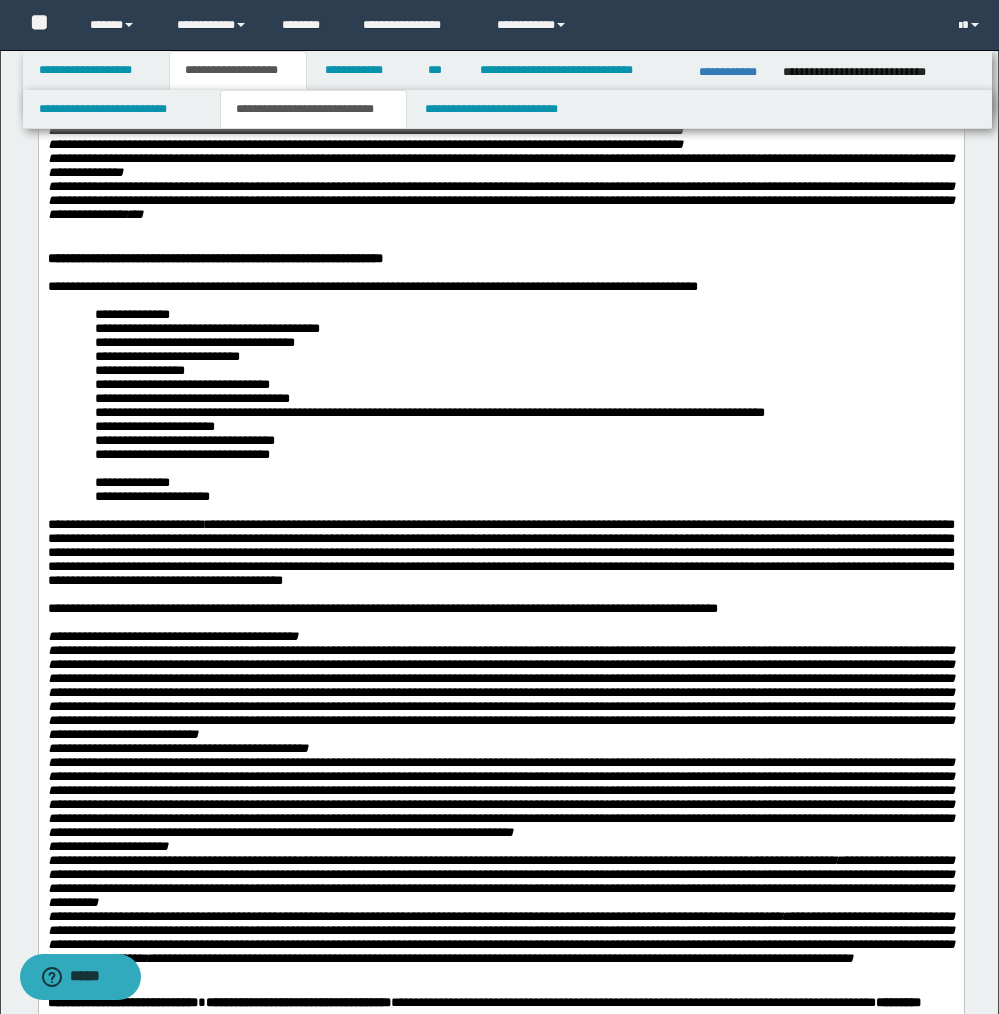 drag, startPoint x: 527, startPoint y: 475, endPoint x: 544, endPoint y: 485, distance: 19.723083 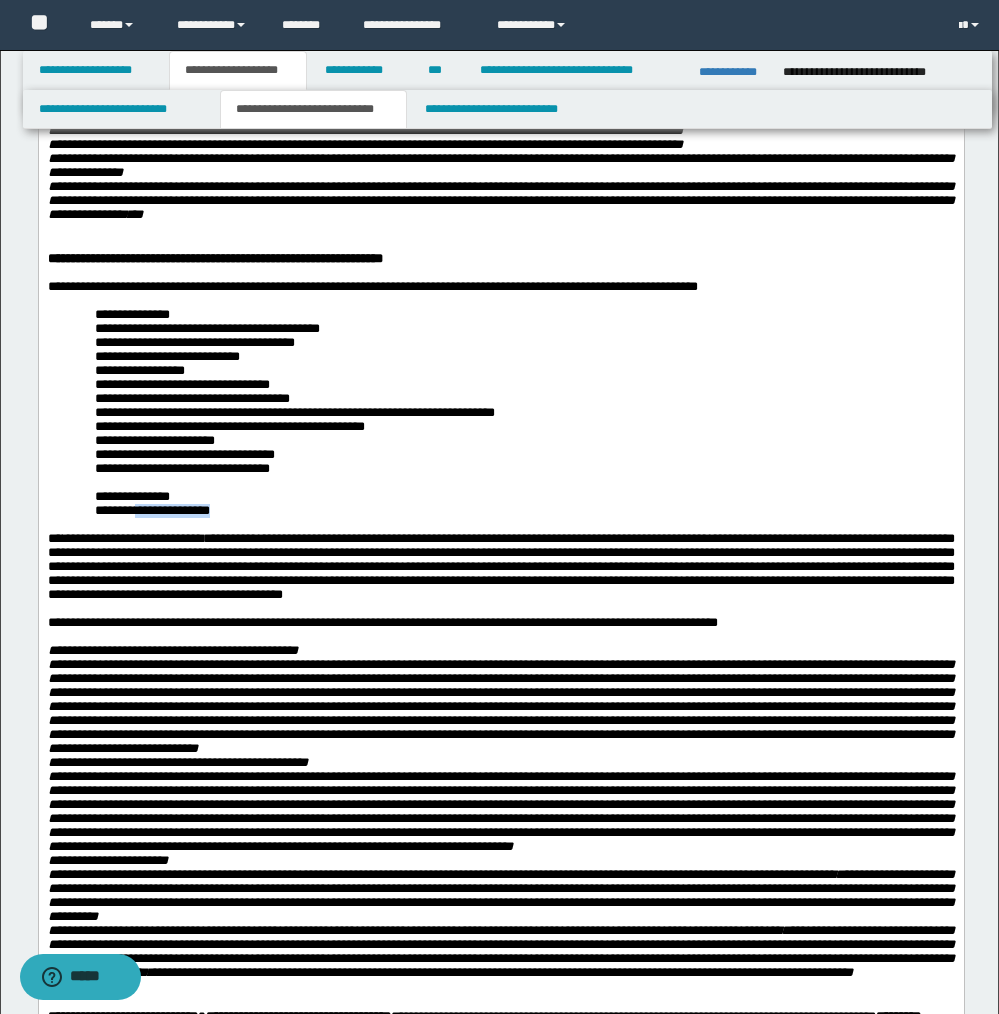 drag, startPoint x: 206, startPoint y: 580, endPoint x: 139, endPoint y: 581, distance: 67.00746 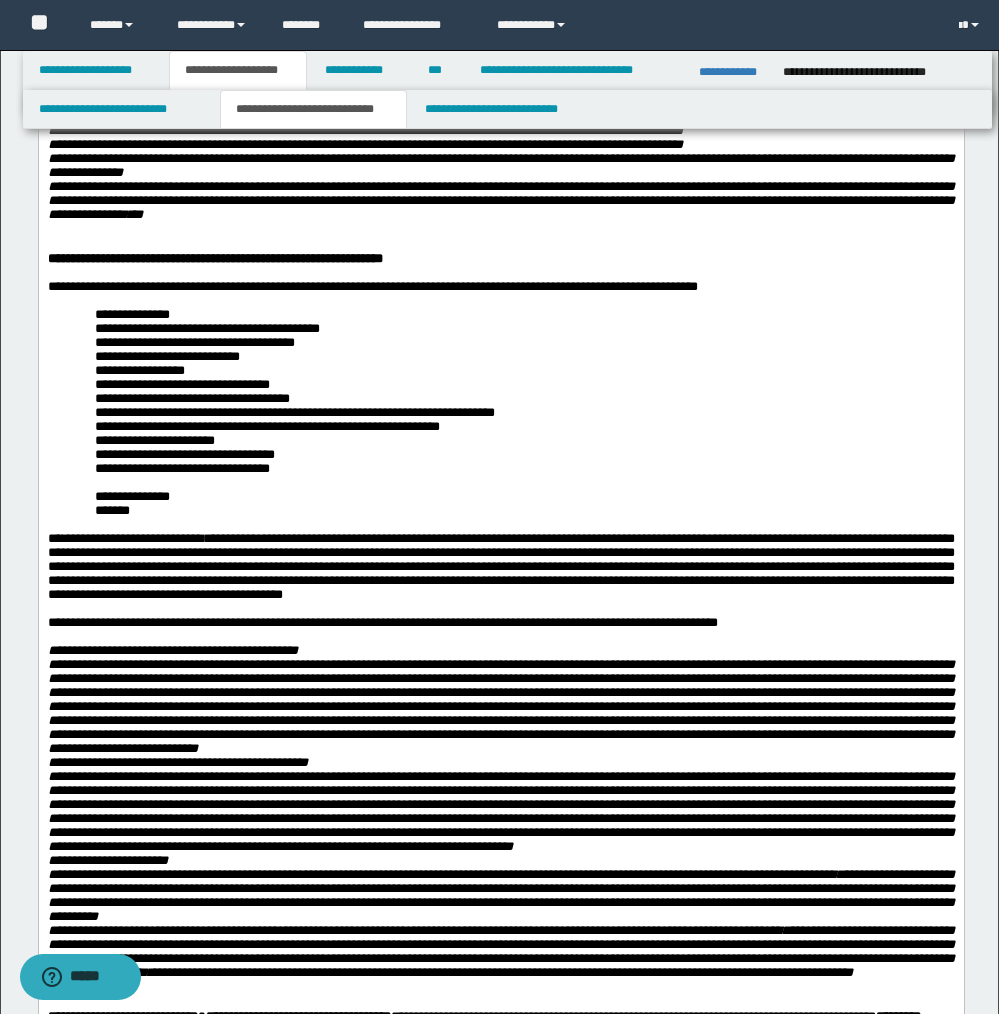 drag, startPoint x: 394, startPoint y: 489, endPoint x: 417, endPoint y: 500, distance: 25.495098 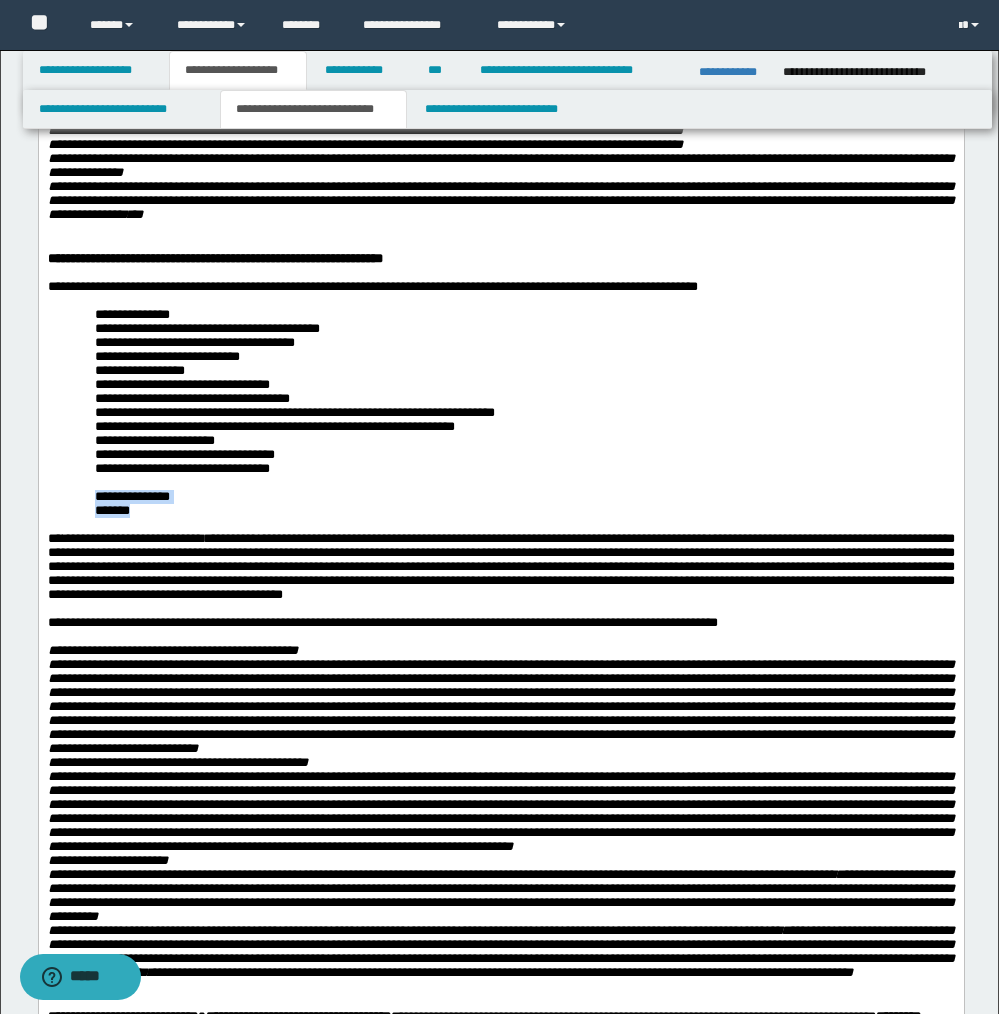 drag, startPoint x: 85, startPoint y: 562, endPoint x: 220, endPoint y: 581, distance: 136.33047 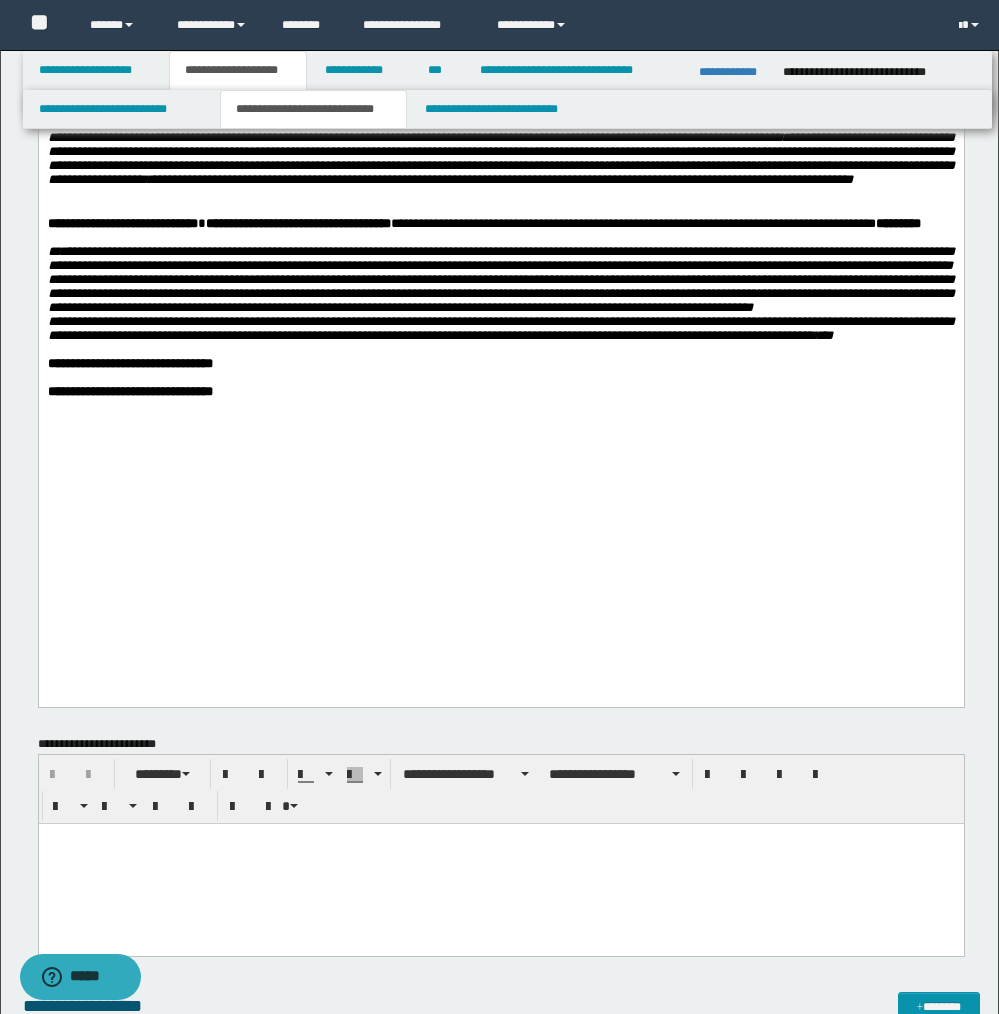 scroll, scrollTop: 1203, scrollLeft: 0, axis: vertical 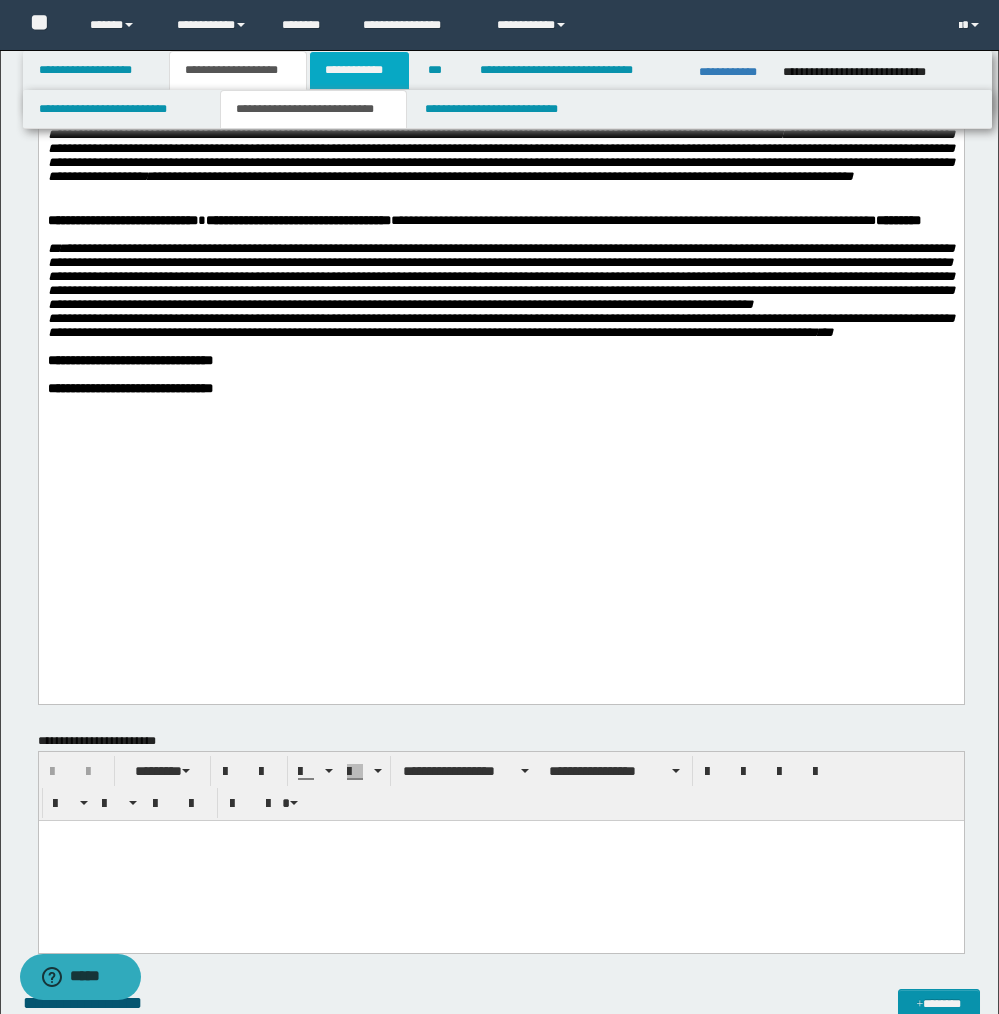 click on "**********" at bounding box center [359, 70] 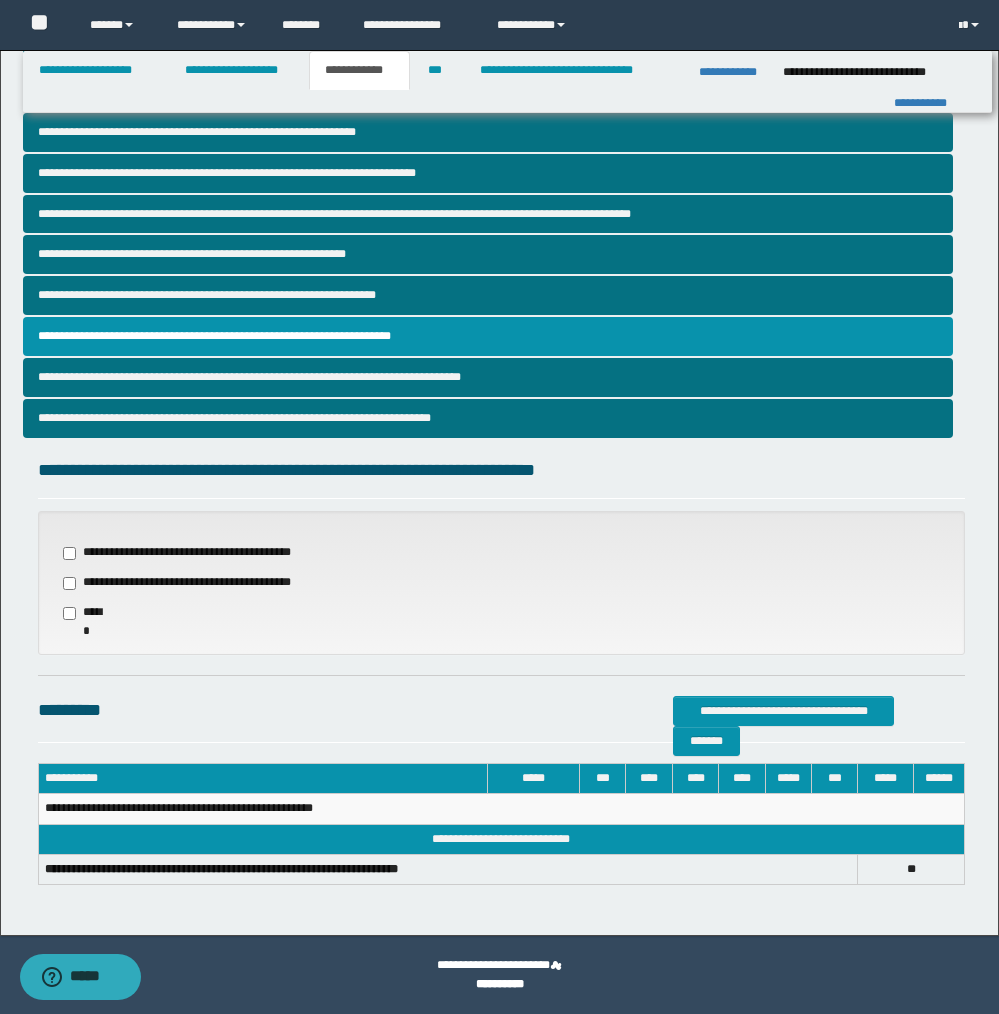 scroll, scrollTop: 300, scrollLeft: 0, axis: vertical 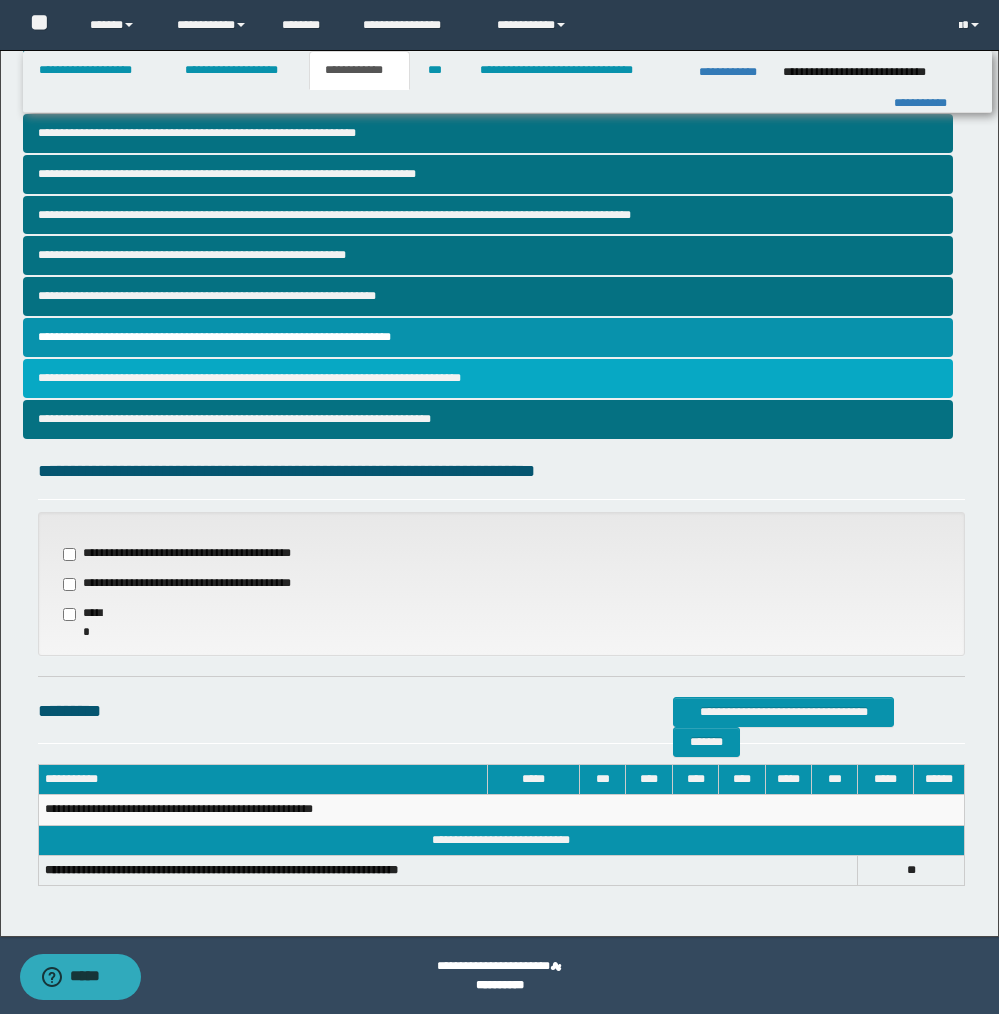 click on "**********" at bounding box center (488, 378) 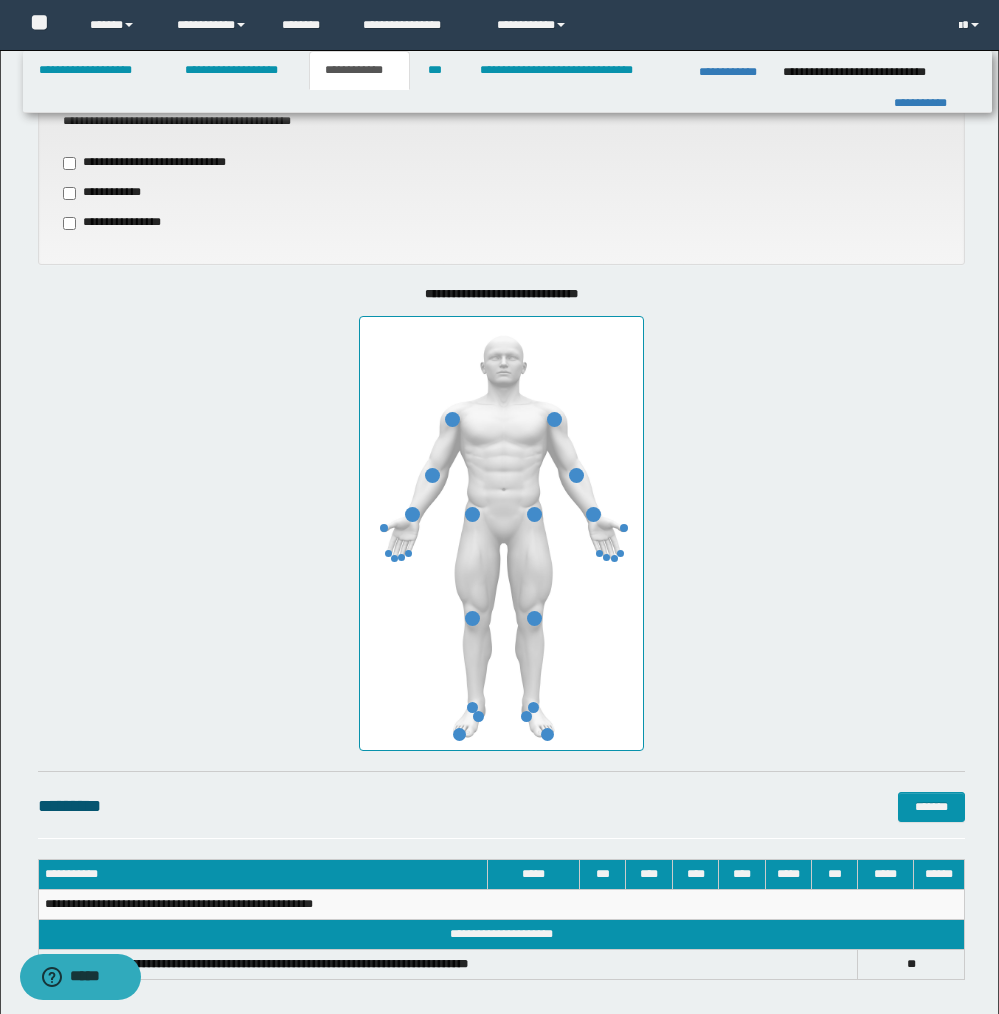 scroll, scrollTop: 818, scrollLeft: 0, axis: vertical 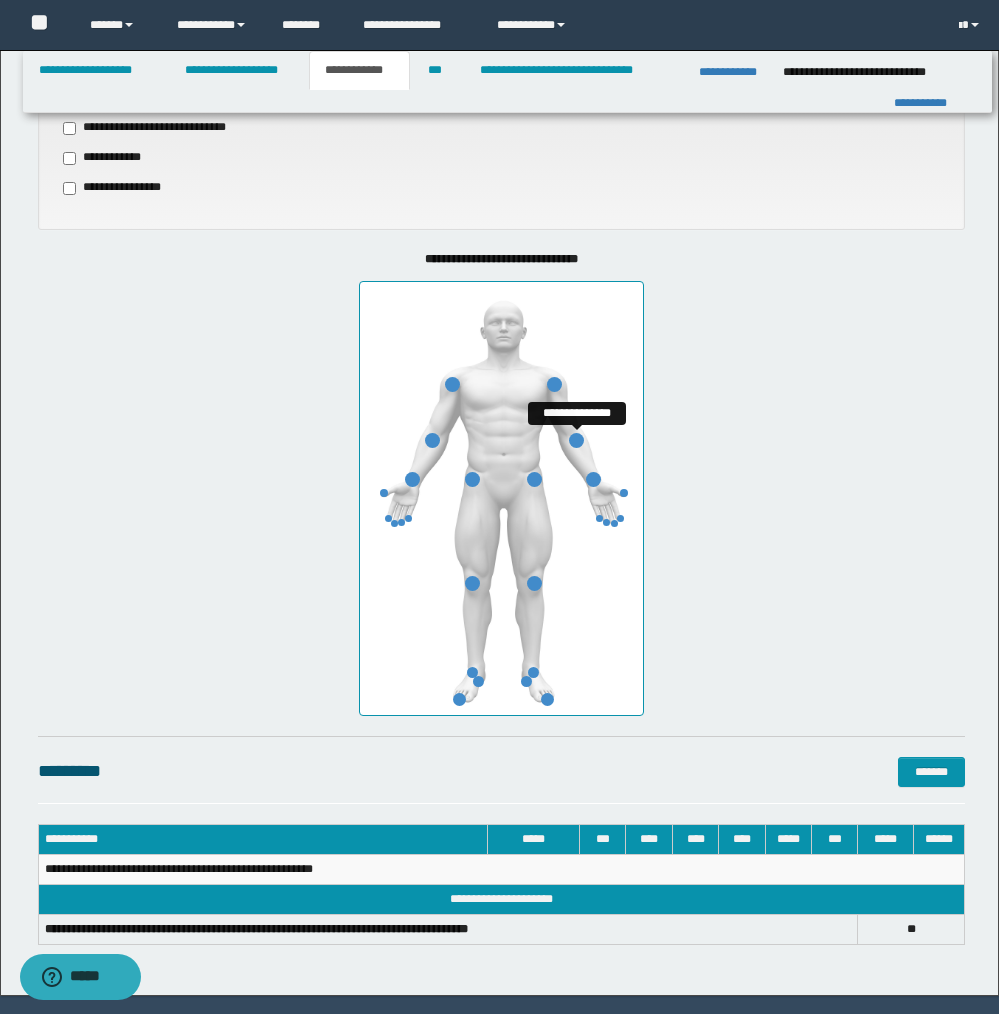click at bounding box center (576, 440) 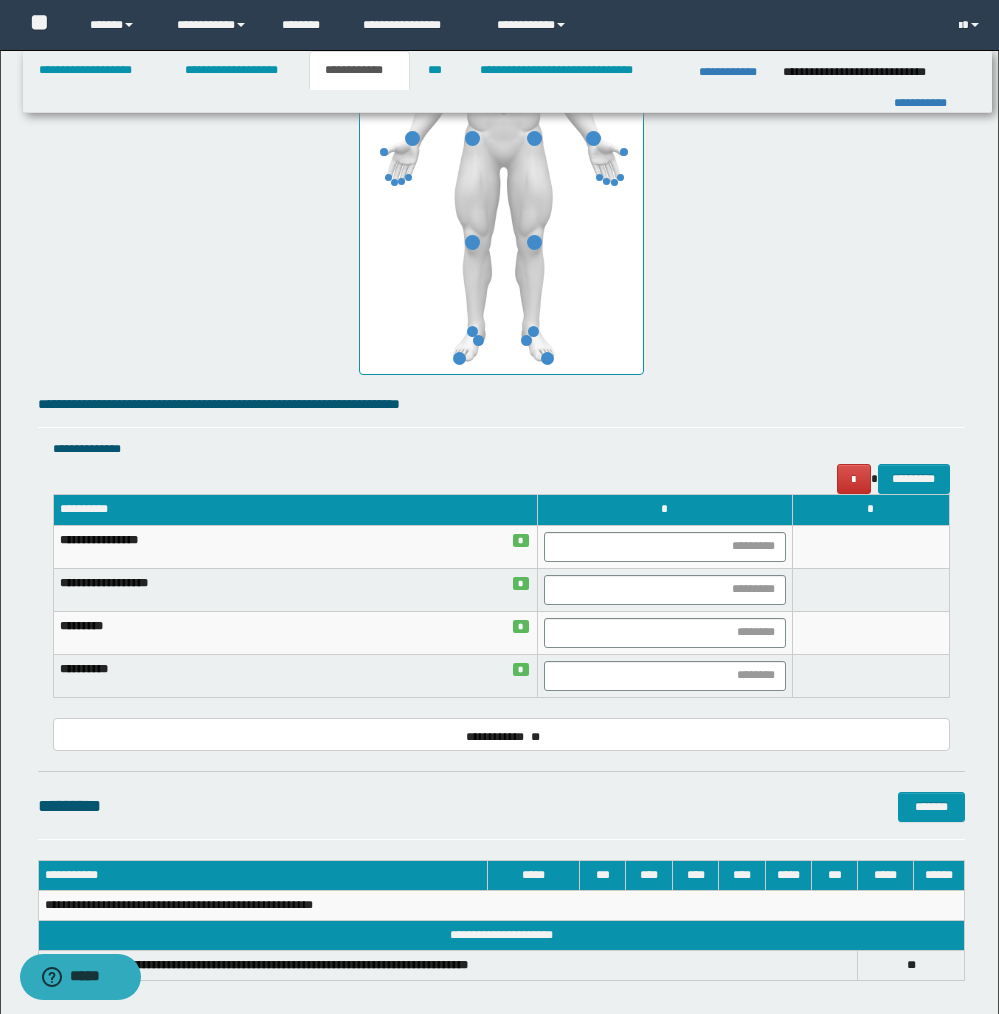 scroll, scrollTop: 1176, scrollLeft: 0, axis: vertical 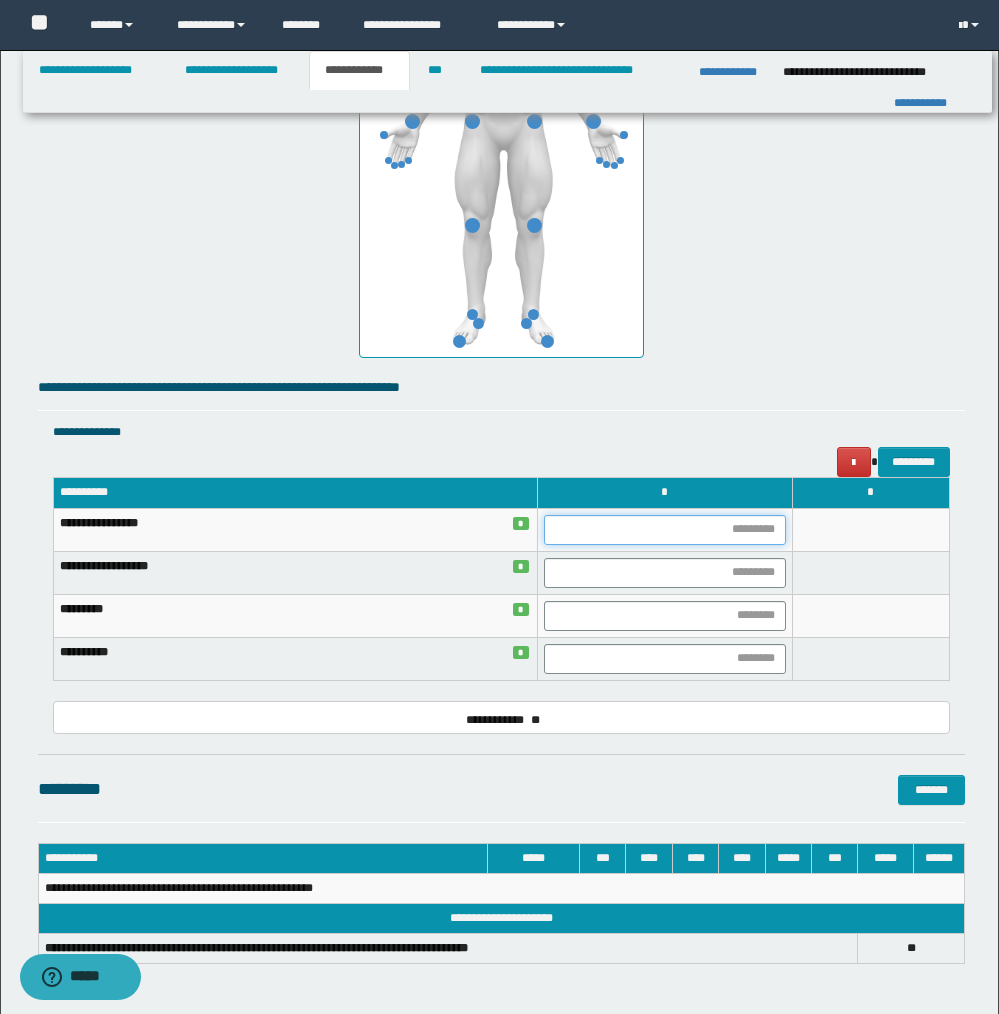 click at bounding box center (664, 530) 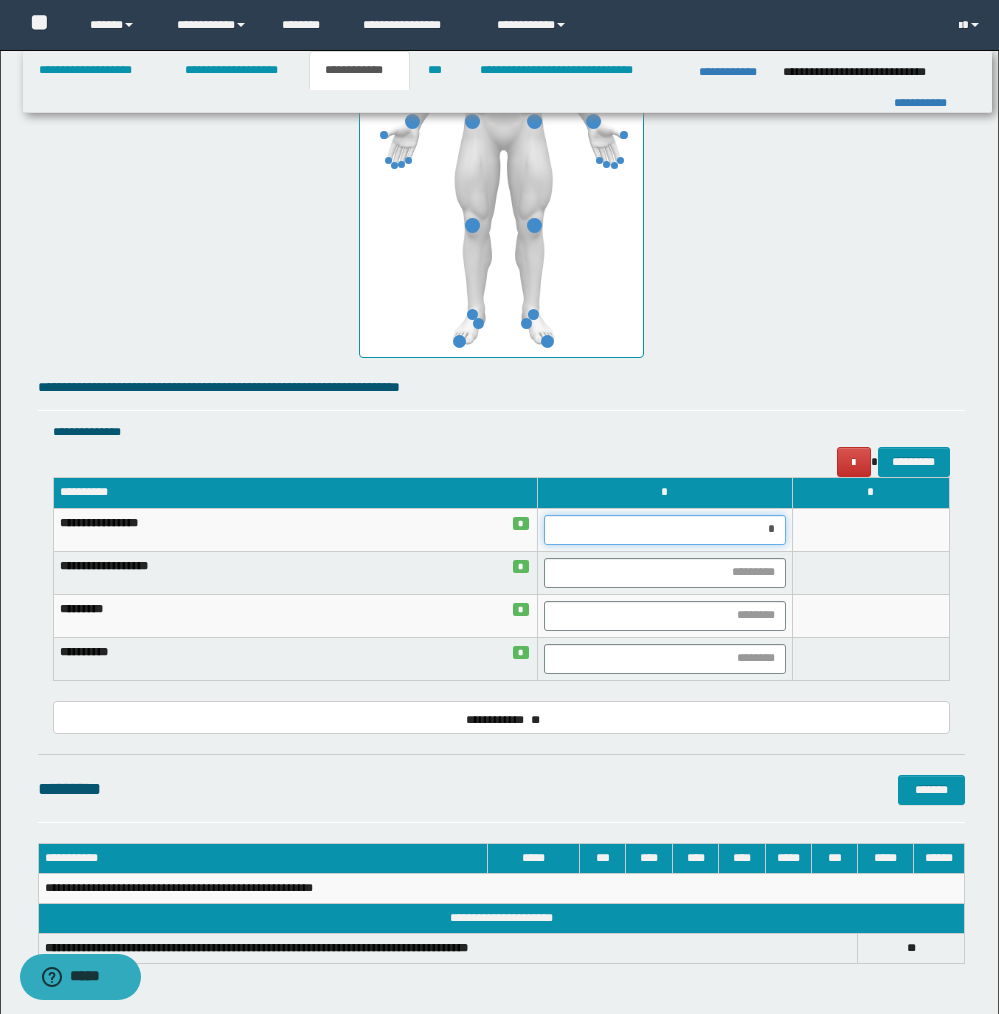 type on "**" 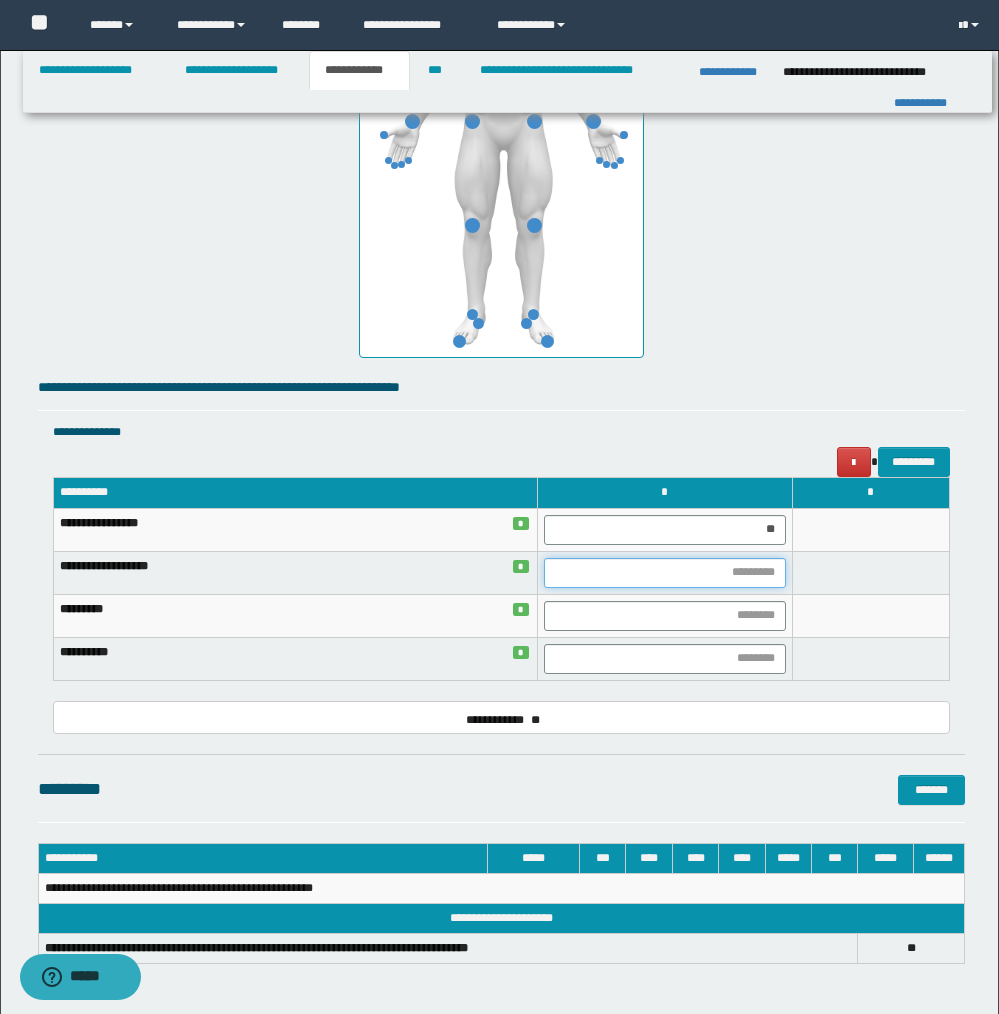 click at bounding box center [664, 573] 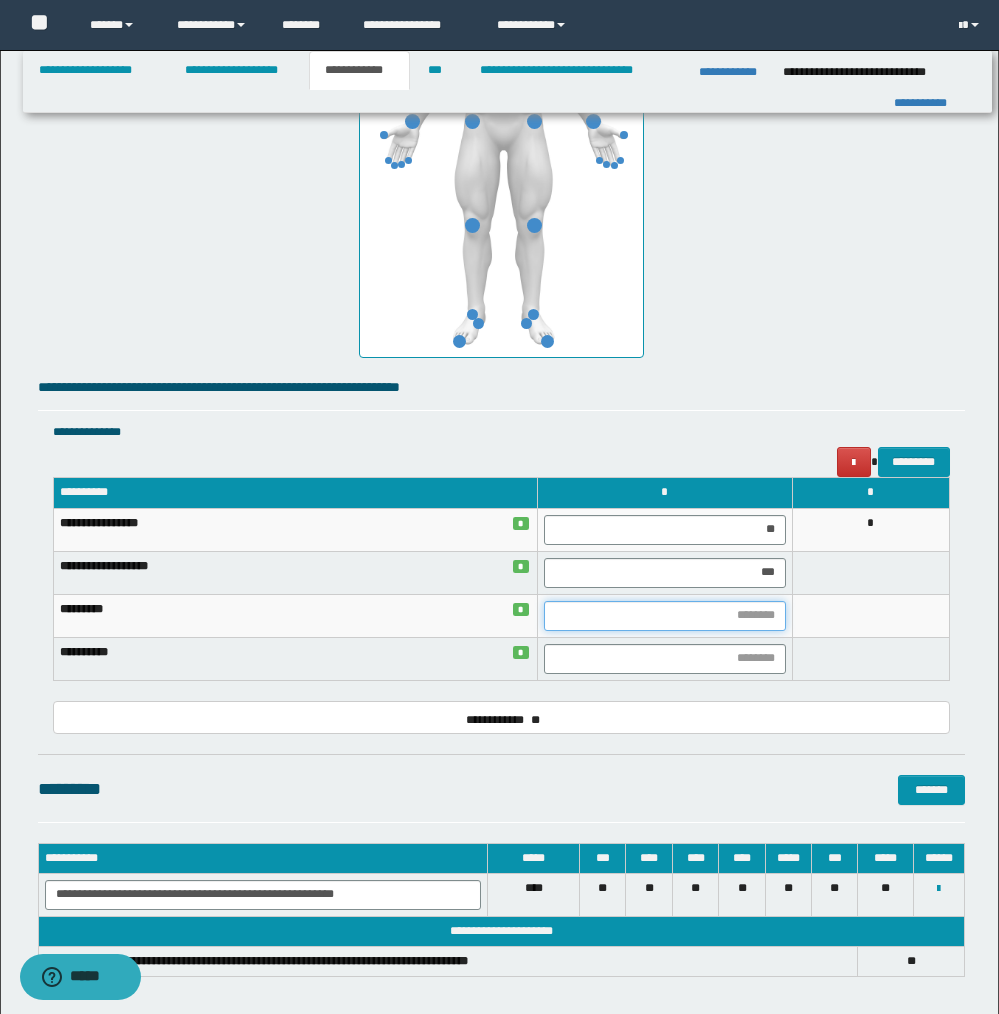 click at bounding box center [664, 616] 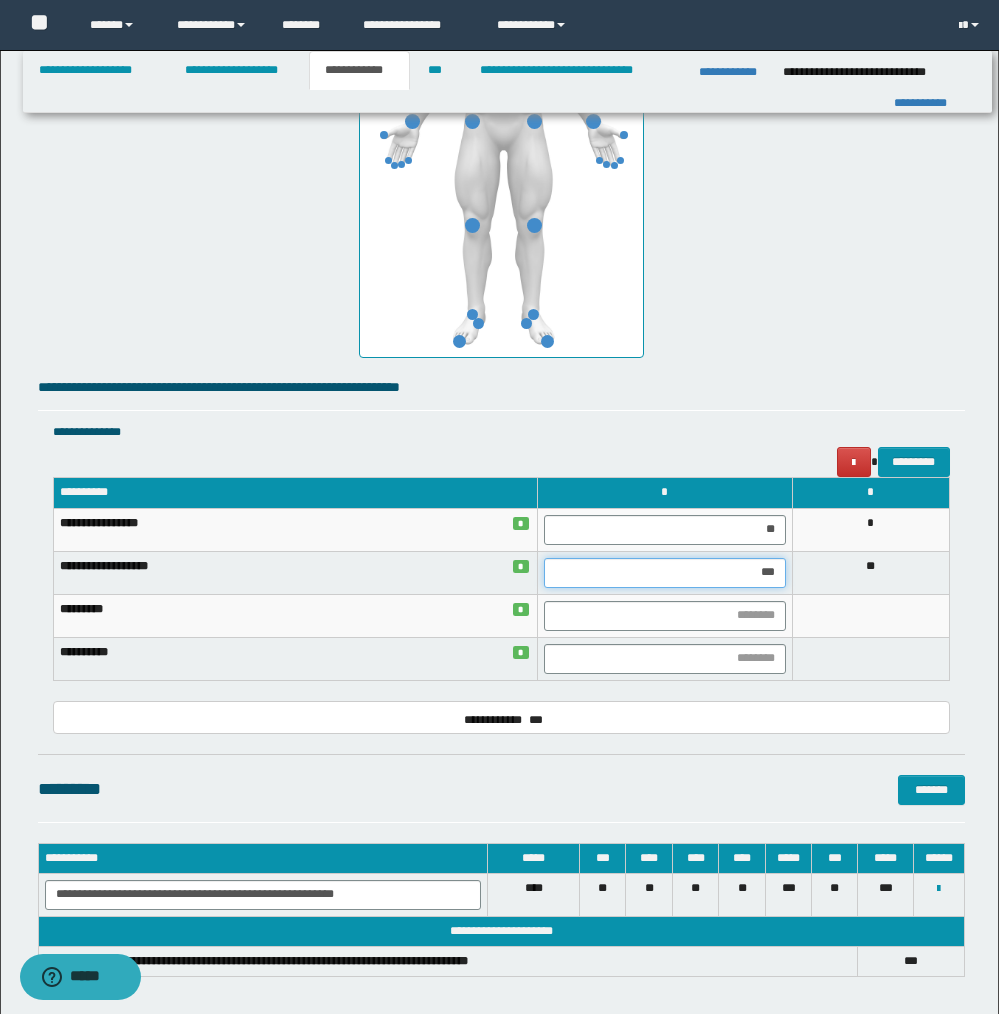click on "***" at bounding box center (664, 573) 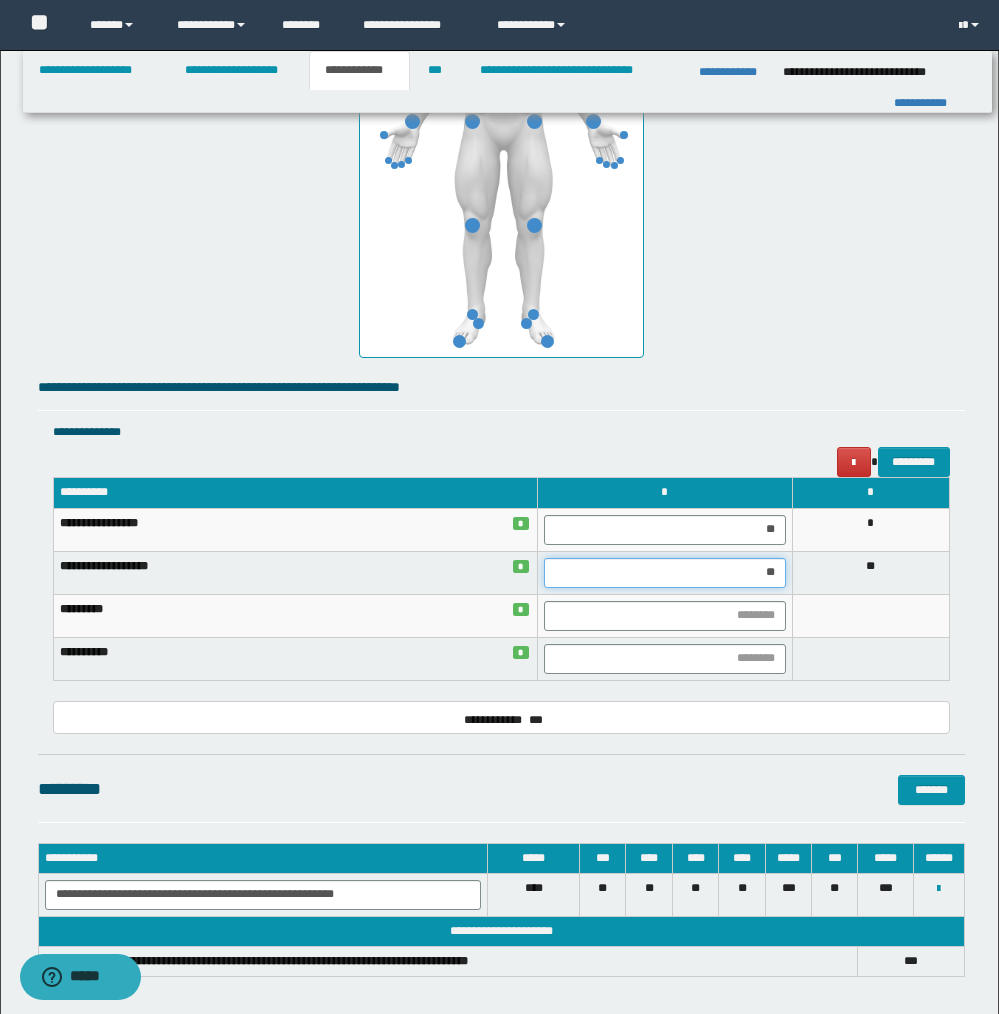type on "***" 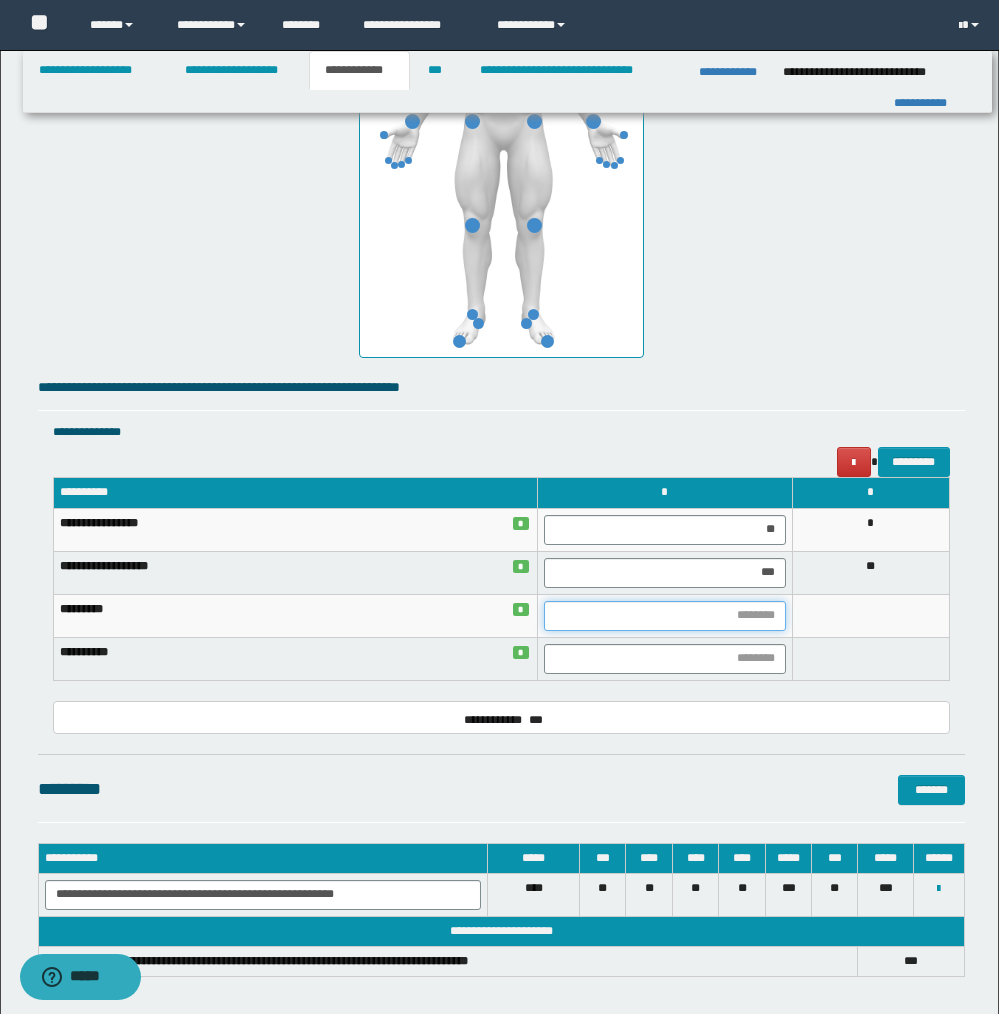 click at bounding box center [664, 616] 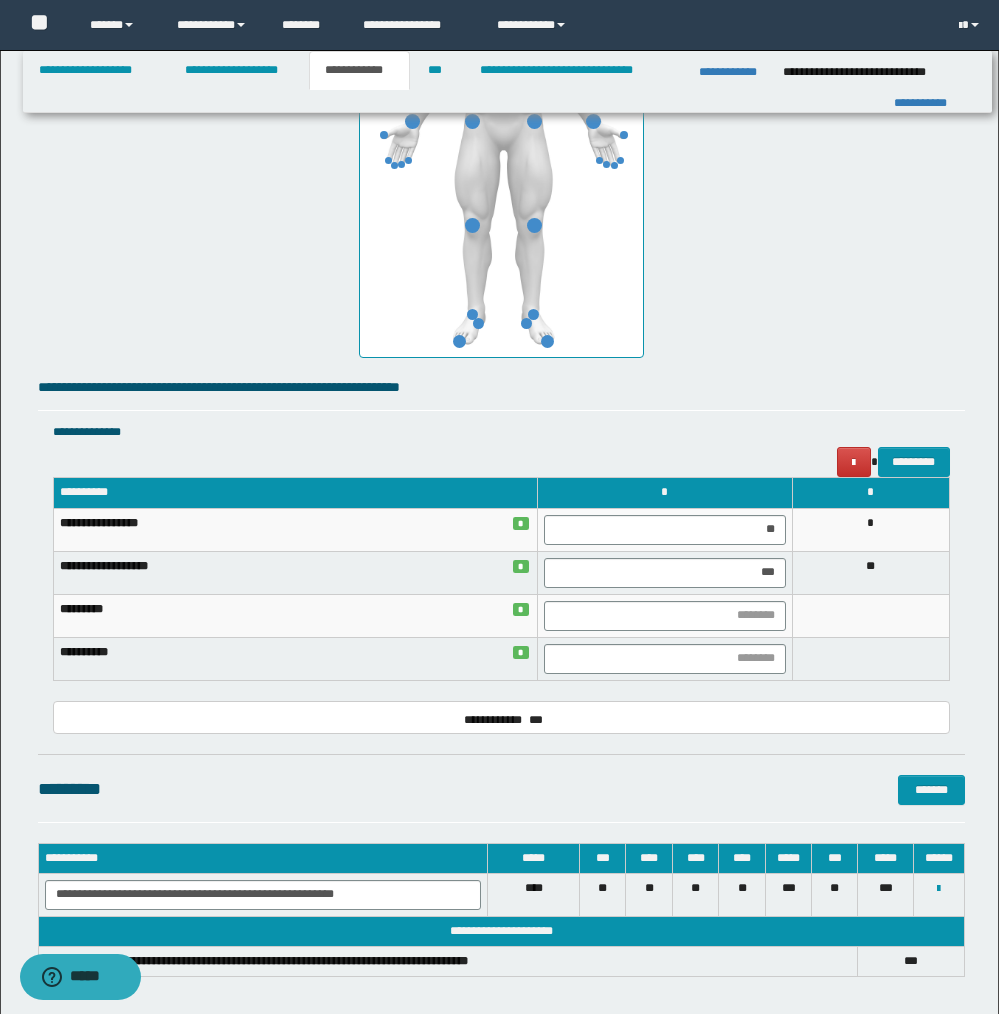 click at bounding box center (871, 615) 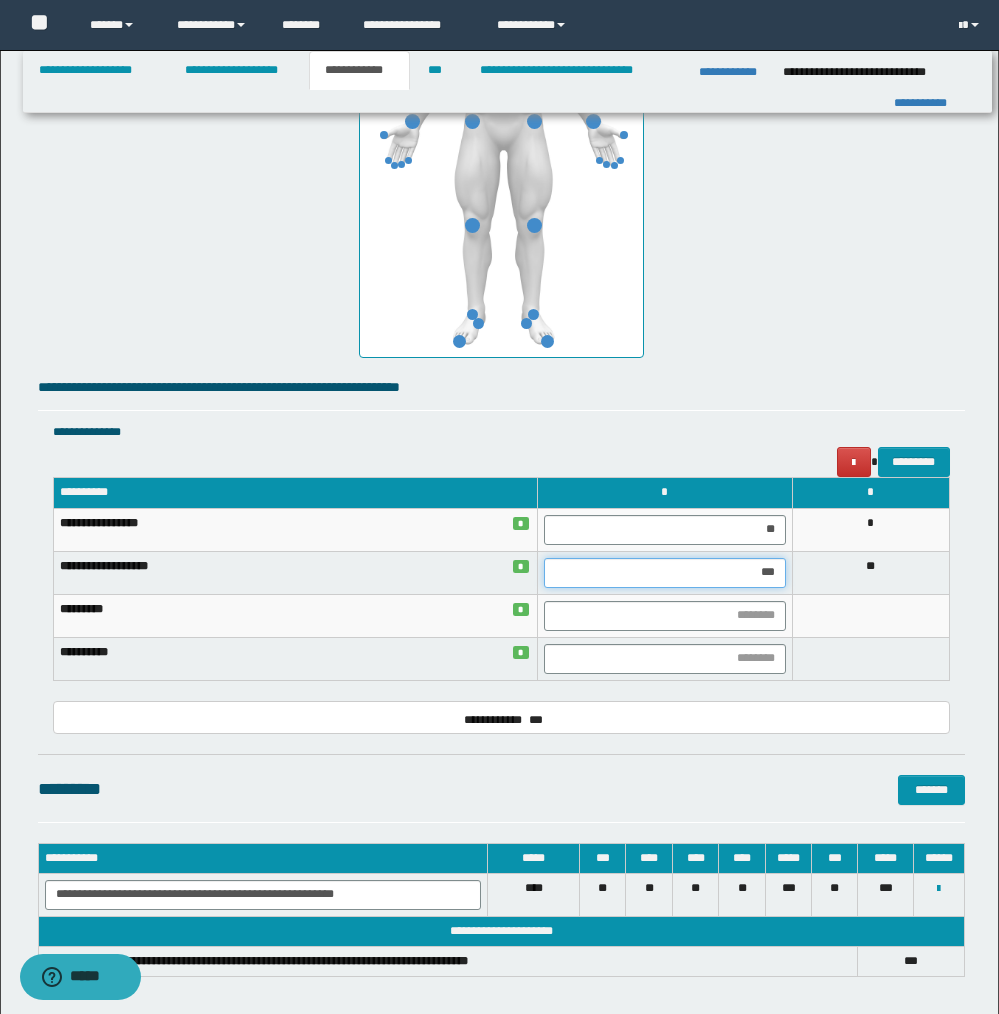 click on "***" at bounding box center (664, 573) 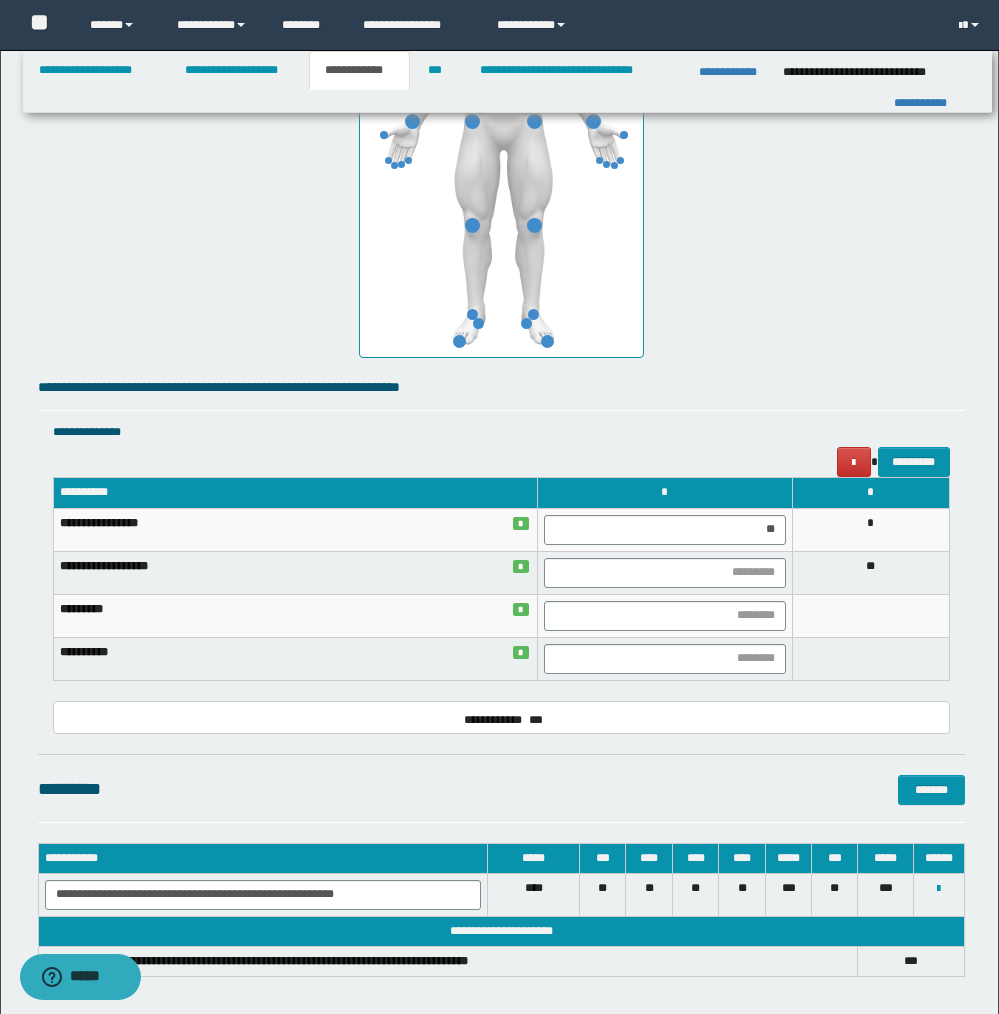 click at bounding box center [871, 615] 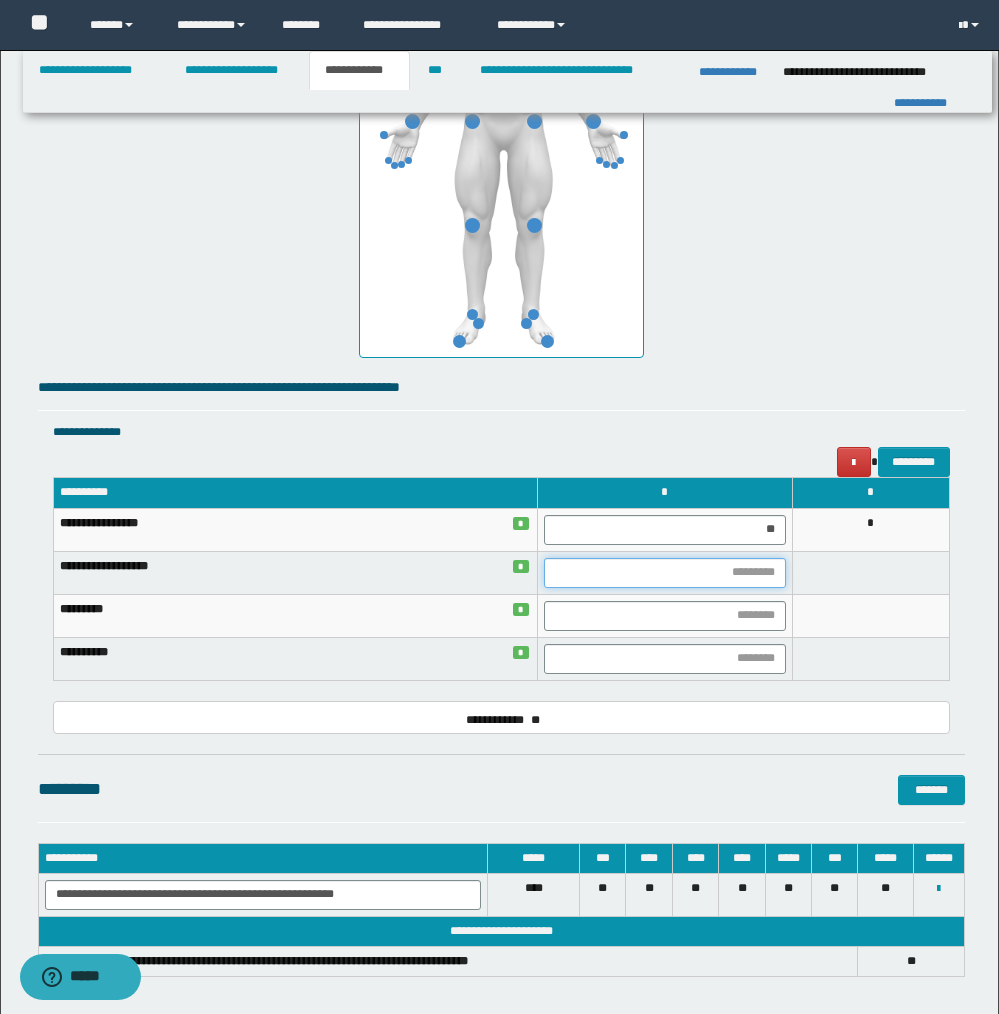 click at bounding box center [664, 573] 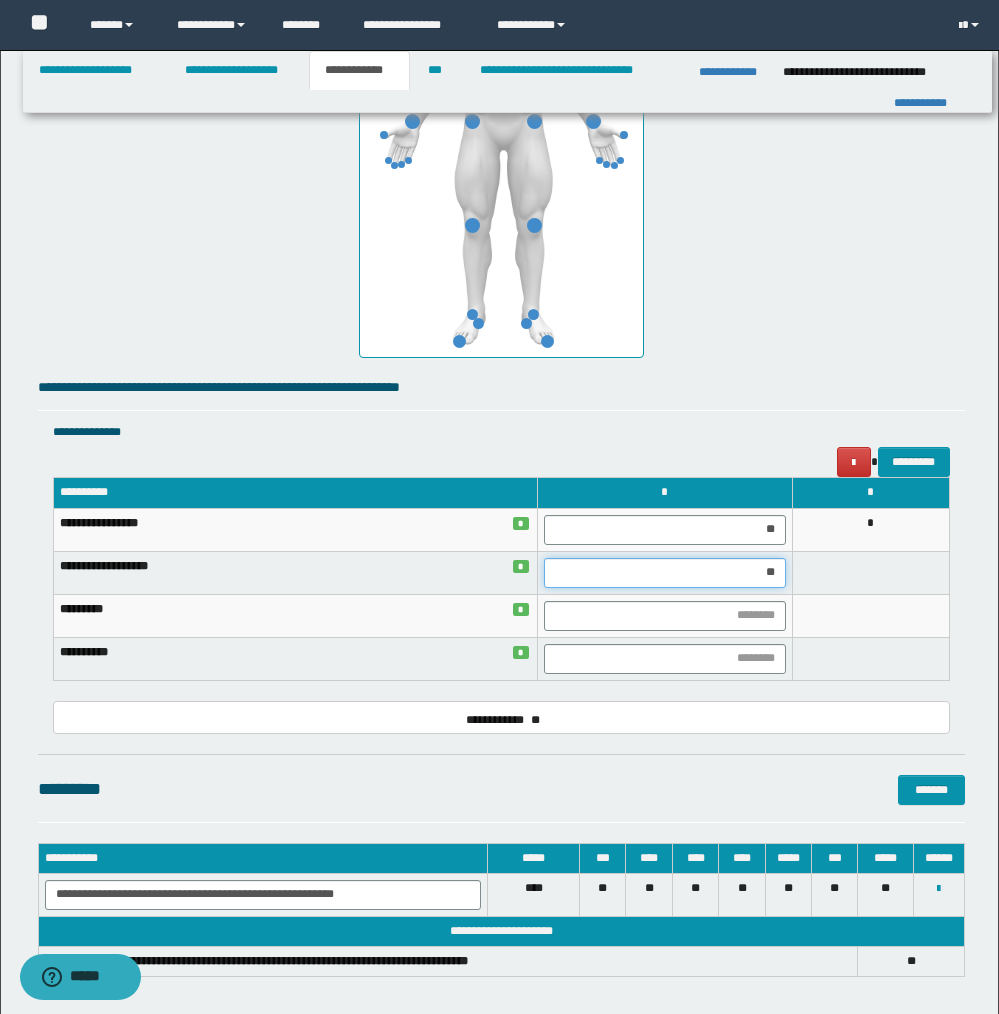 type on "***" 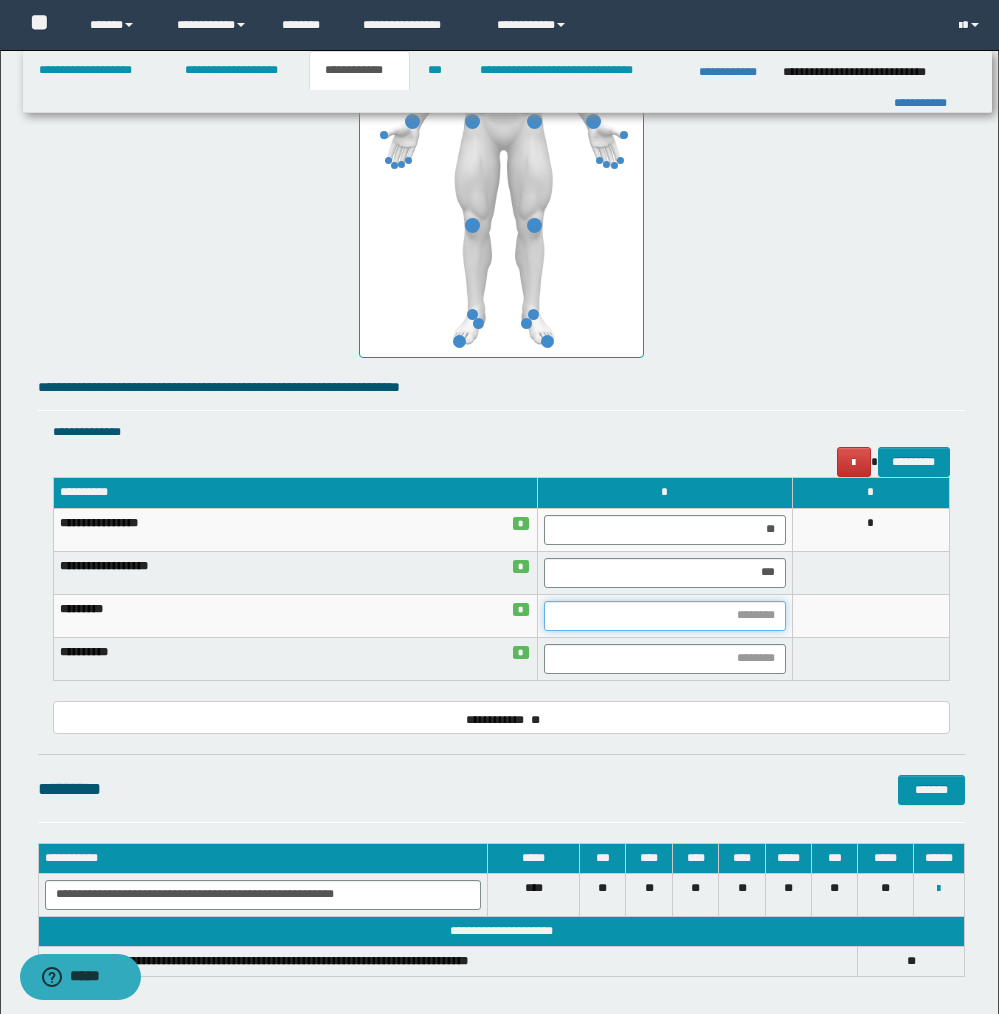 click at bounding box center (664, 616) 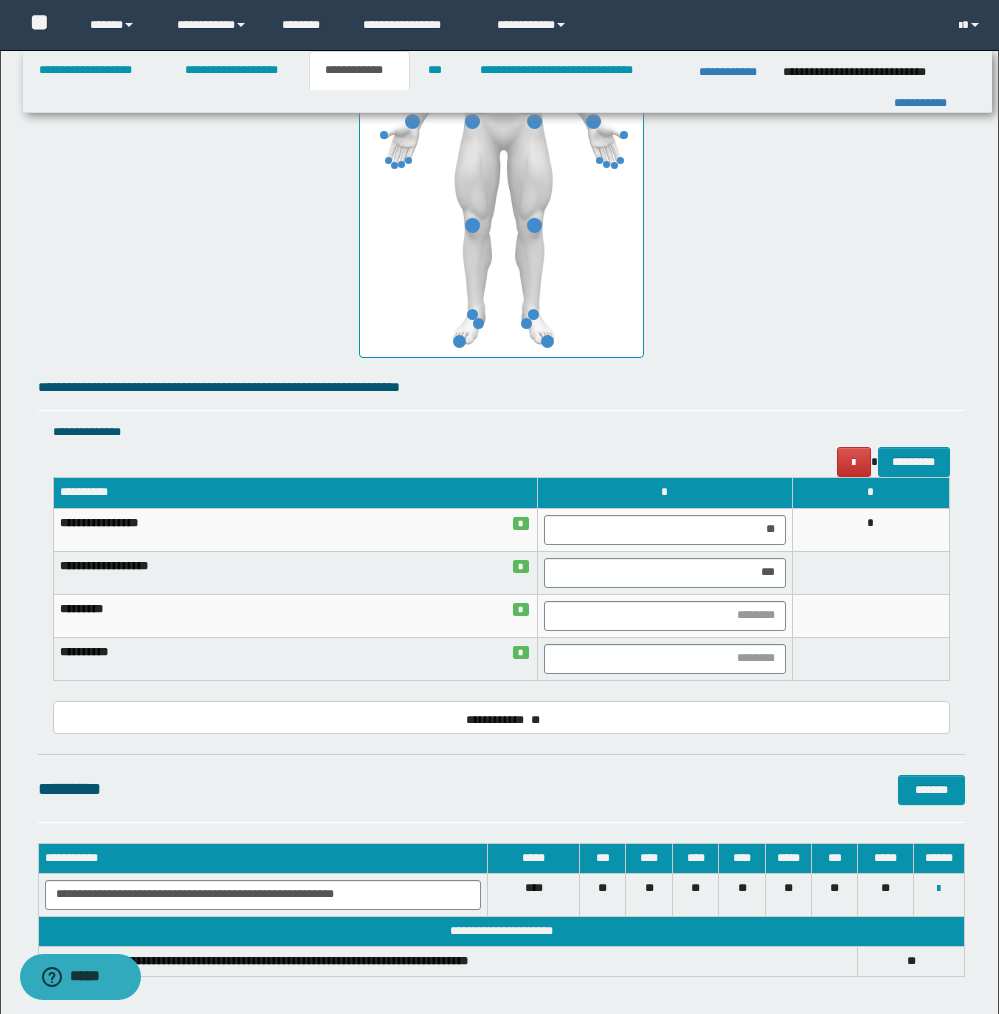 drag, startPoint x: 859, startPoint y: 624, endPoint x: 814, endPoint y: 627, distance: 45.099888 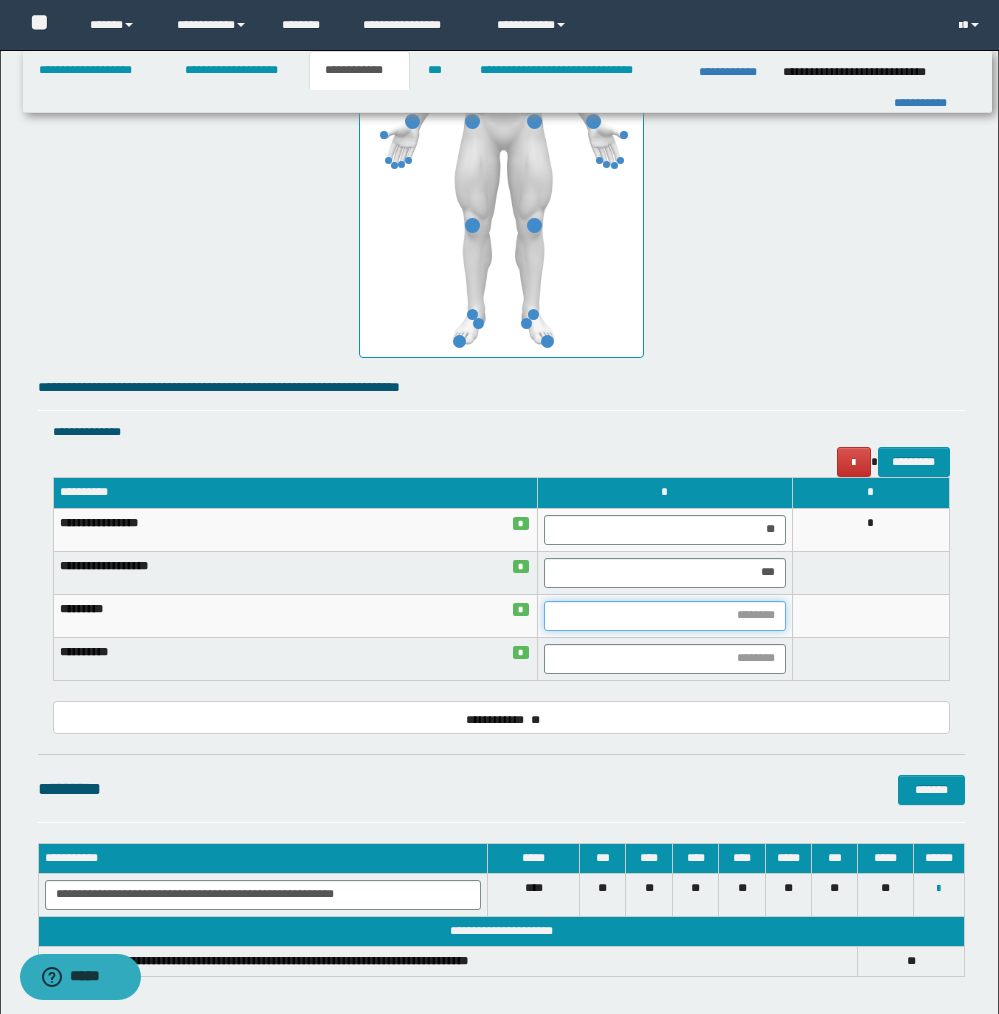 click at bounding box center [664, 616] 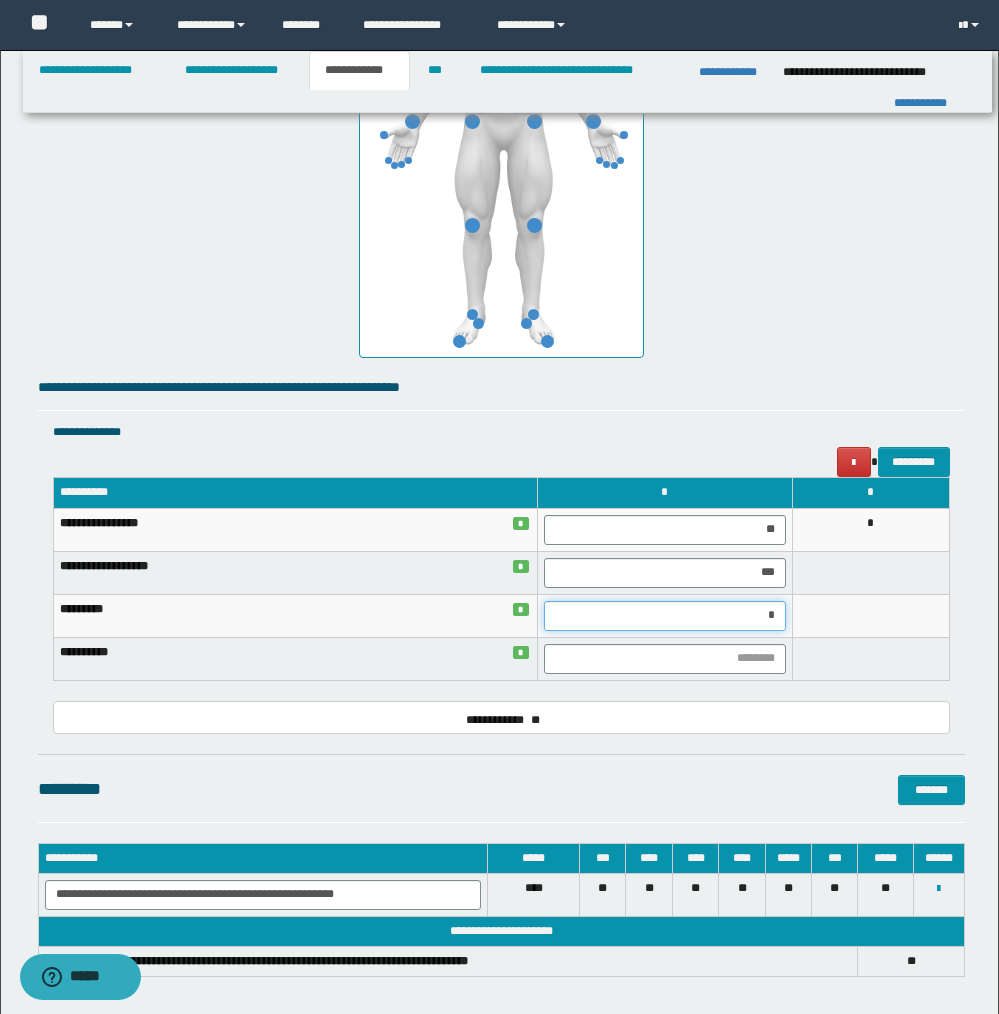 type on "**" 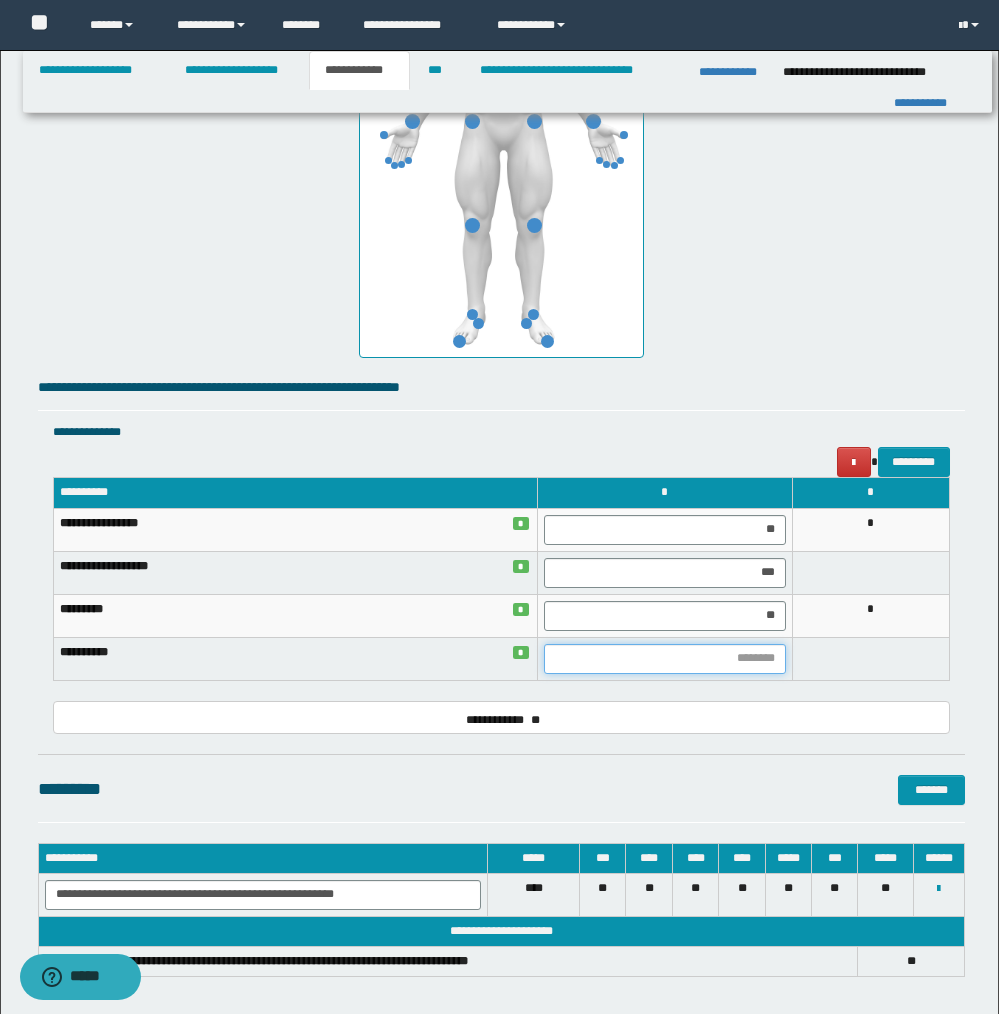 click at bounding box center (664, 659) 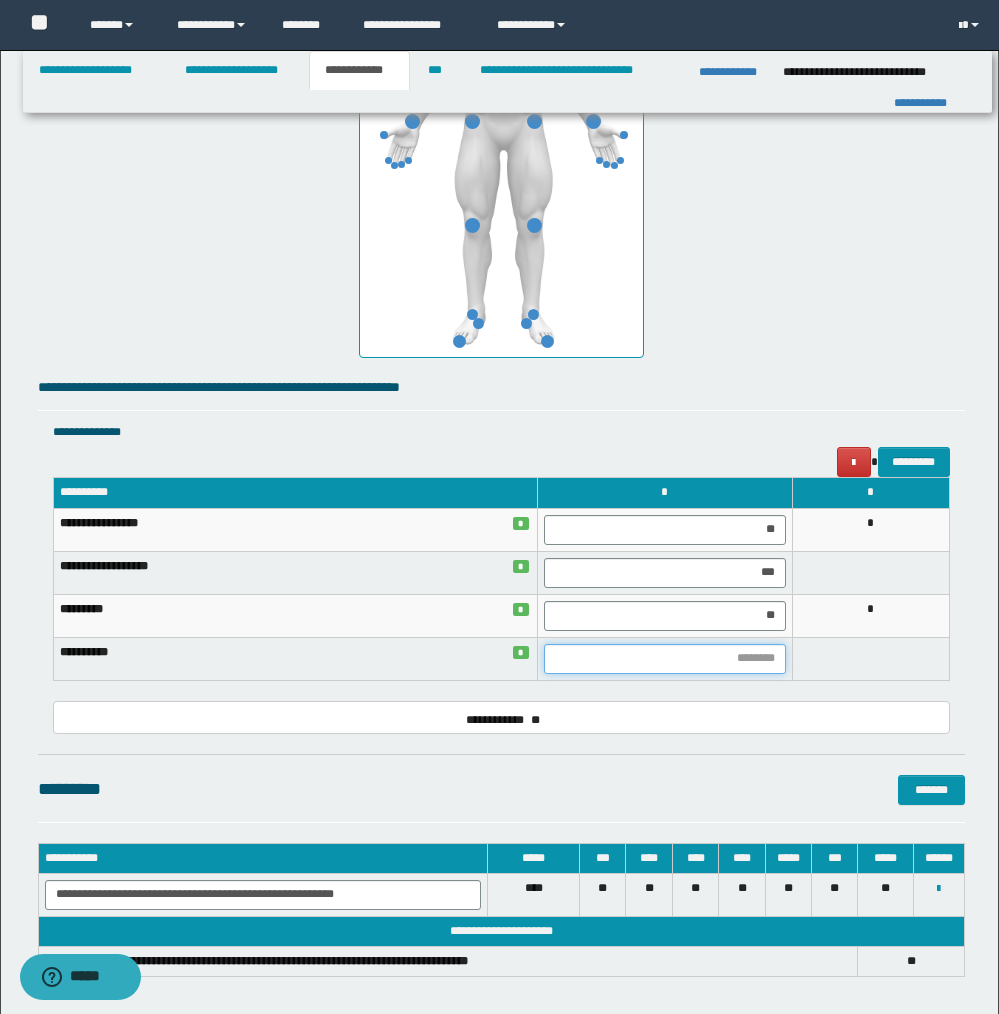type on "*" 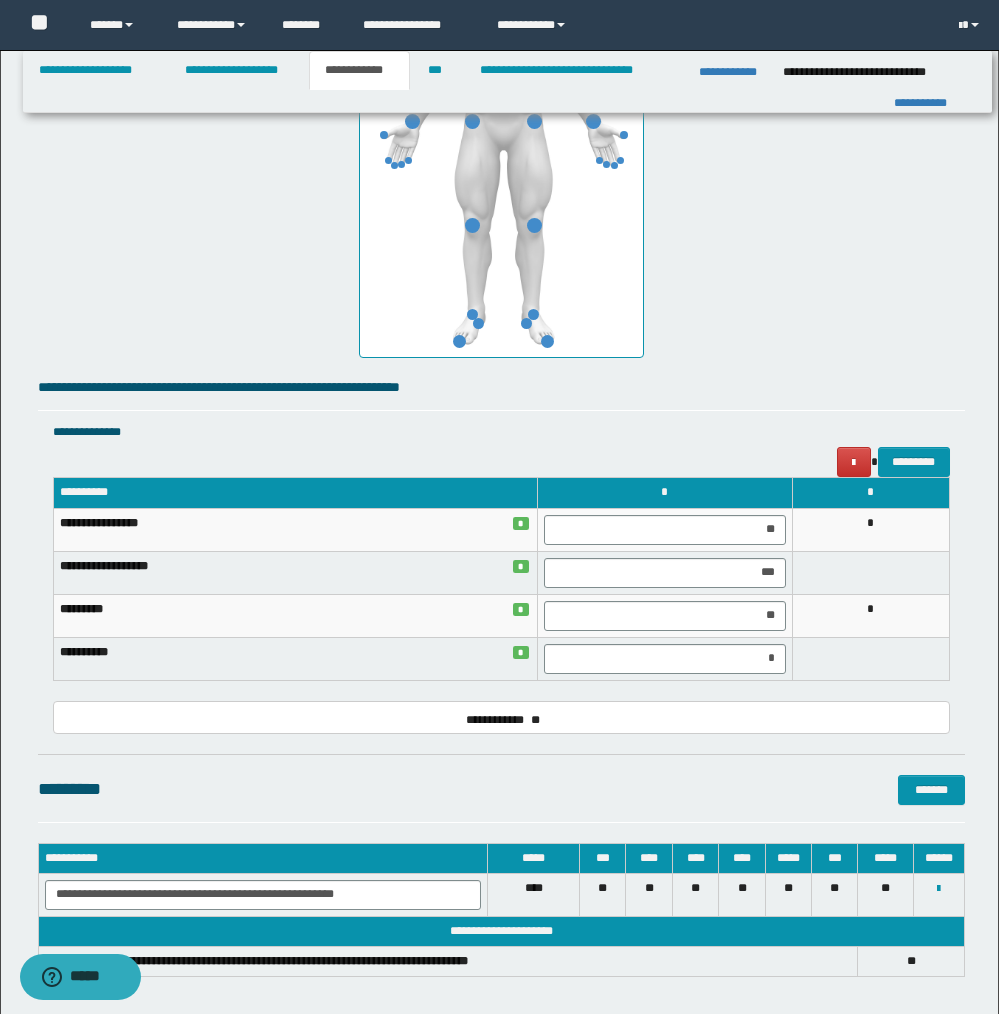 click on "**********" at bounding box center [501, 718] 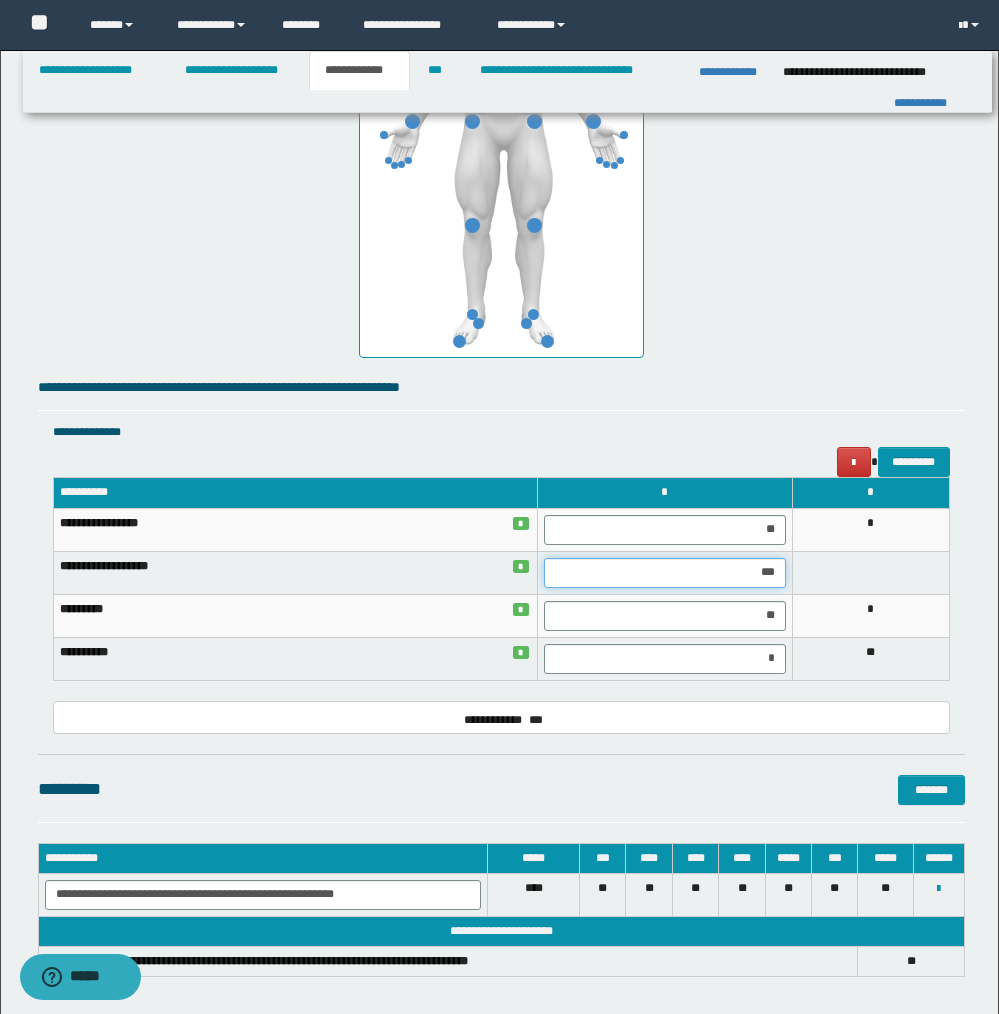 click on "***" at bounding box center (664, 573) 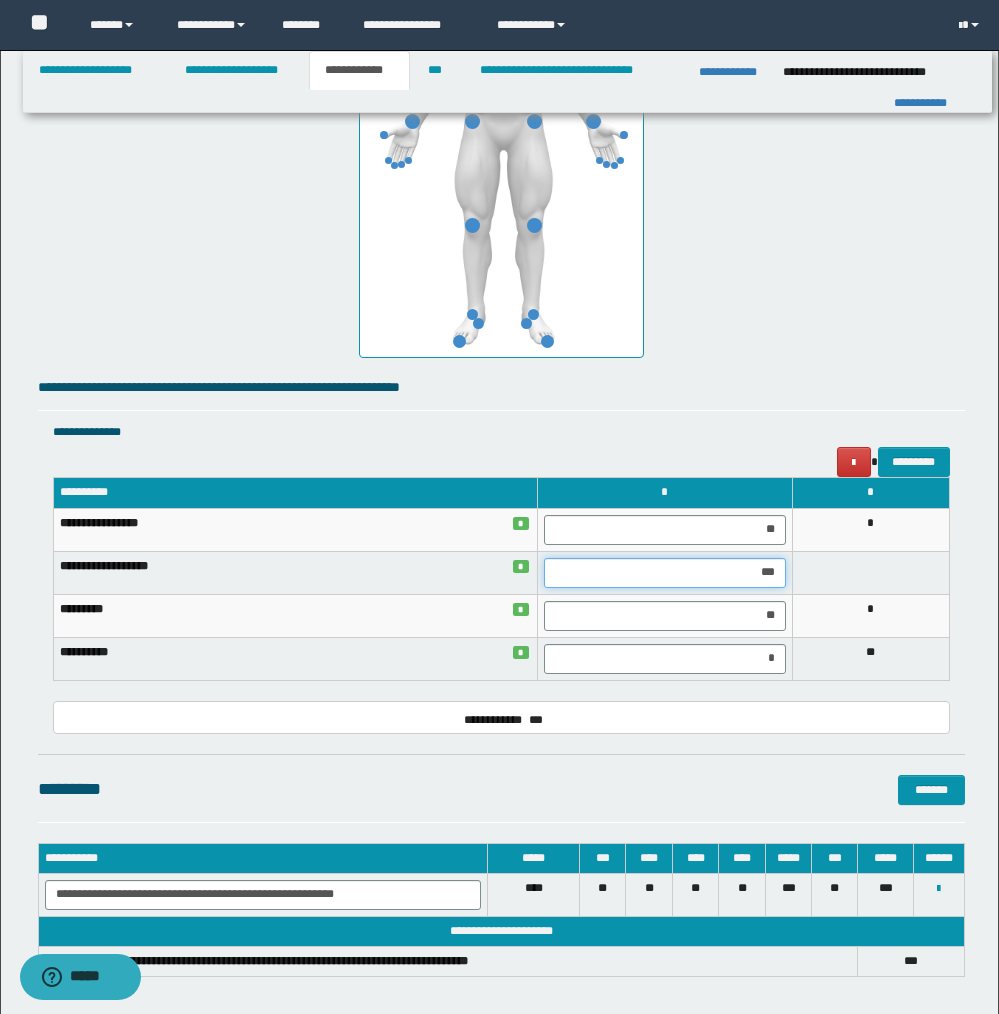 click on "***" at bounding box center (664, 573) 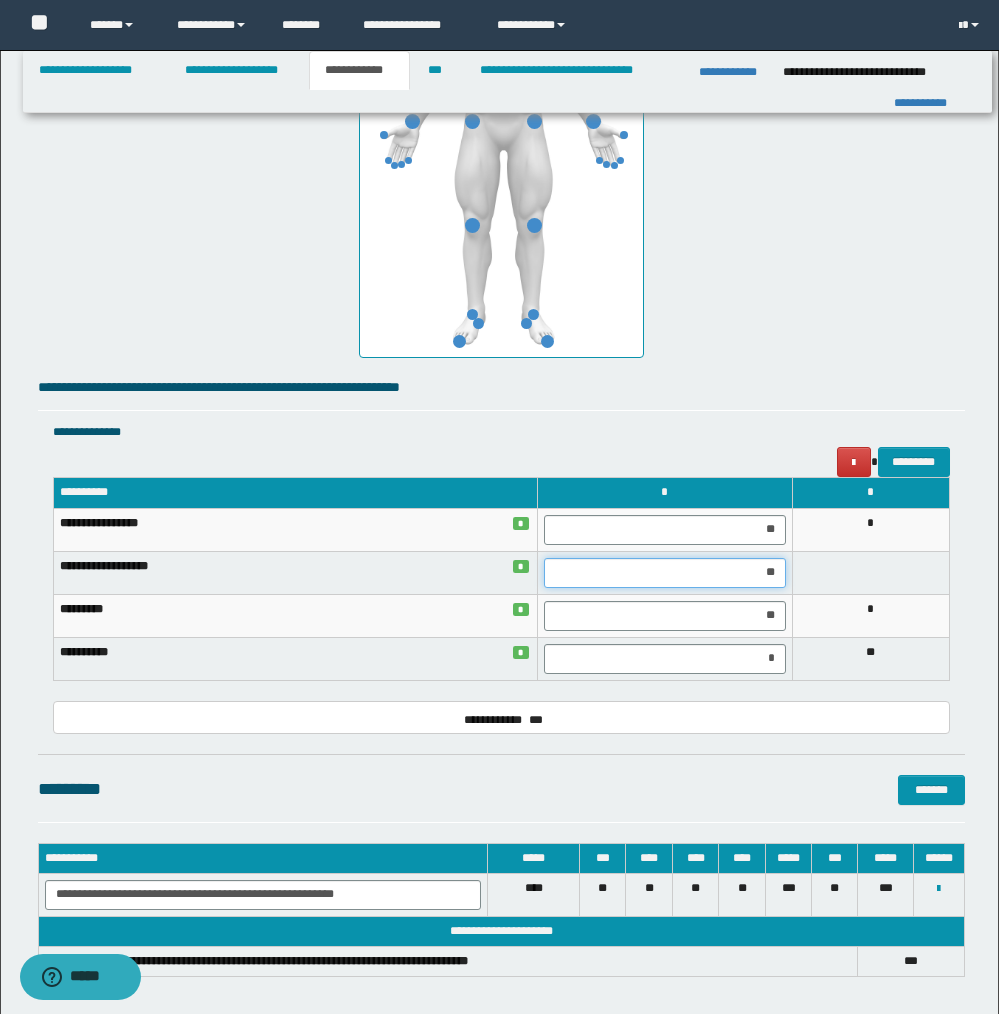 type on "***" 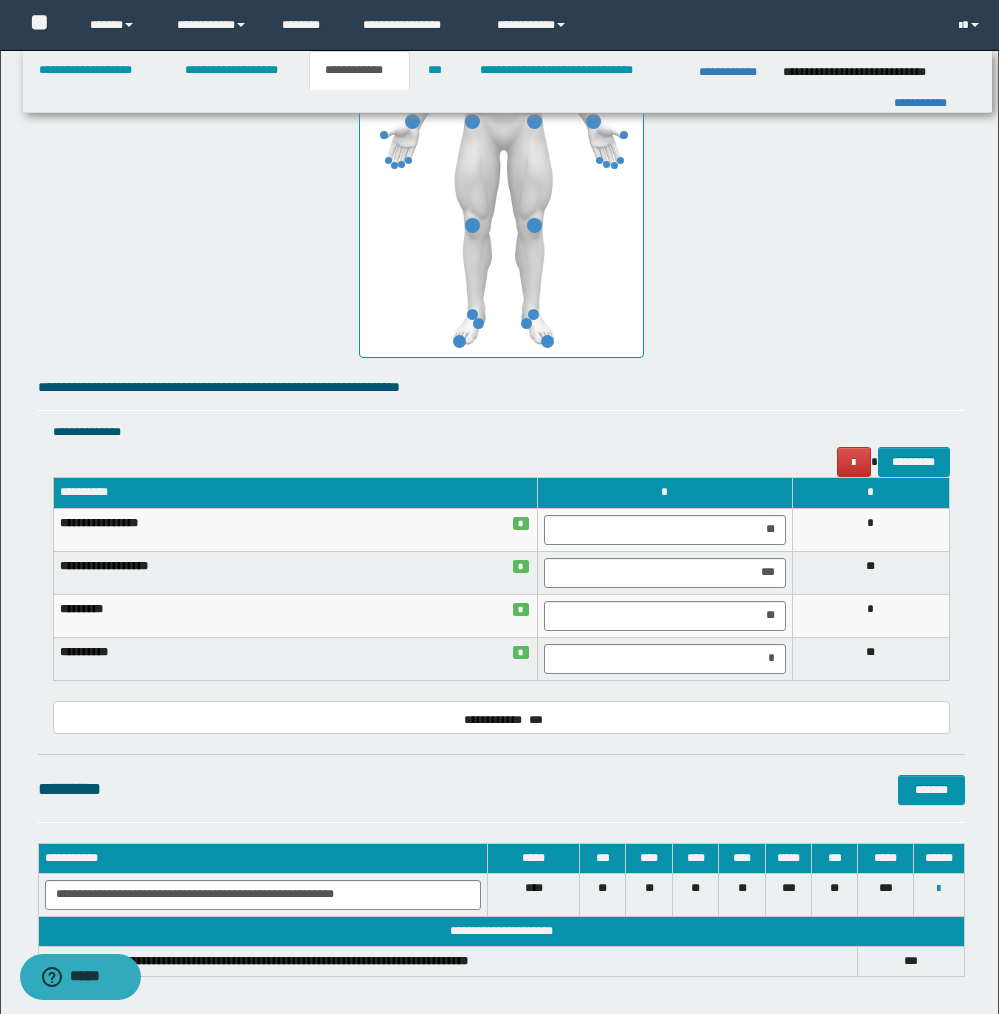 click on "*" at bounding box center [665, 658] 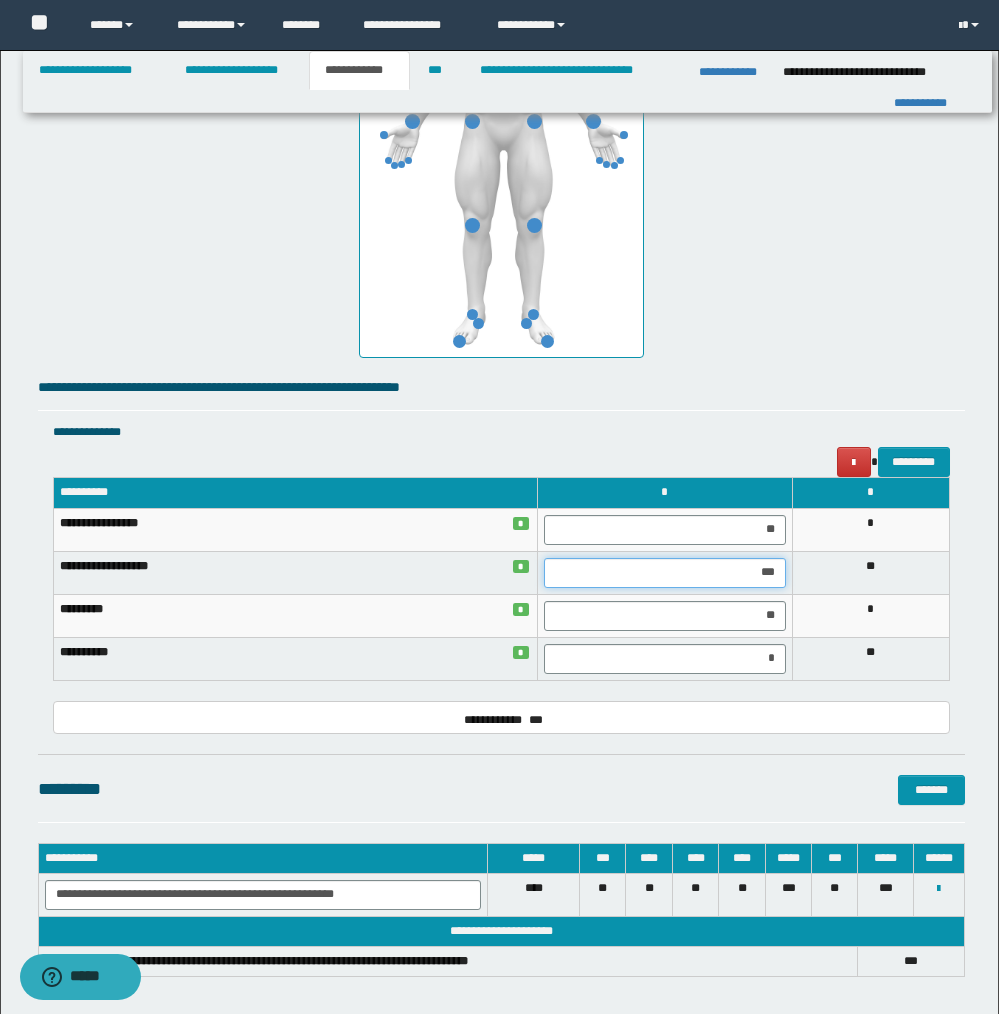 click on "***" at bounding box center (664, 573) 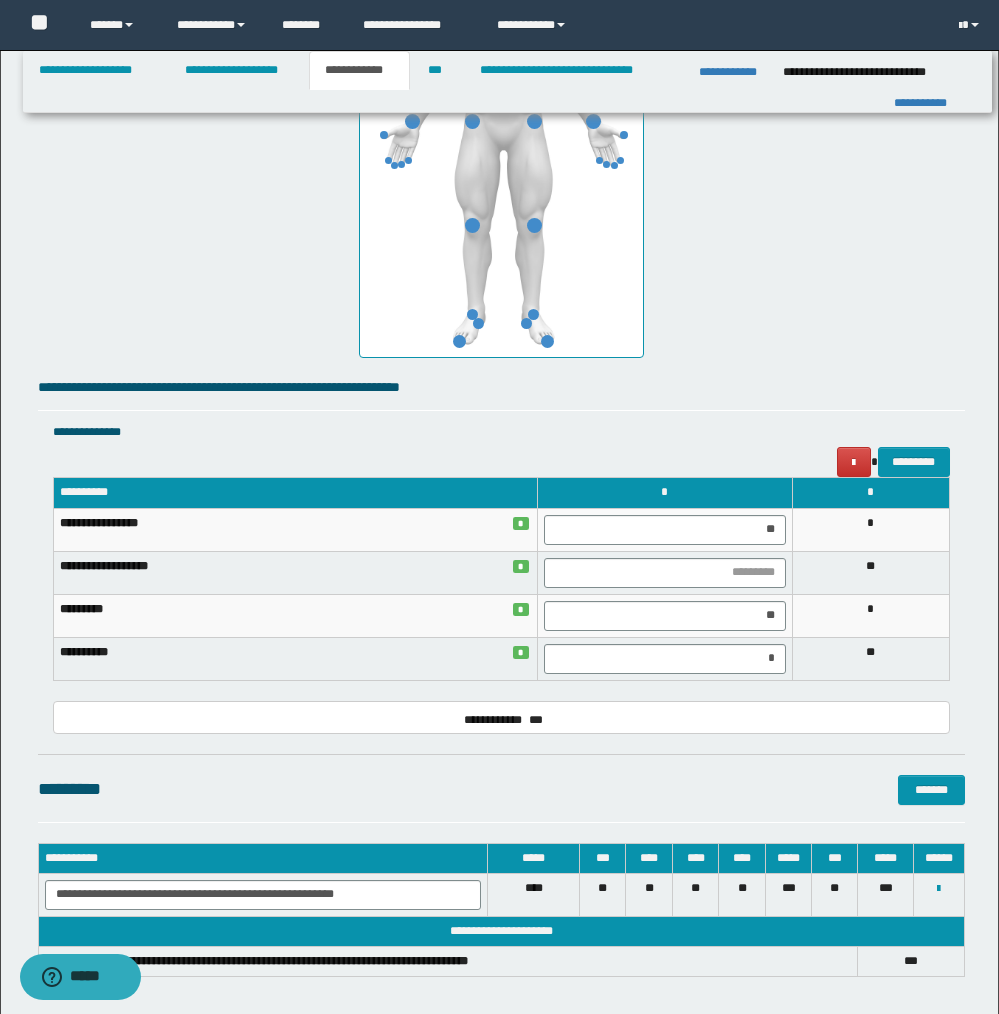 click on "**********" at bounding box center (501, 289) 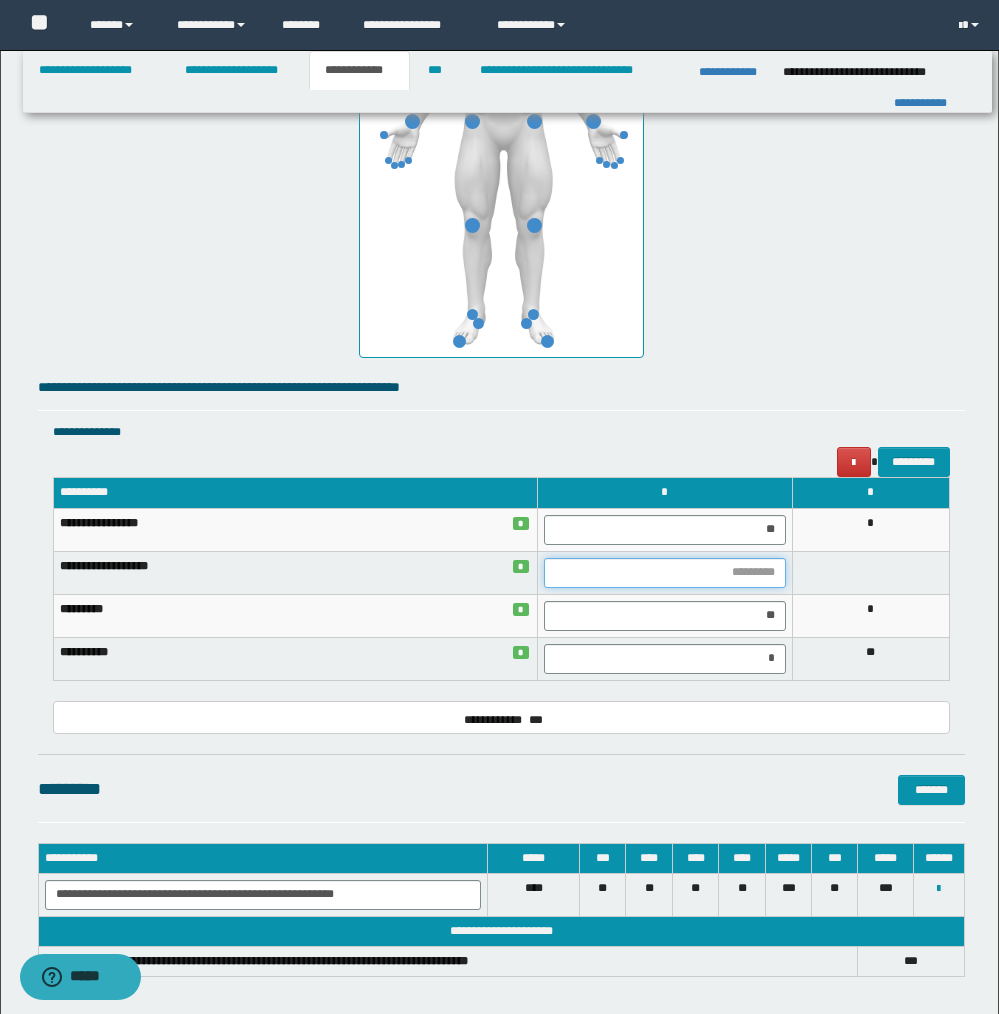 click at bounding box center (664, 573) 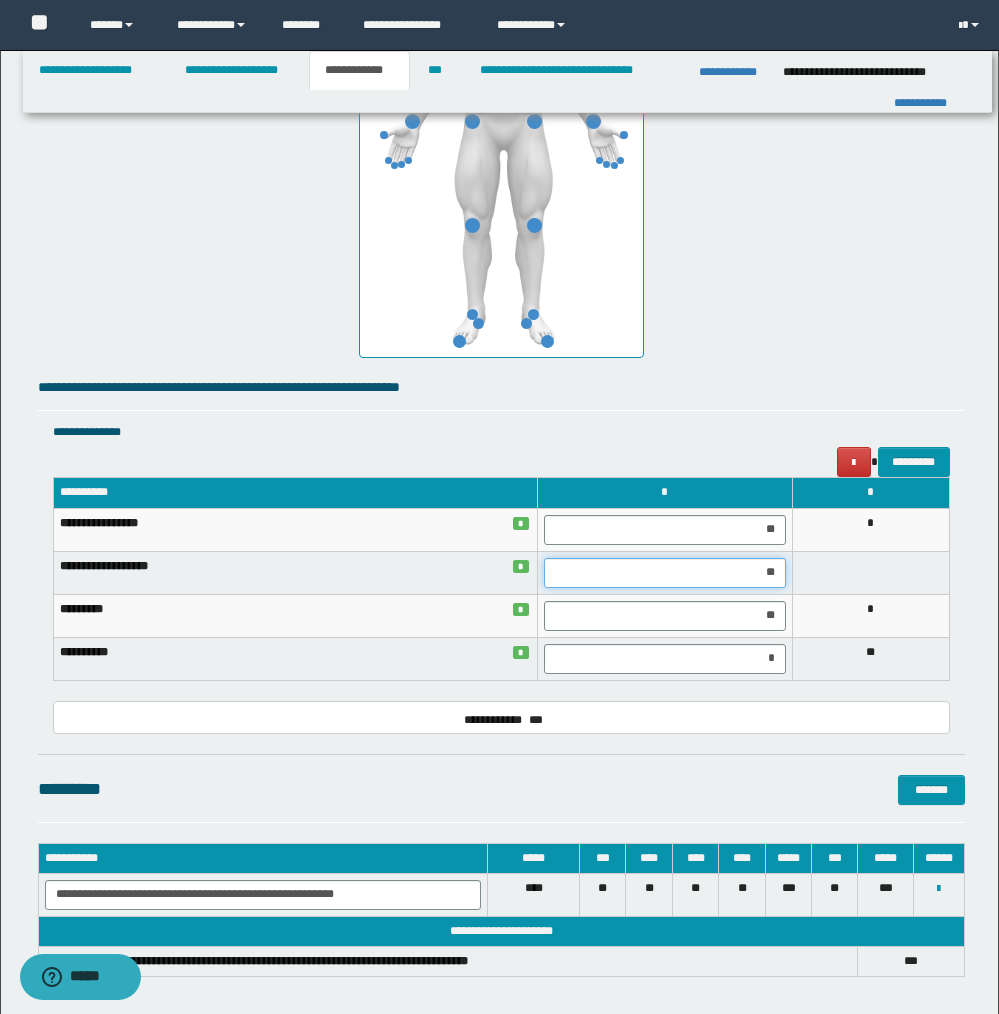 type on "***" 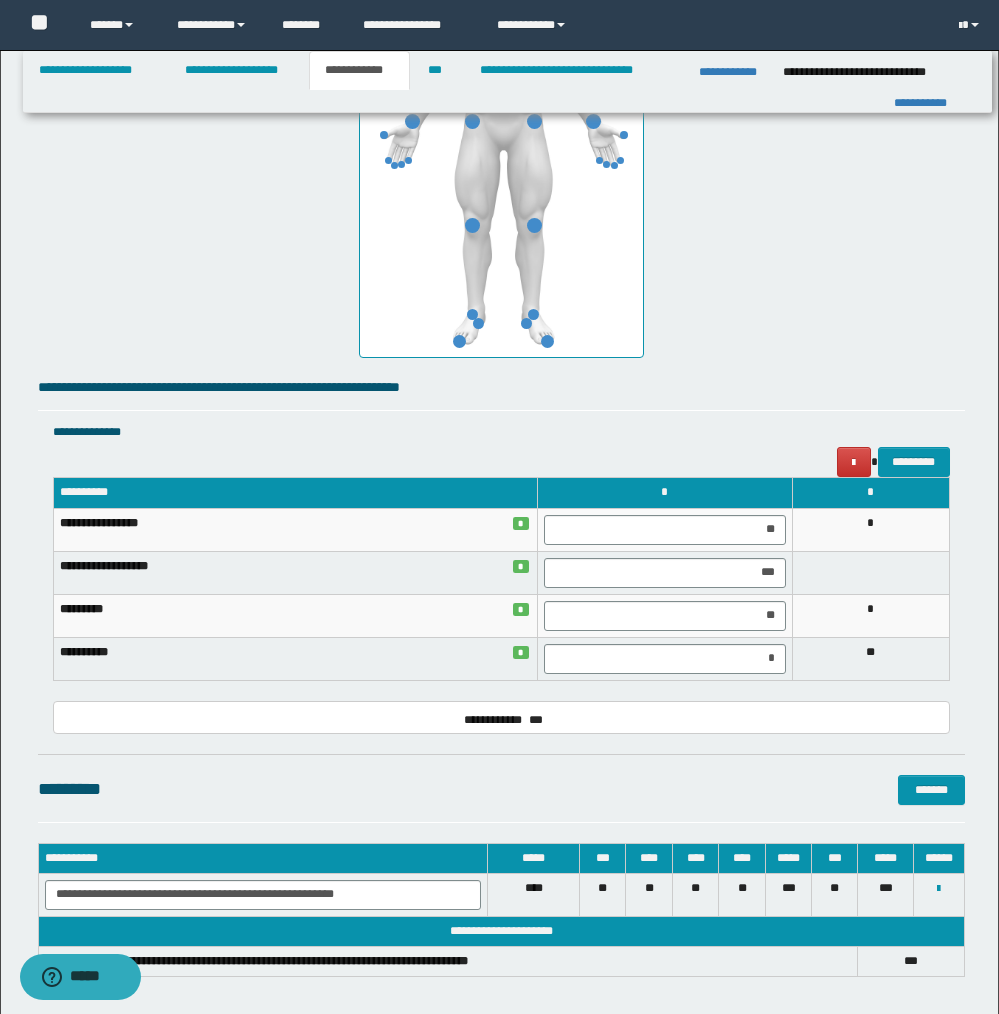 click on "**********" at bounding box center [501, 588] 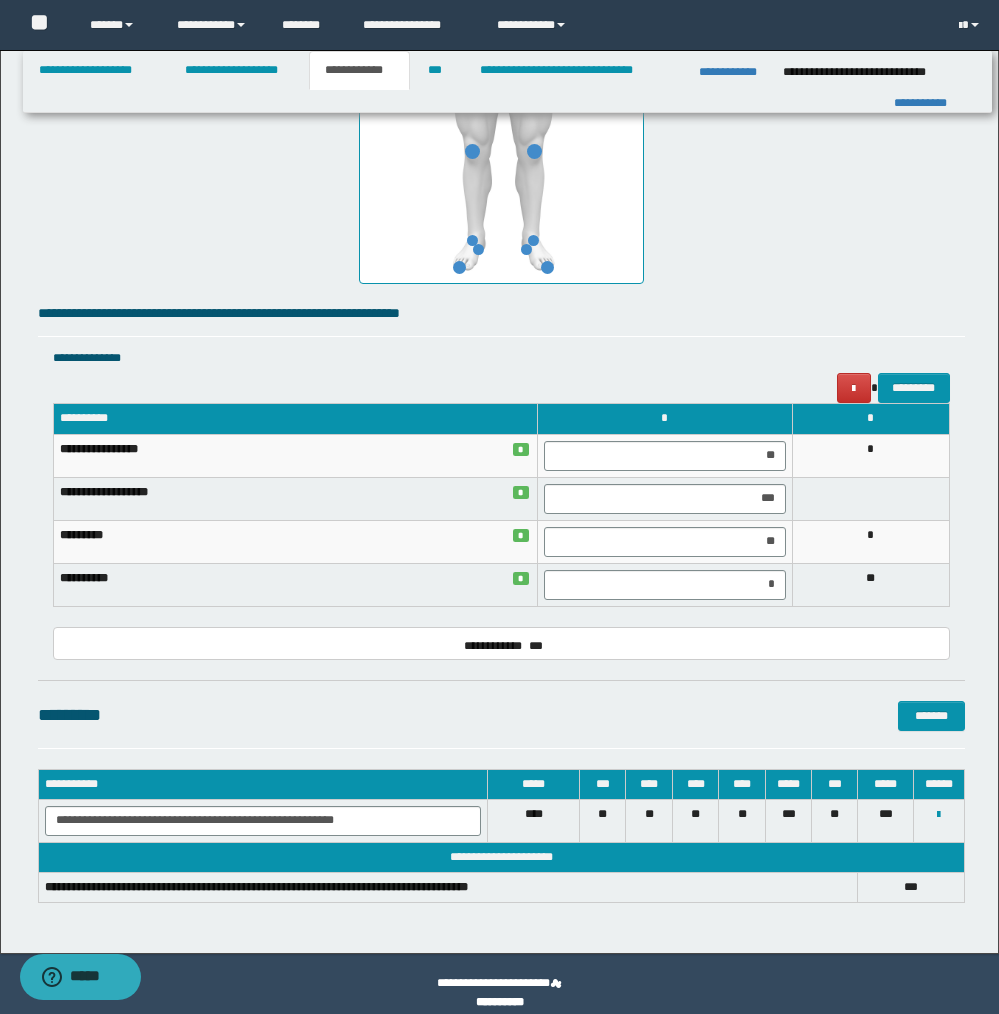 scroll, scrollTop: 1268, scrollLeft: 0, axis: vertical 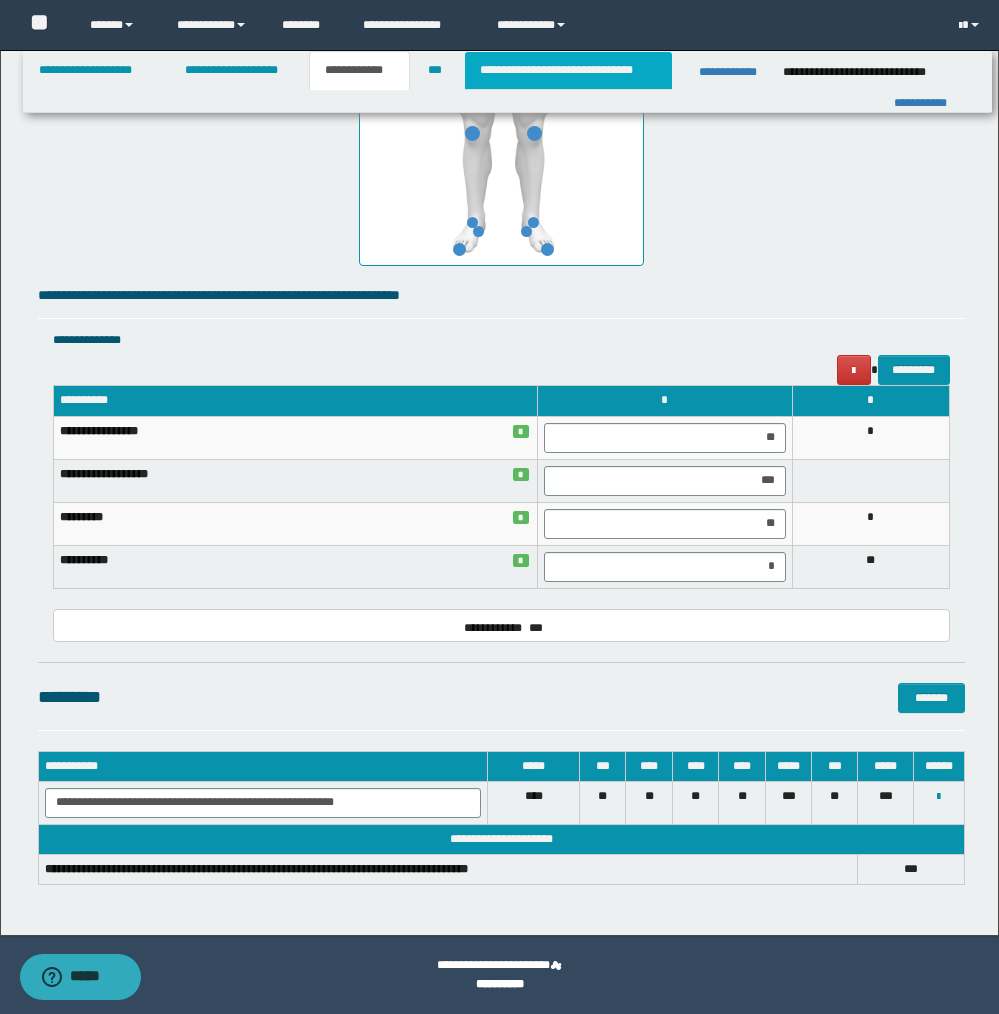 click on "**********" at bounding box center [568, 70] 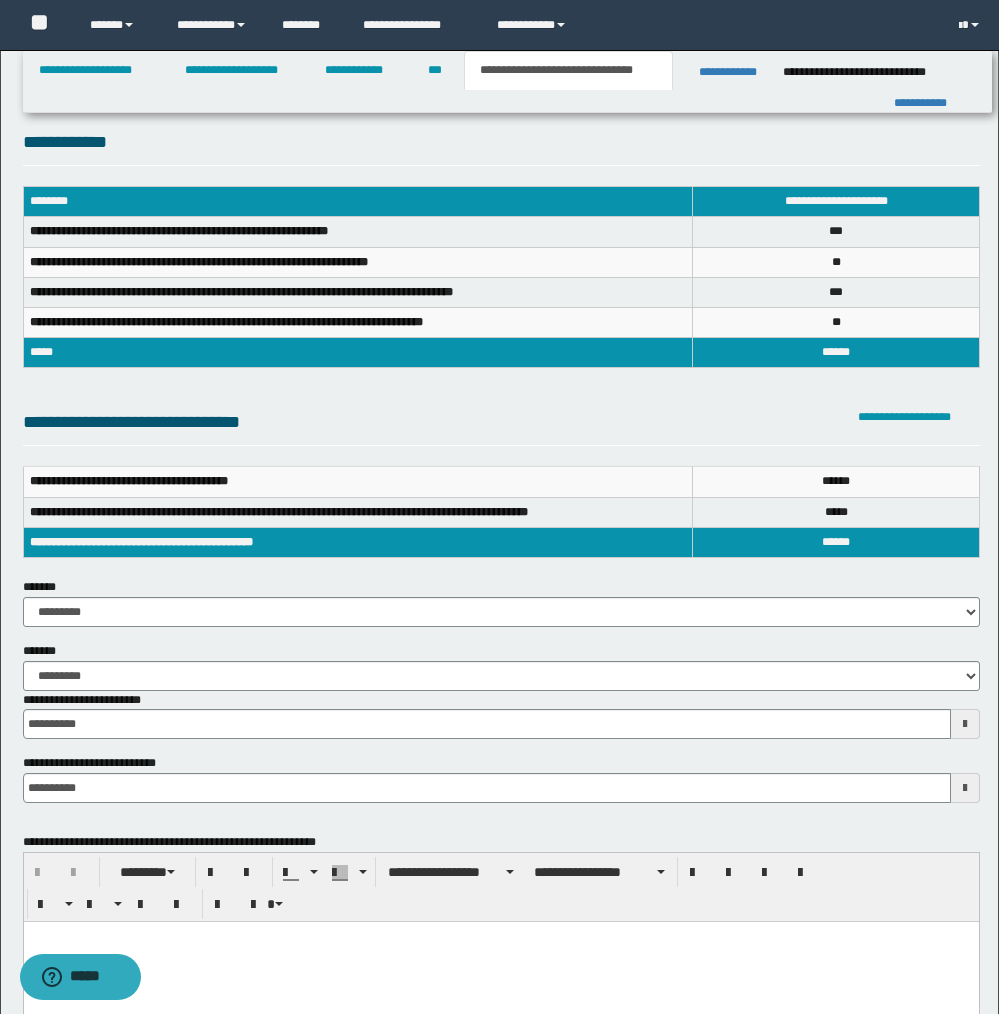 scroll, scrollTop: 0, scrollLeft: 0, axis: both 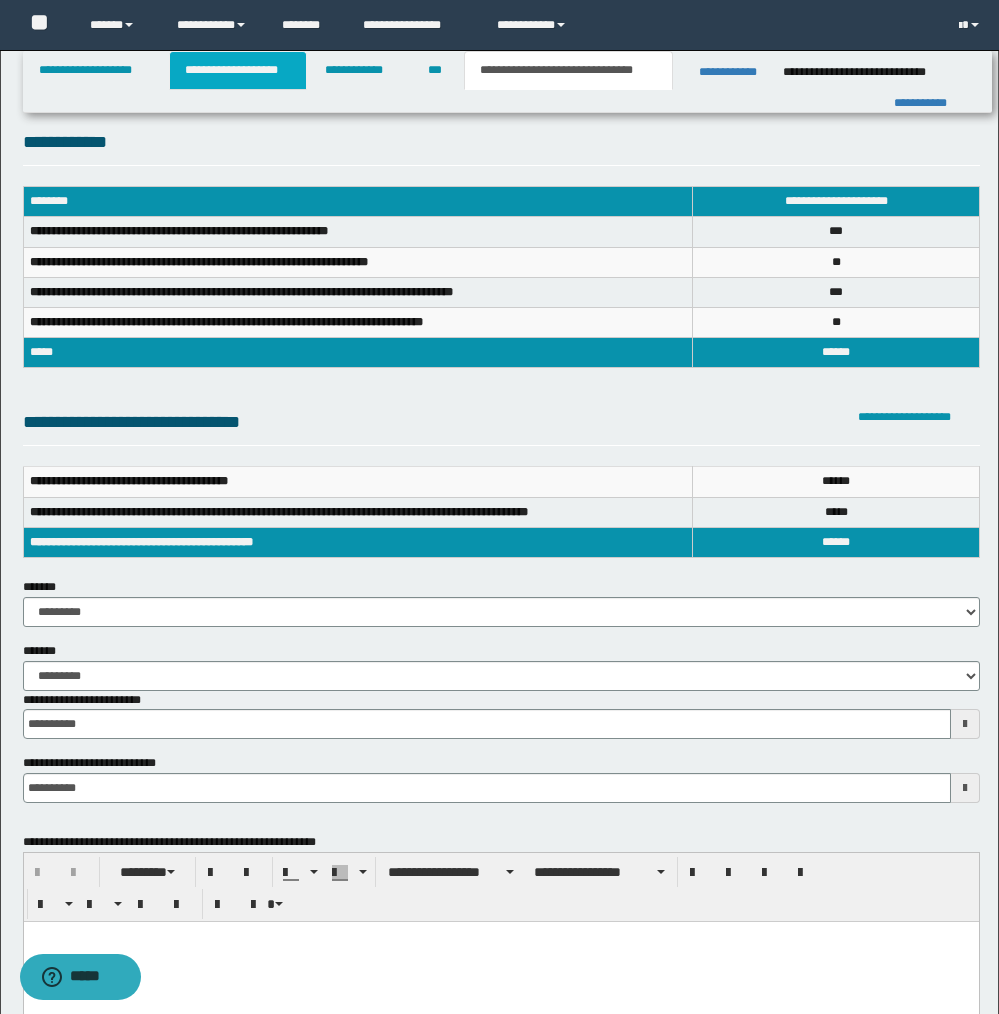 click on "**********" at bounding box center [238, 70] 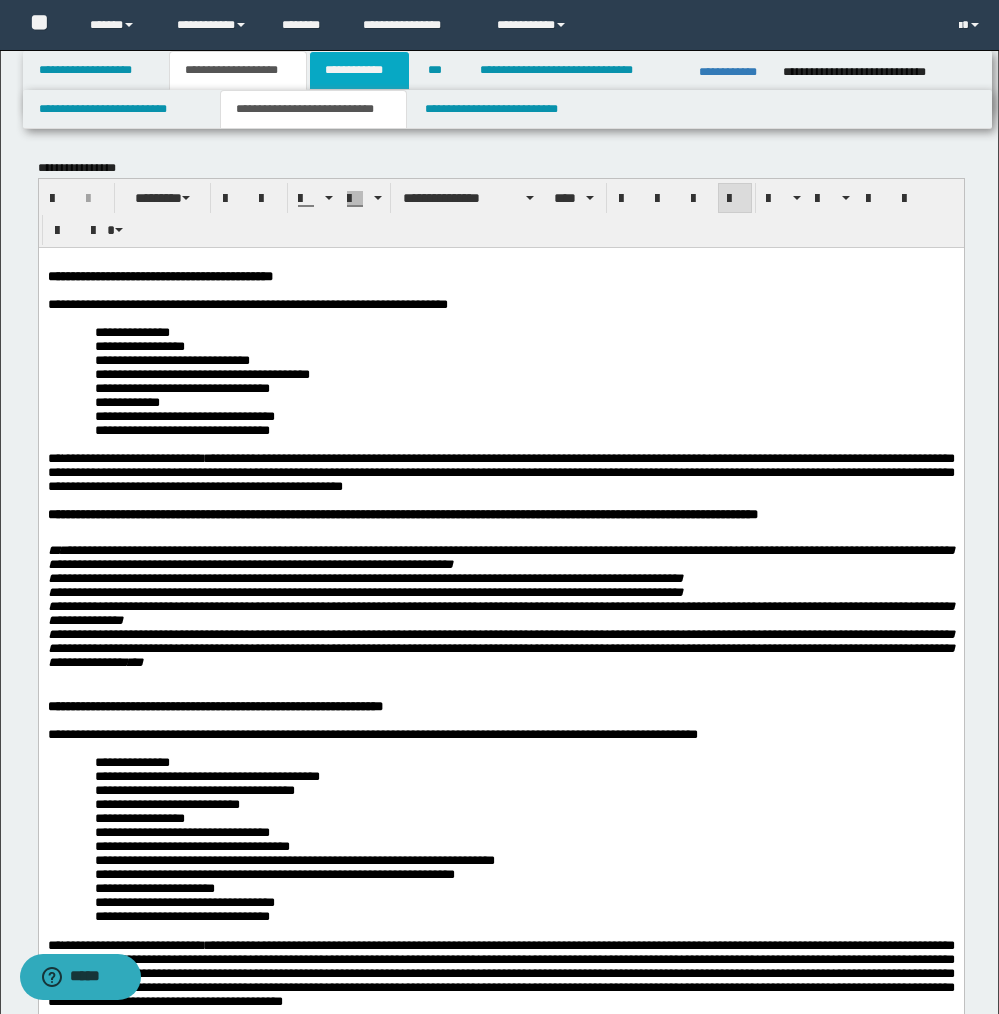 click on "**********" at bounding box center (359, 70) 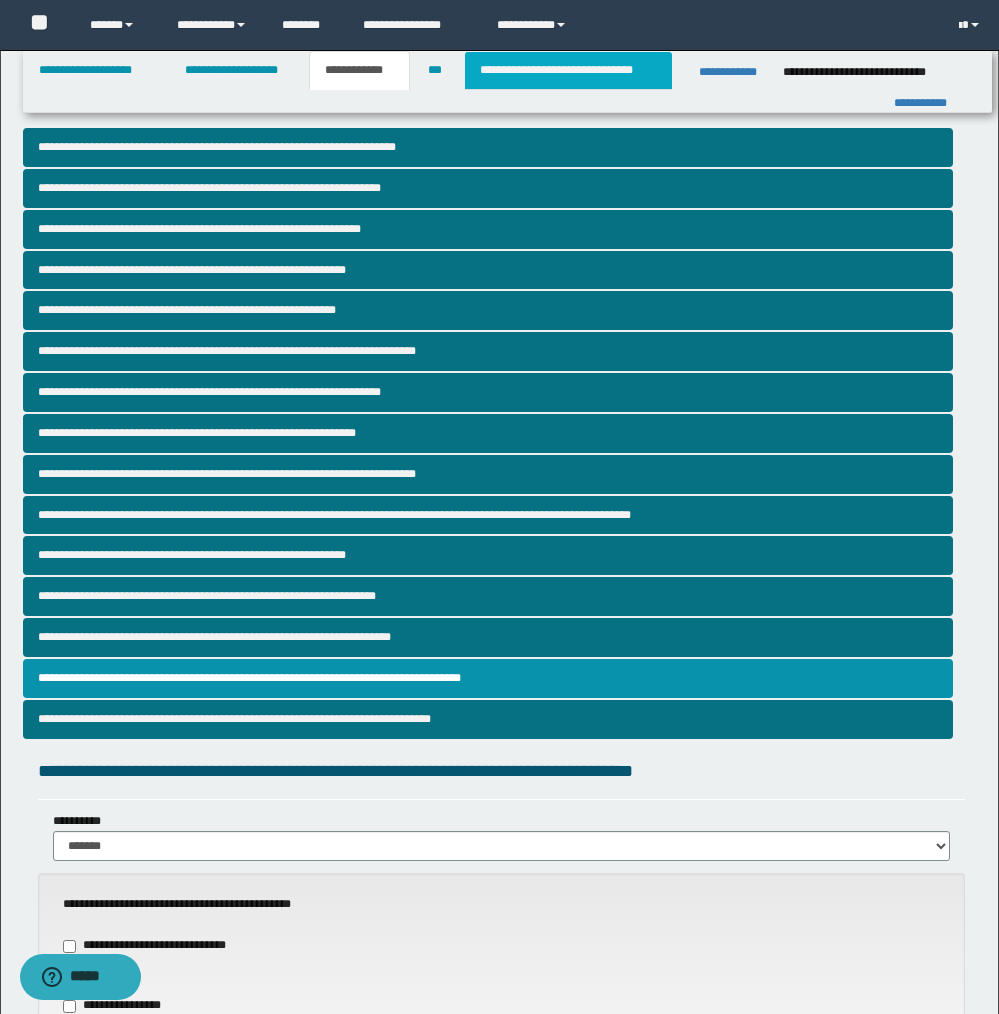 click on "**********" at bounding box center [568, 70] 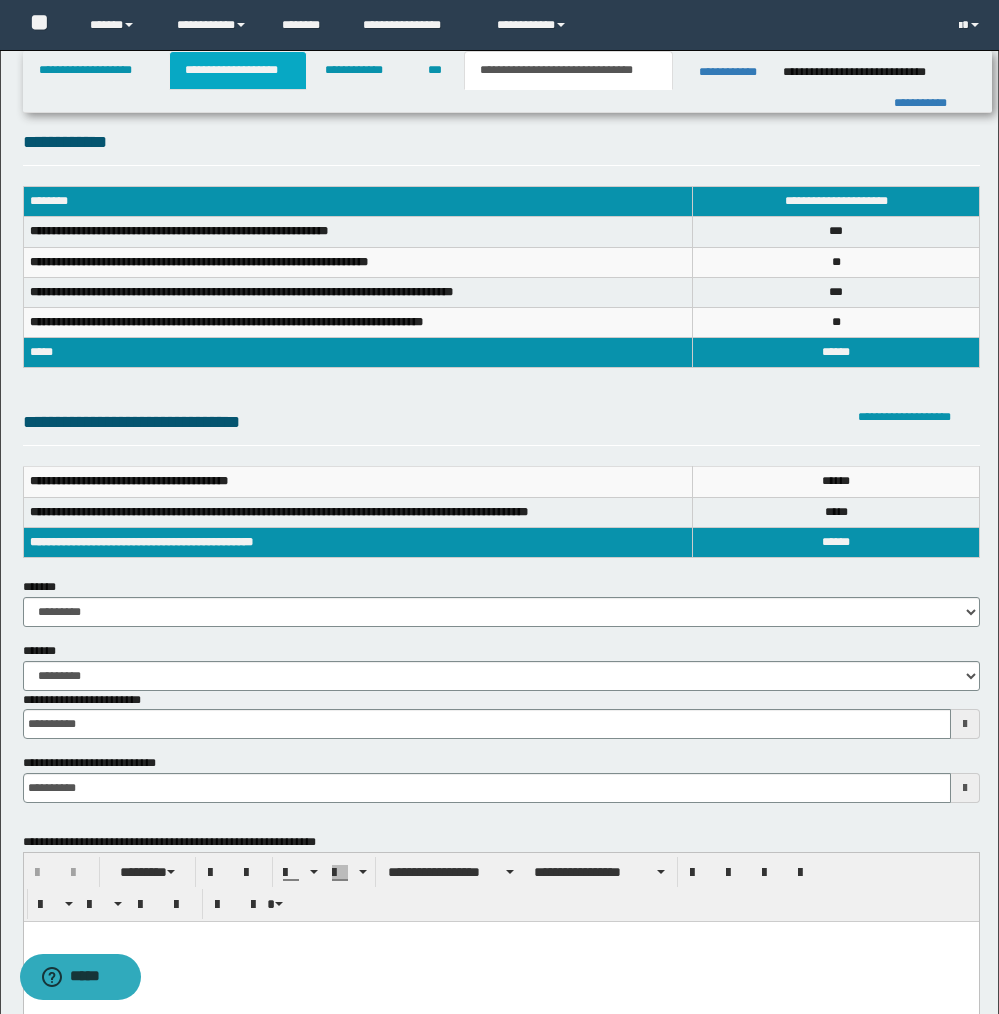 click on "**********" at bounding box center (238, 70) 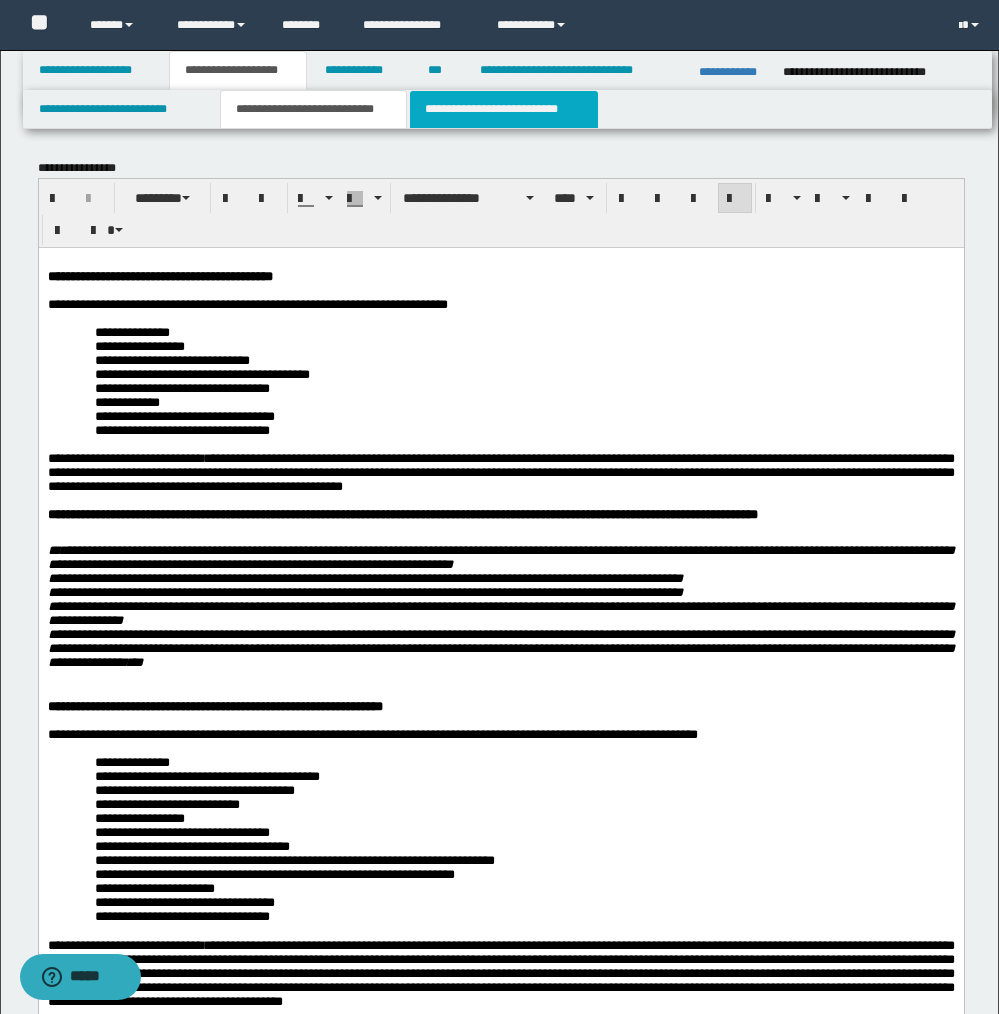 click on "**********" at bounding box center [504, 109] 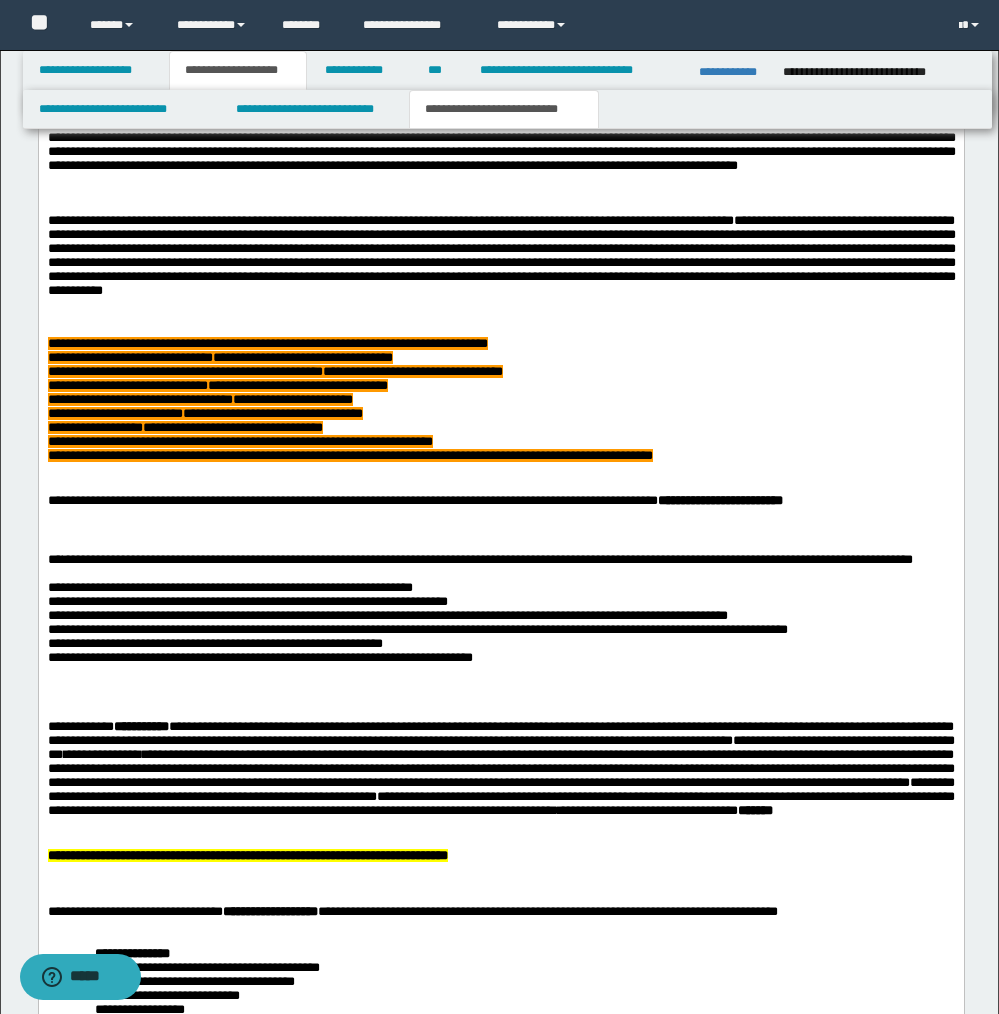 scroll, scrollTop: 2072, scrollLeft: 0, axis: vertical 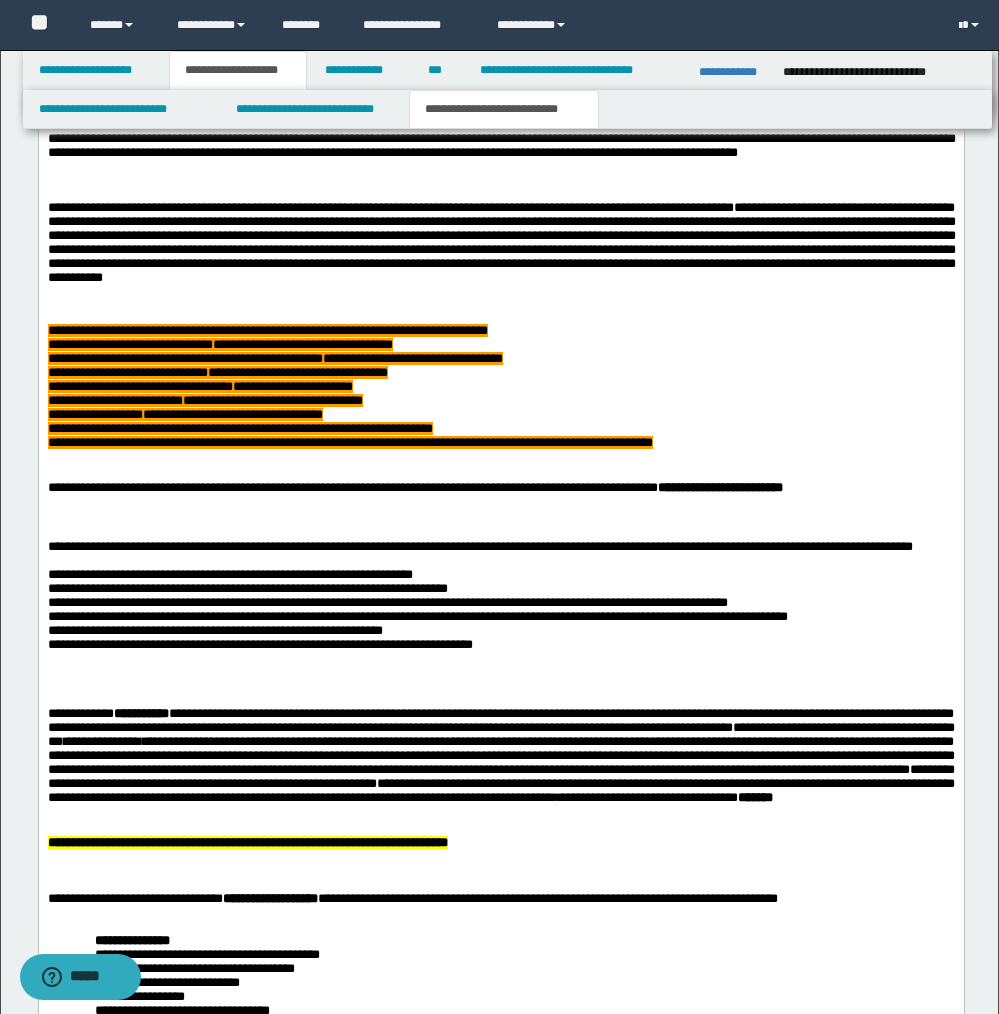 click on "**********" at bounding box center [239, 429] 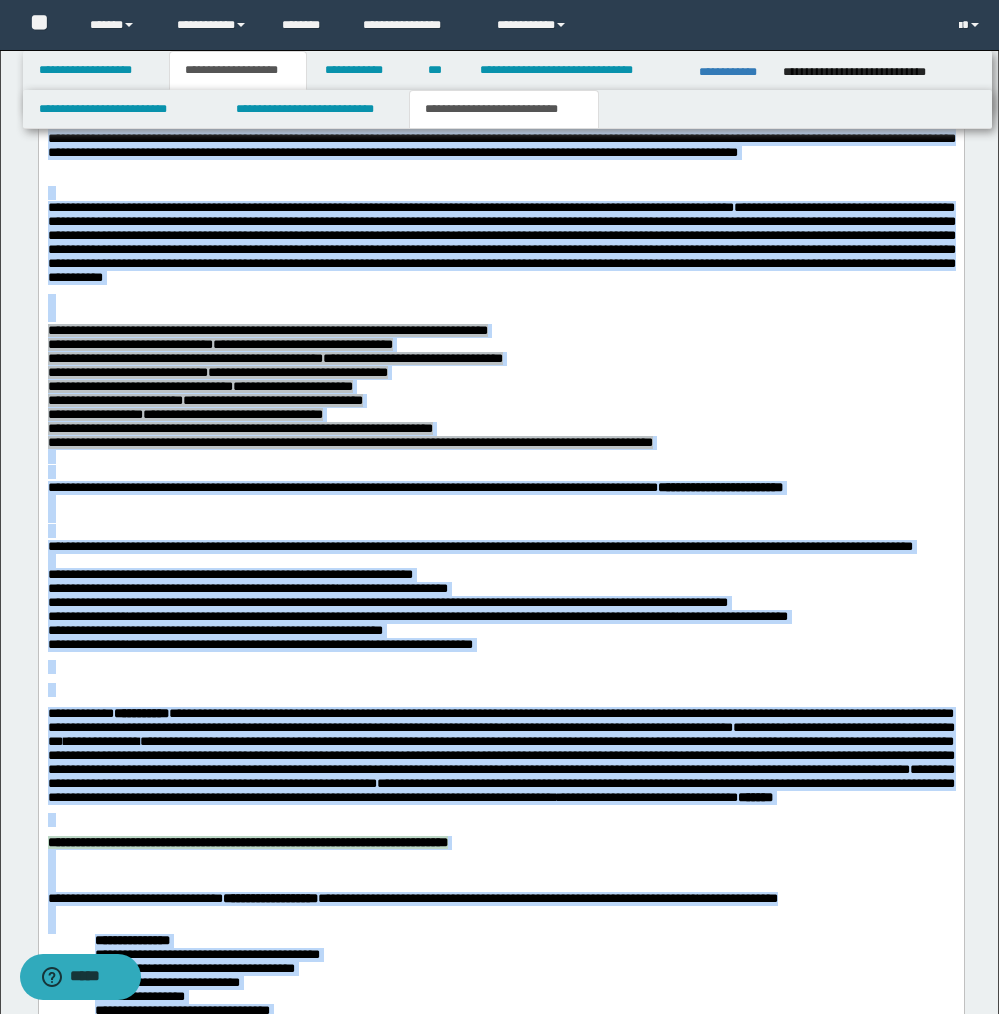paste 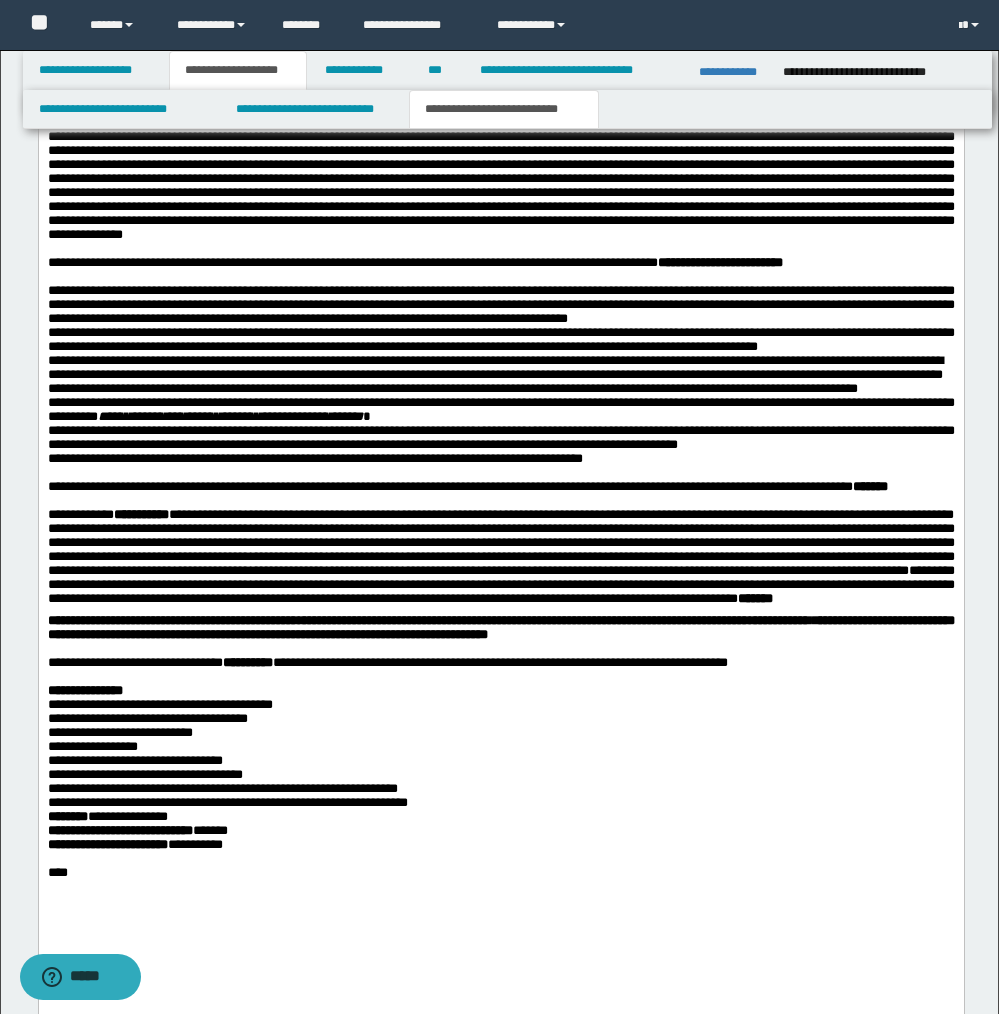 type 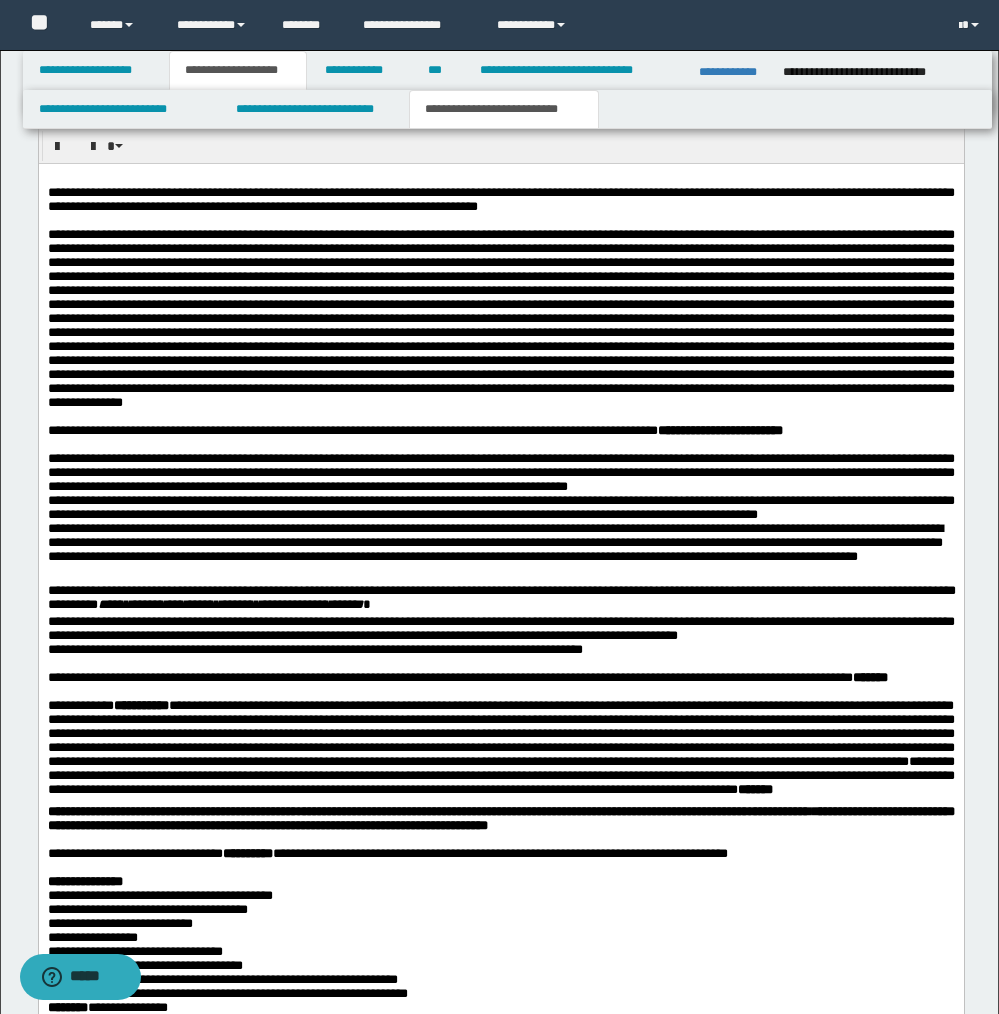 scroll, scrollTop: 1928, scrollLeft: 0, axis: vertical 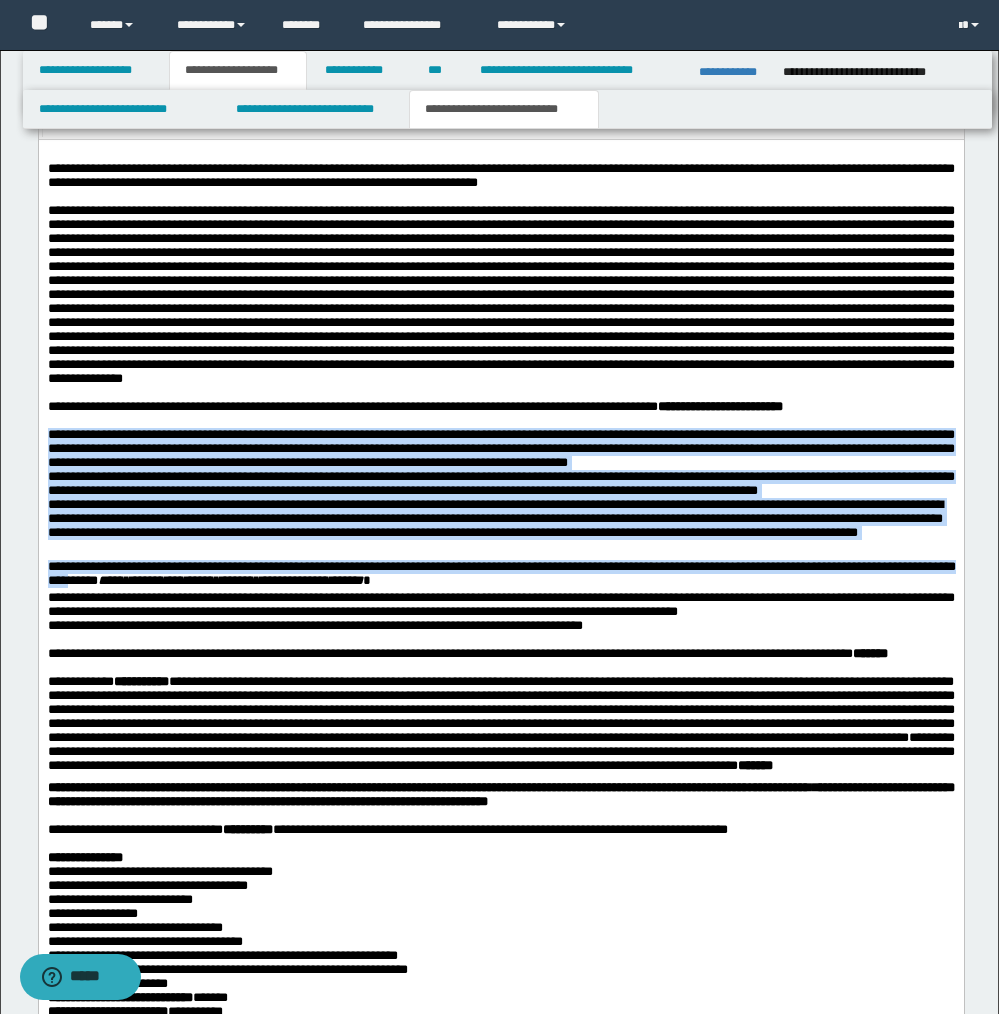 drag, startPoint x: 48, startPoint y: 467, endPoint x: 140, endPoint y: 618, distance: 176.81912 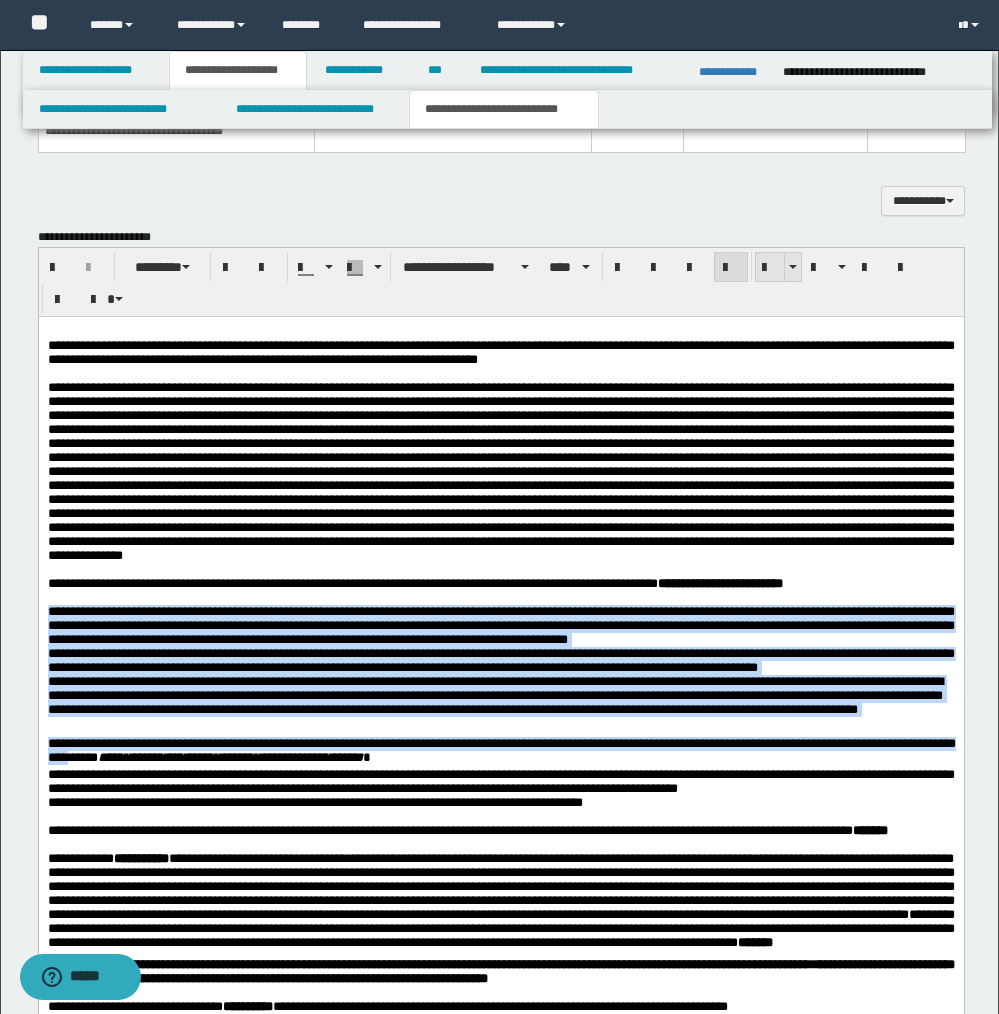 scroll, scrollTop: 1745, scrollLeft: 0, axis: vertical 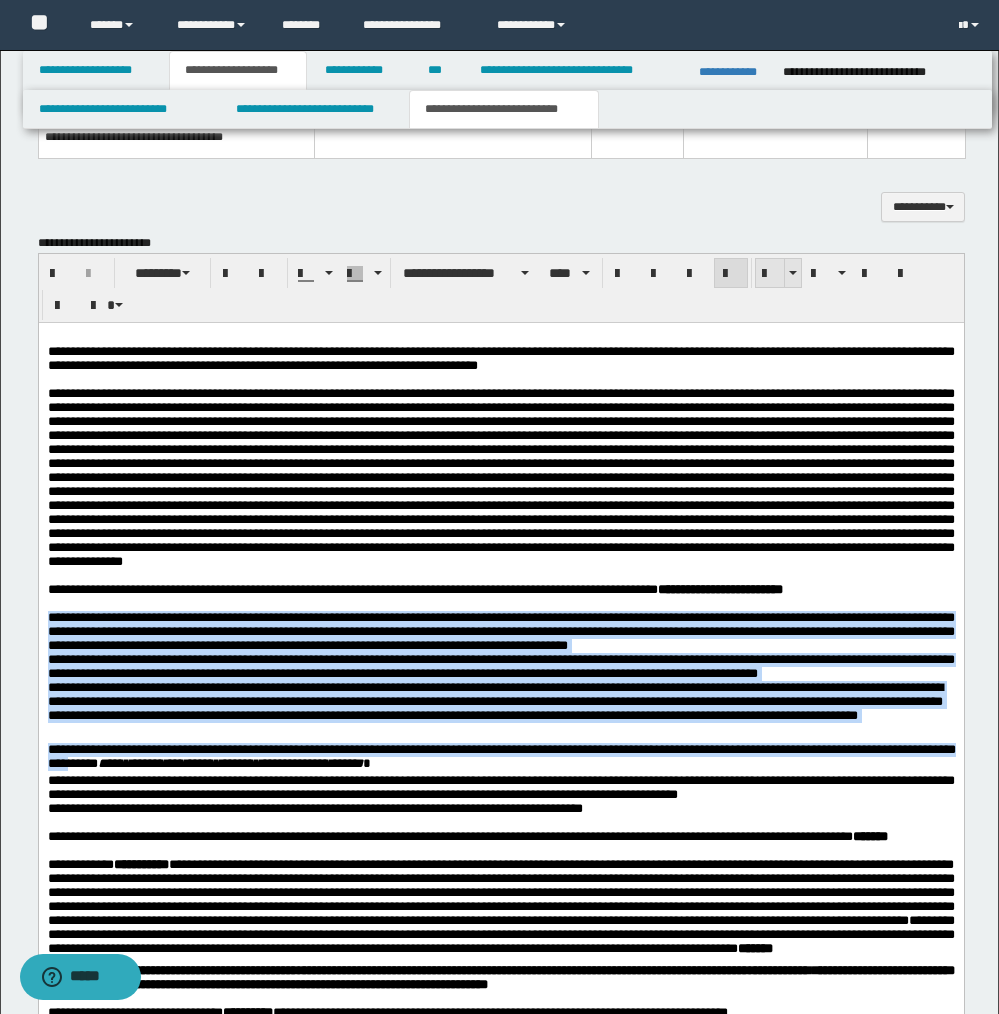 click at bounding box center (770, 274) 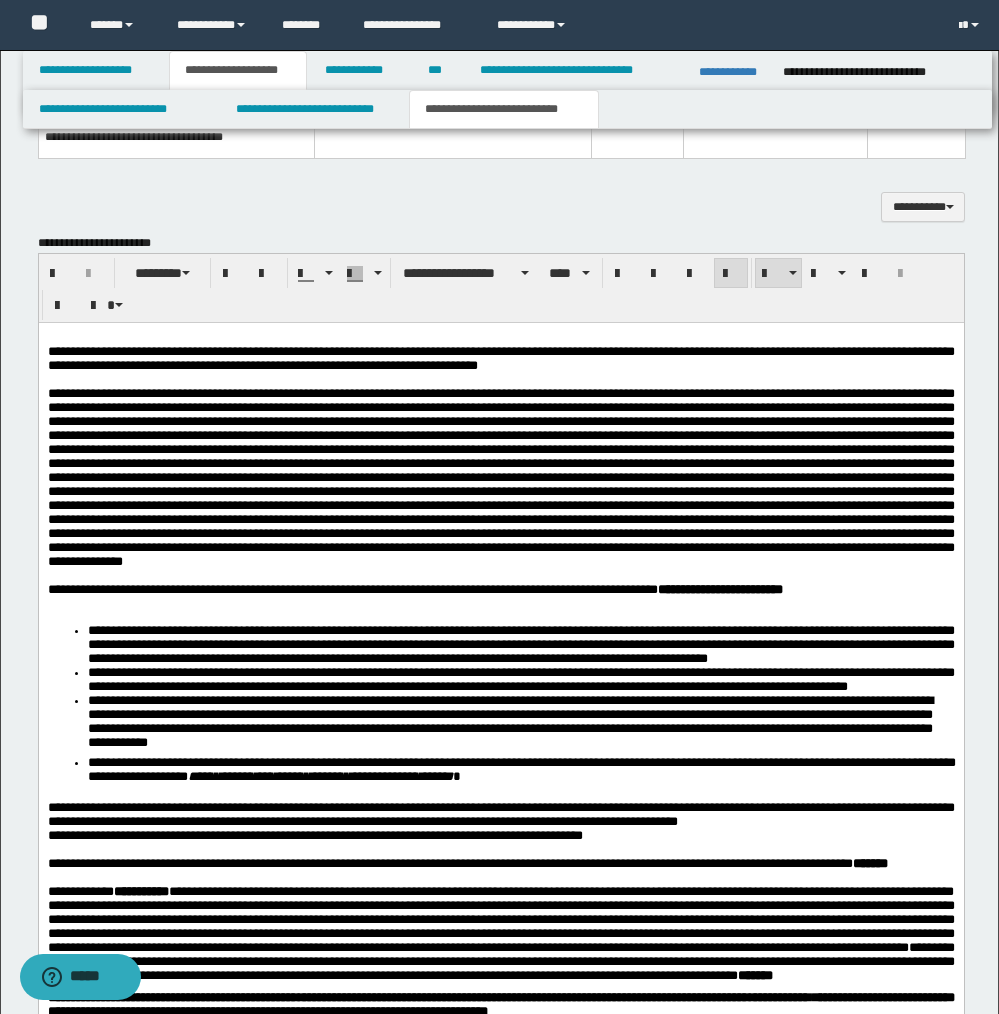 click at bounding box center [500, 604] 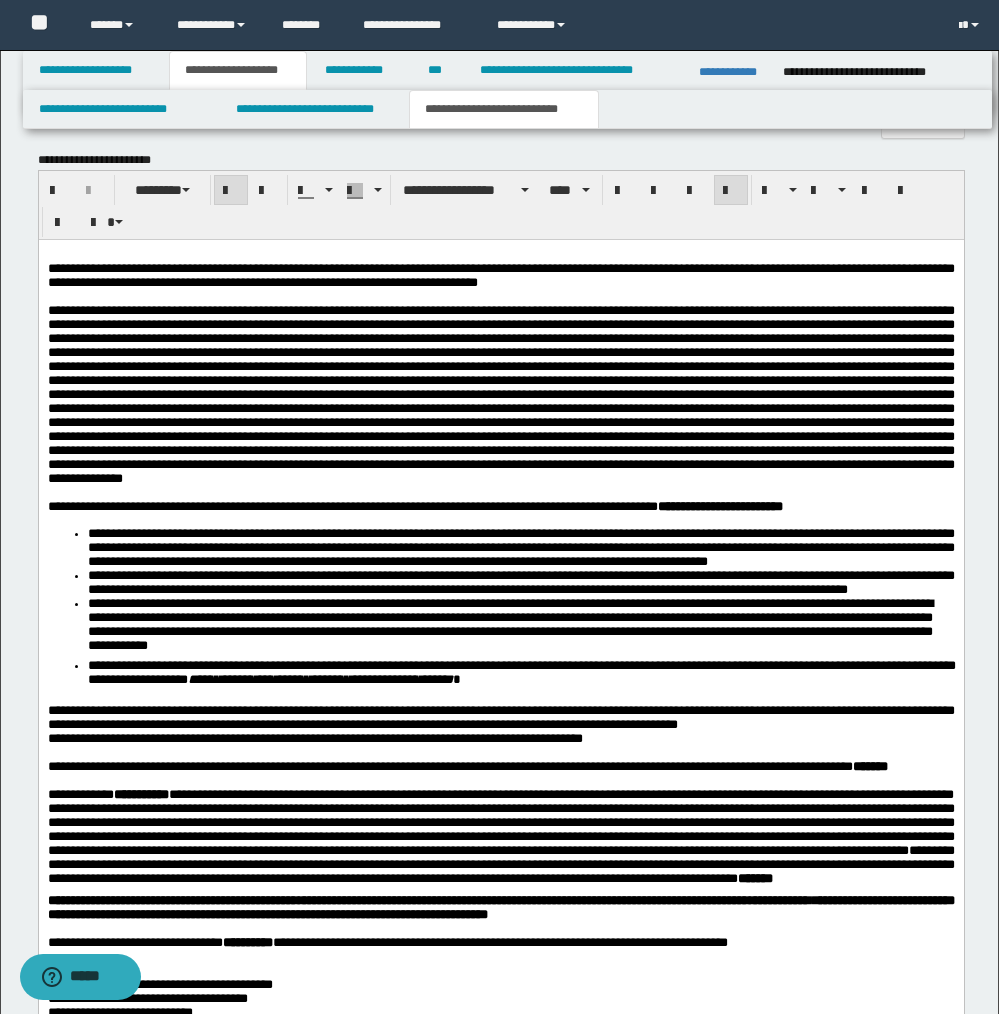 scroll, scrollTop: 1866, scrollLeft: 0, axis: vertical 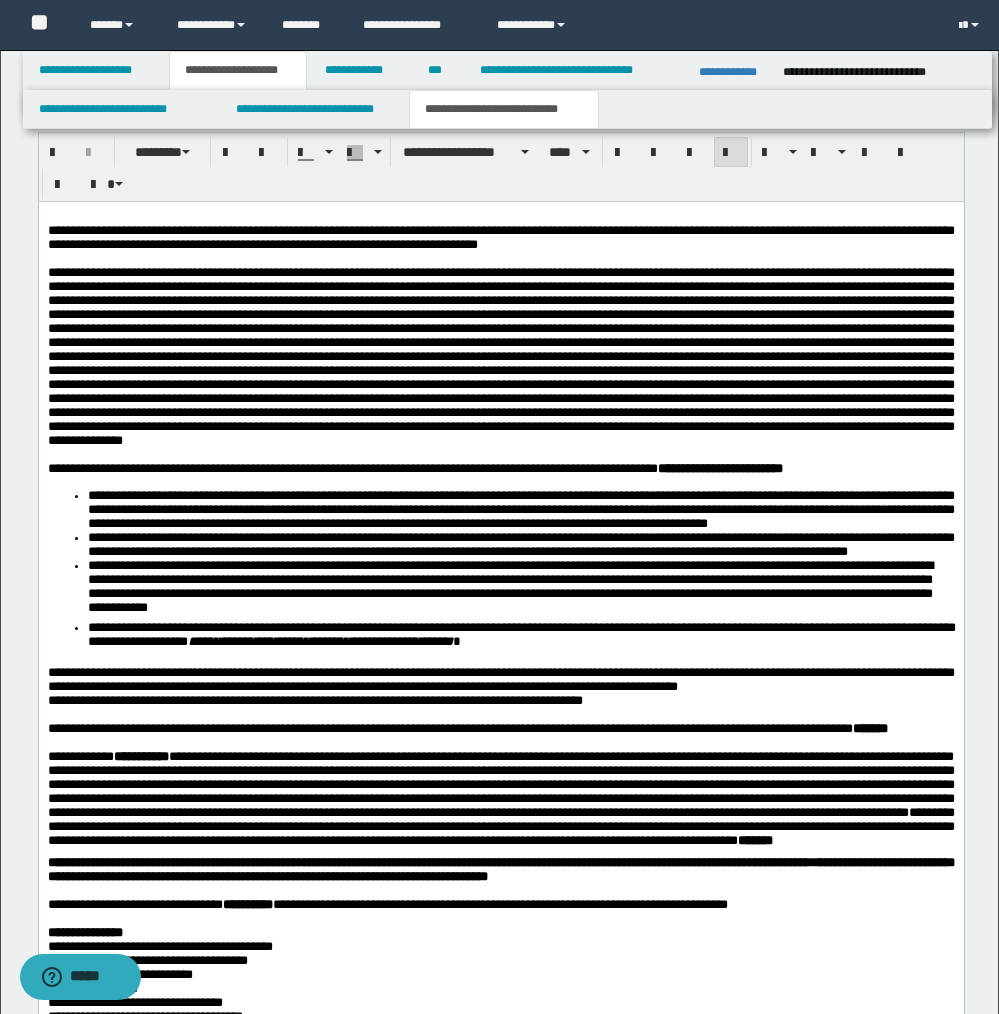 drag, startPoint x: 62, startPoint y: 709, endPoint x: 216, endPoint y: 621, distance: 177.36967 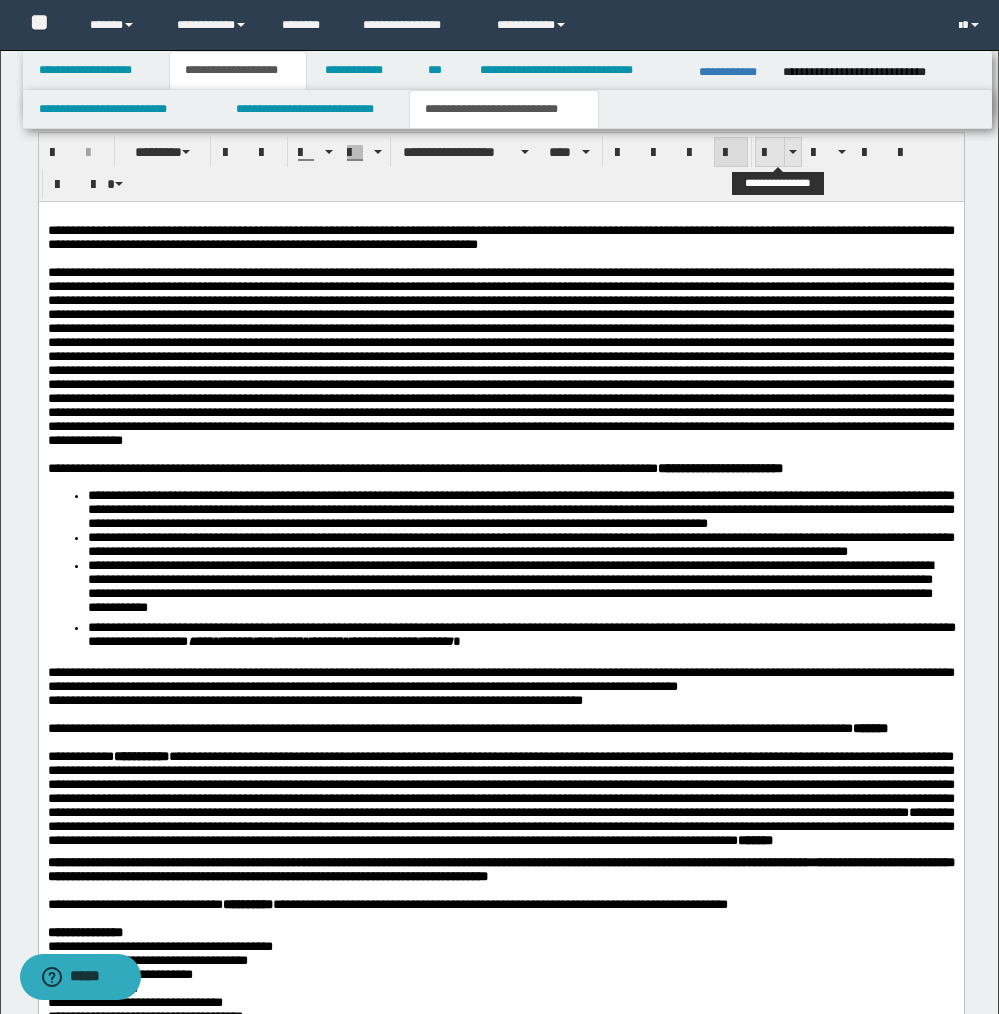 click at bounding box center (770, 153) 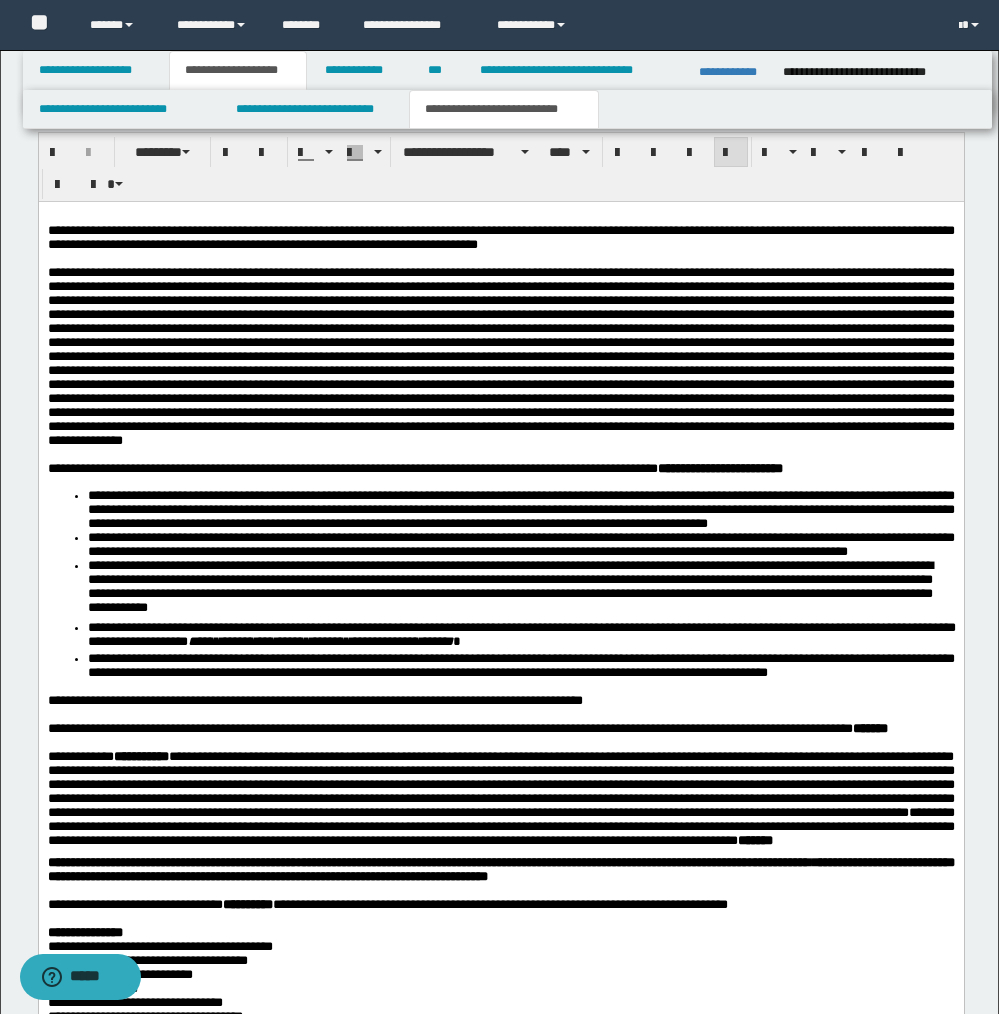 click on "**********" at bounding box center [314, 700] 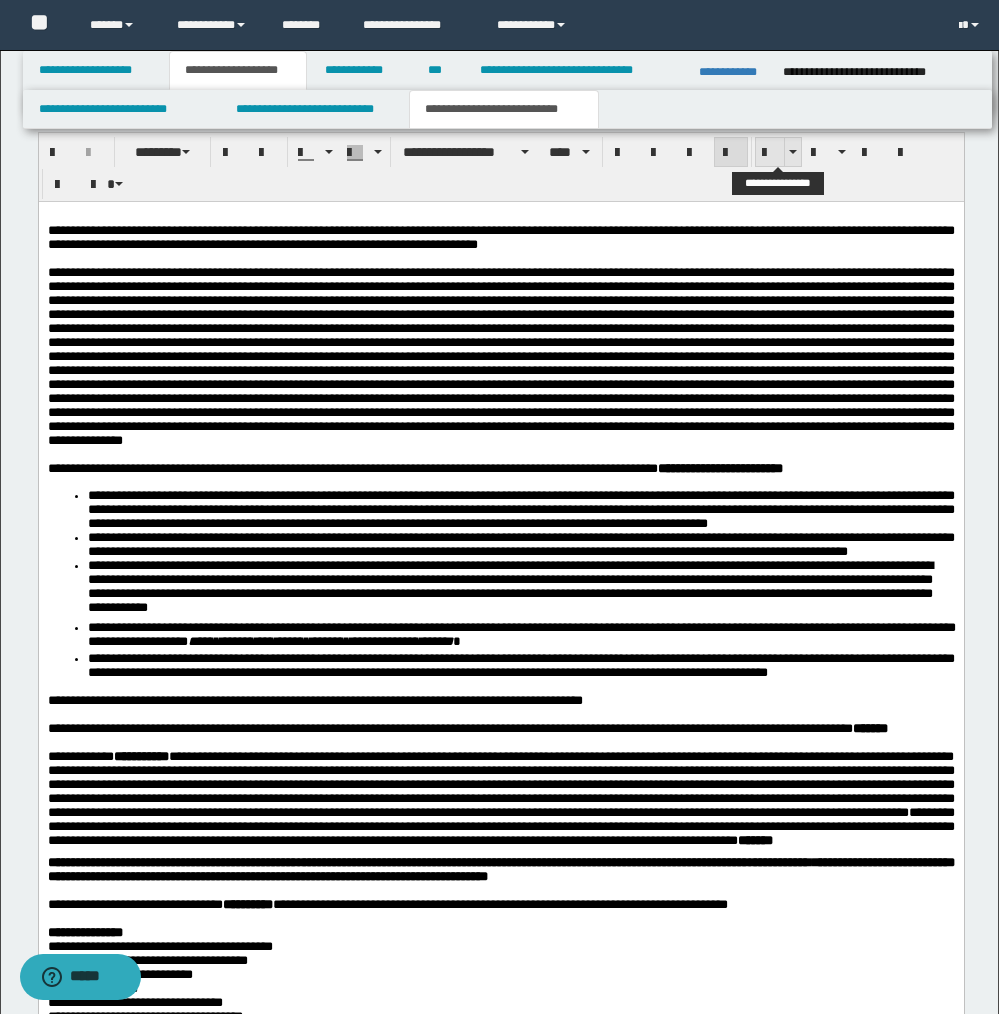 click at bounding box center (770, 153) 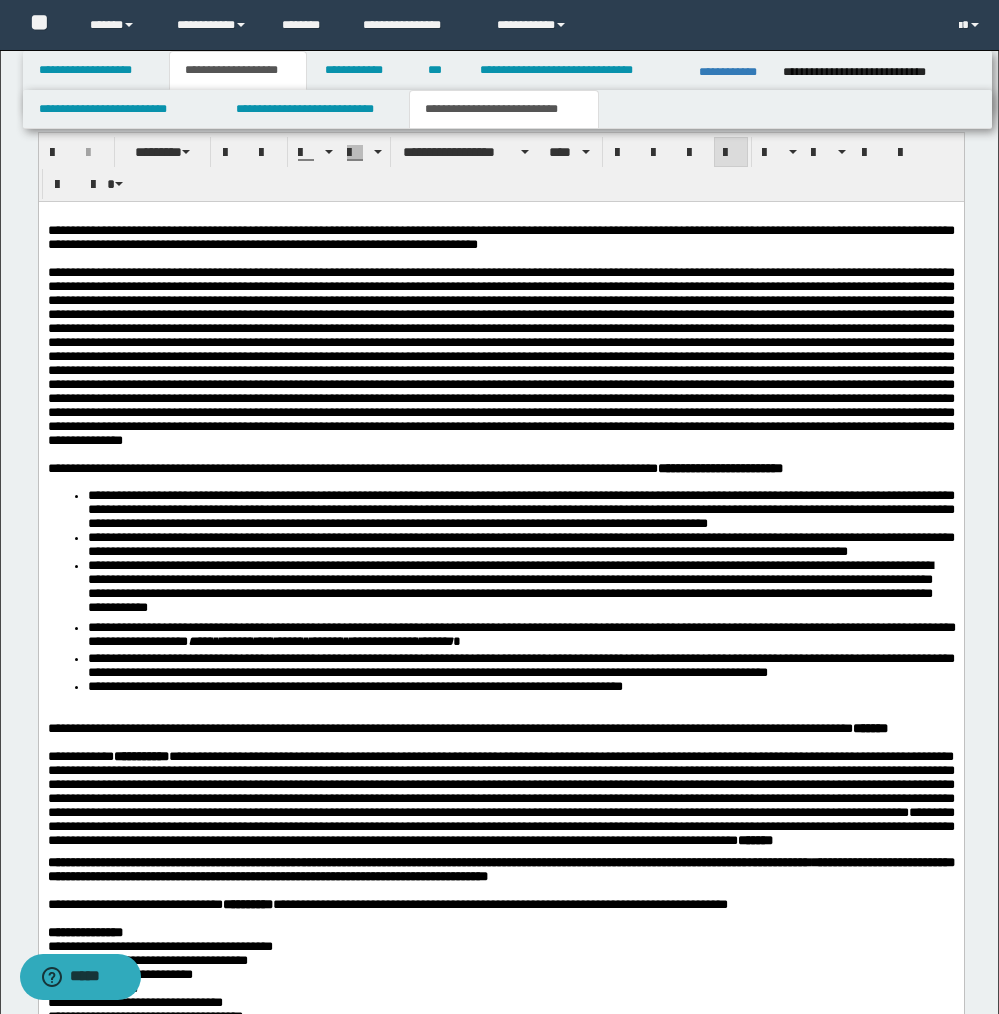 click at bounding box center [500, 715] 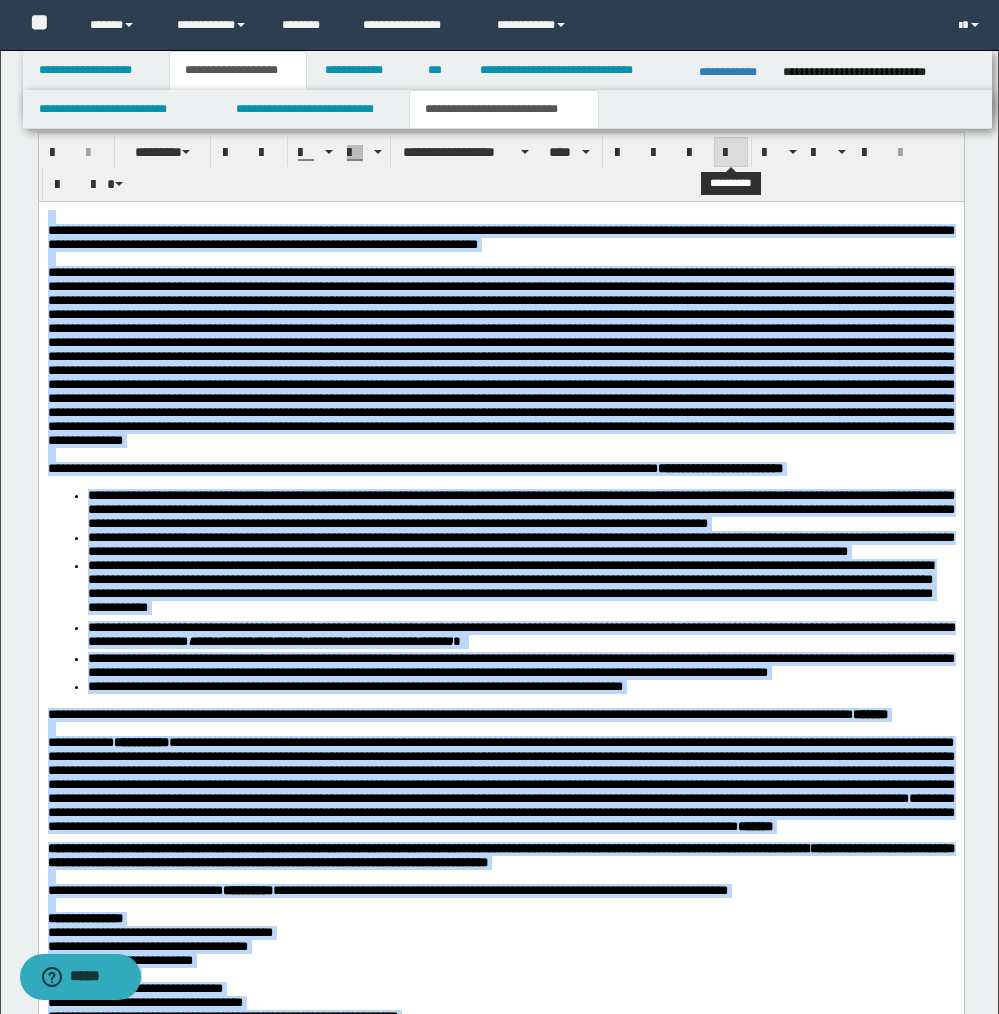 click at bounding box center (731, 153) 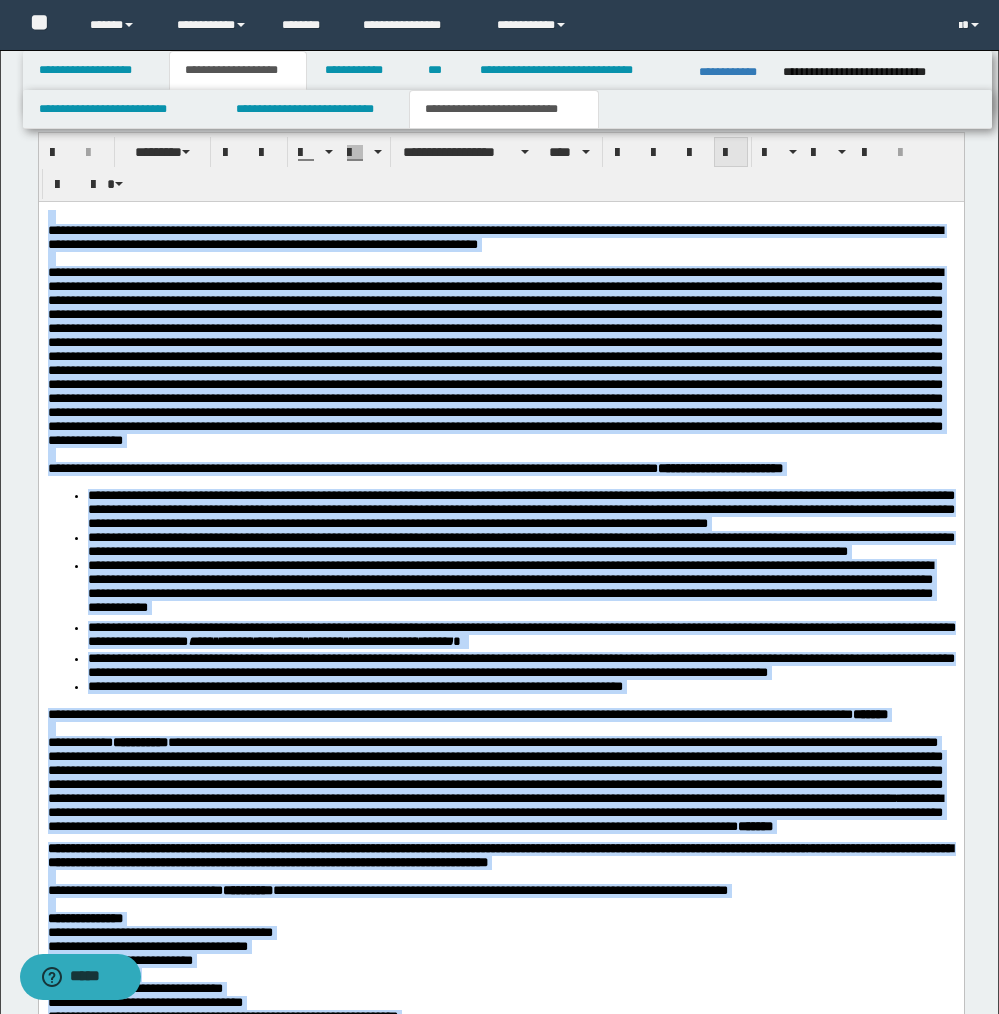 click at bounding box center (731, 153) 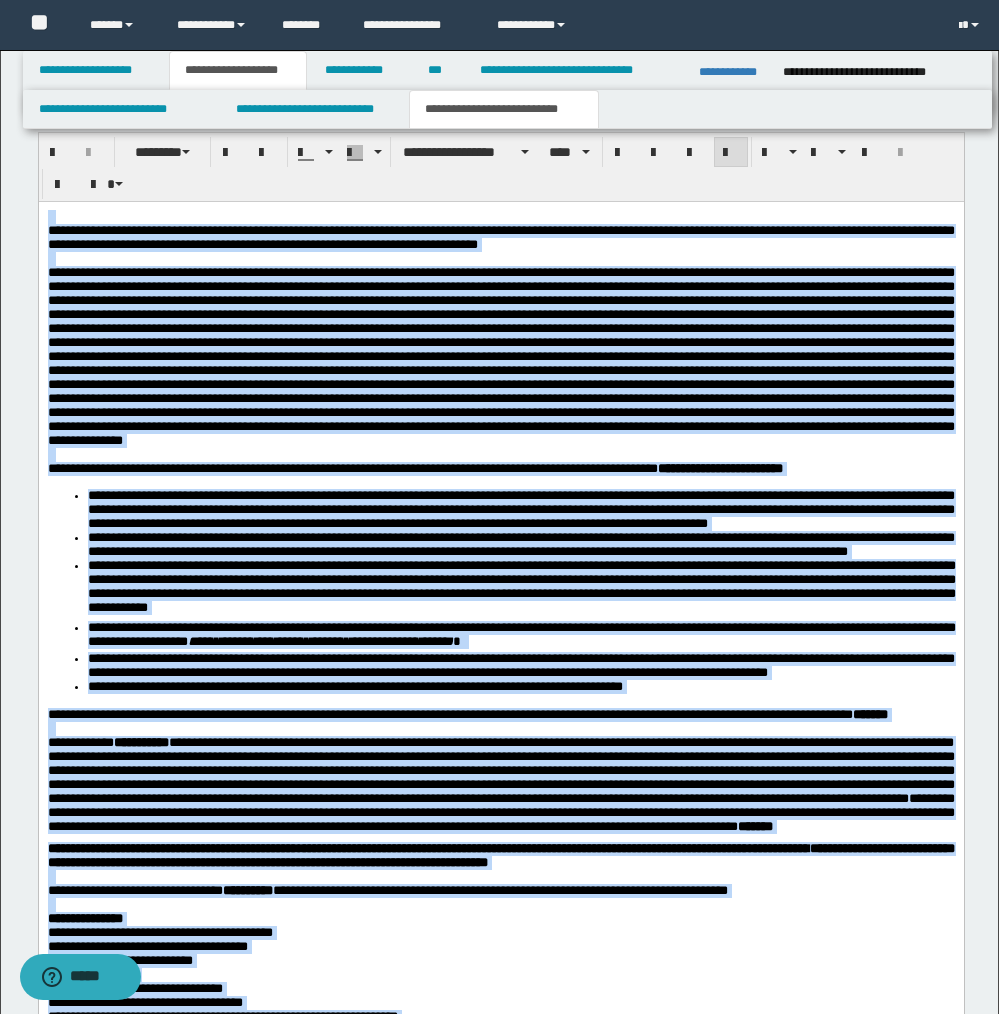 click at bounding box center (500, 356) 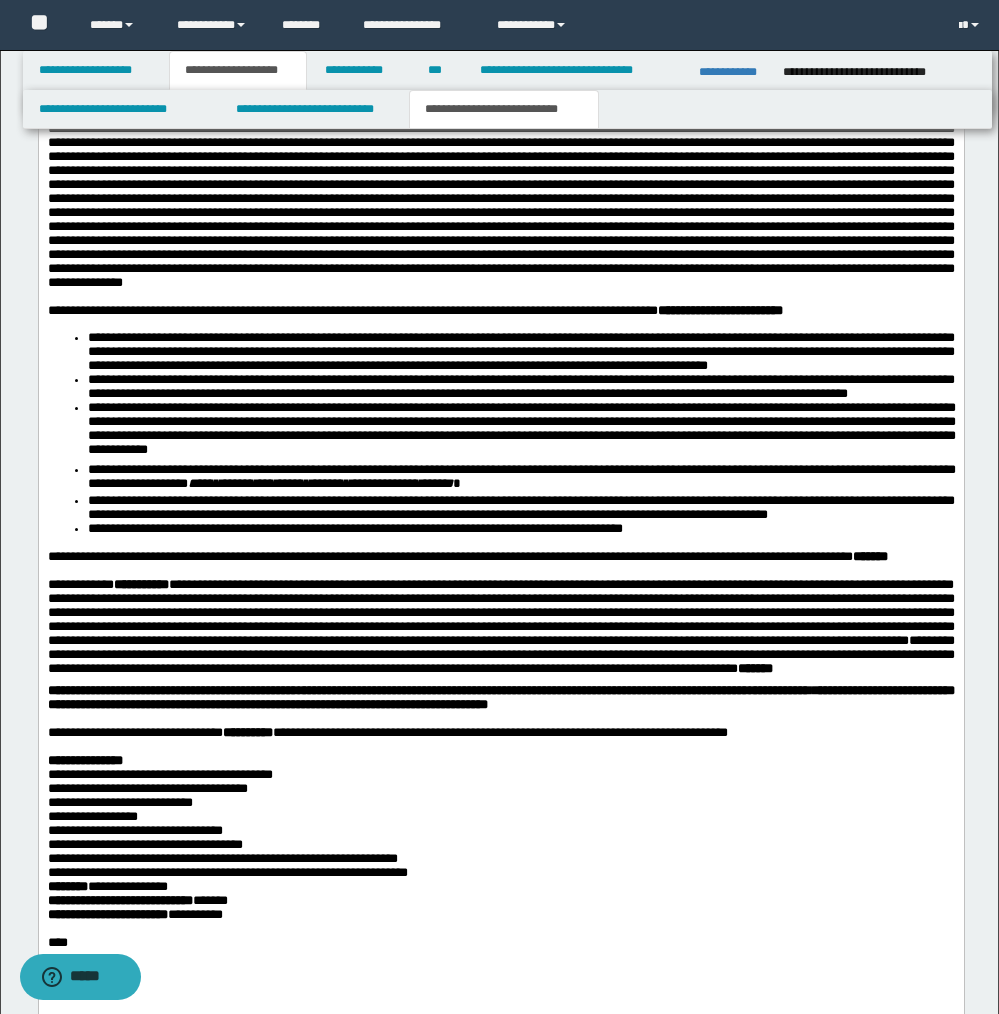 scroll, scrollTop: 2002, scrollLeft: 0, axis: vertical 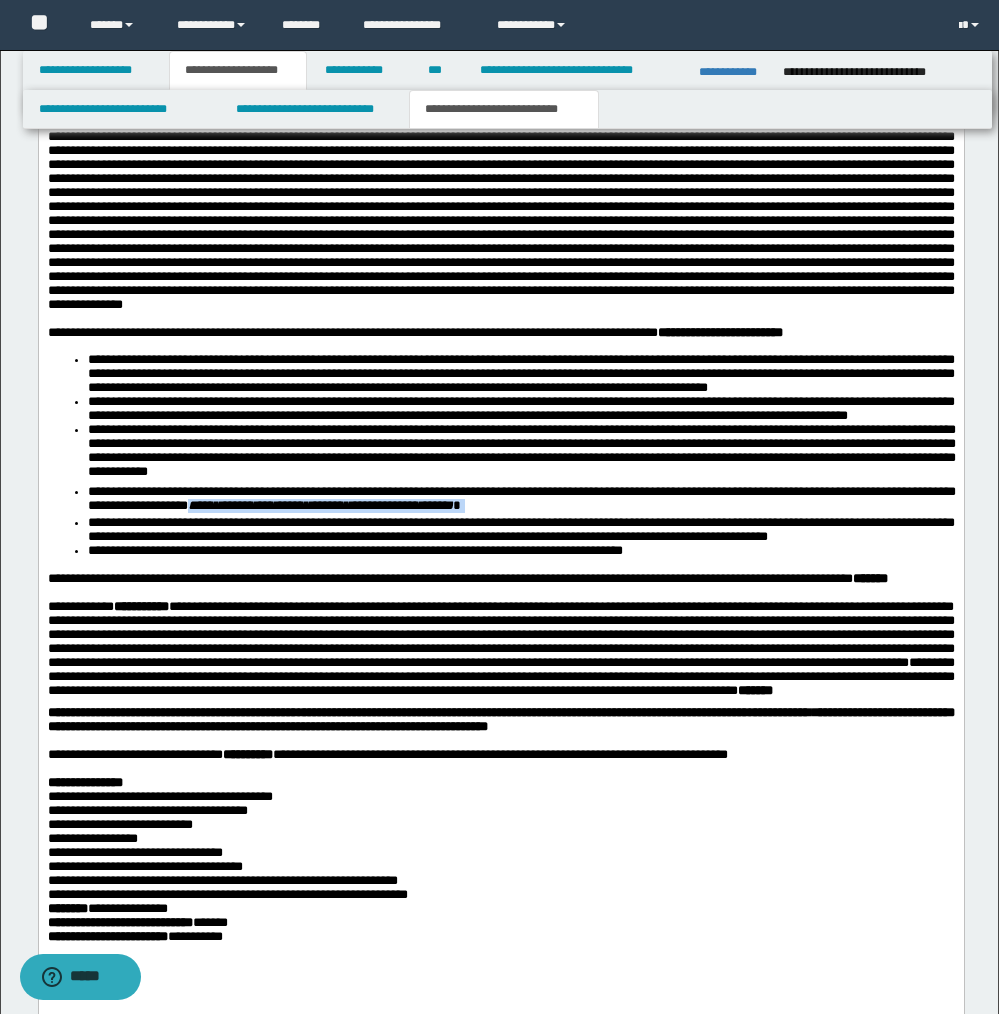 drag, startPoint x: 242, startPoint y: 547, endPoint x: 579, endPoint y: 541, distance: 337.0534 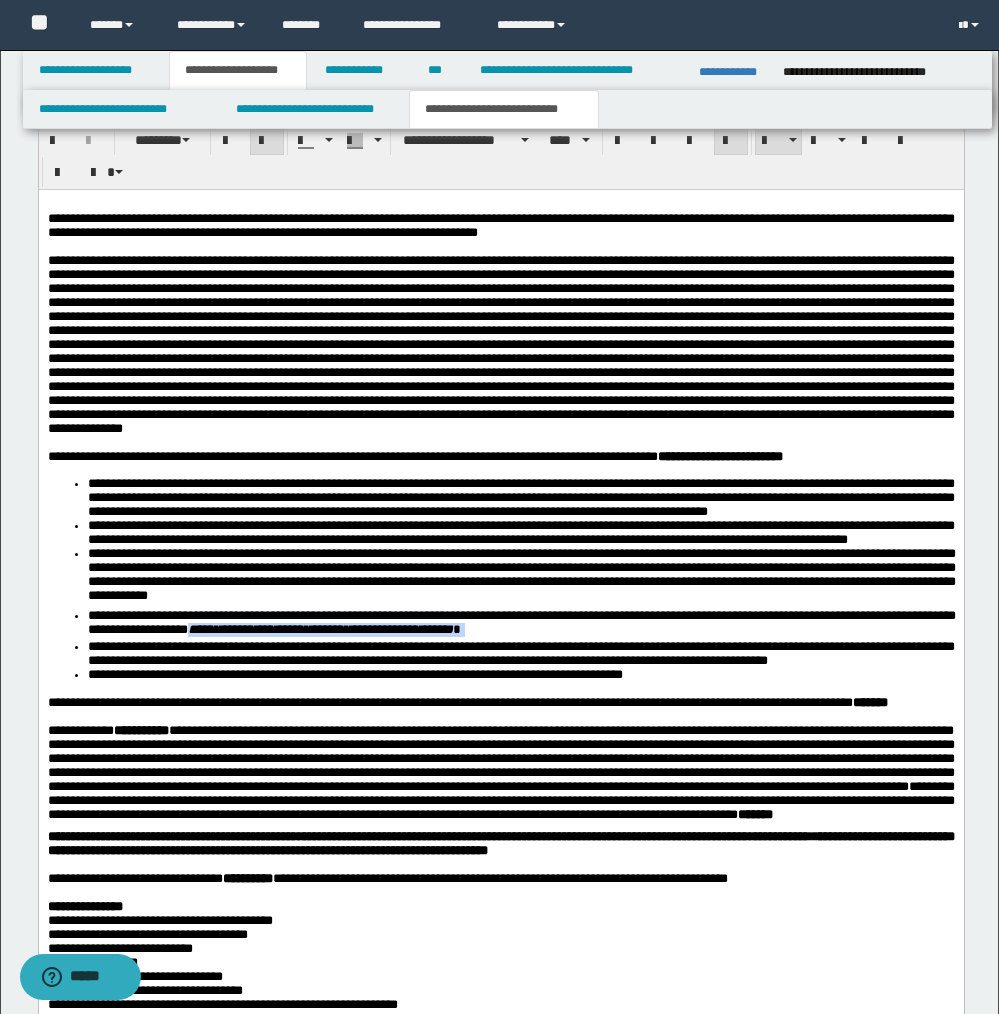 scroll, scrollTop: 1834, scrollLeft: 0, axis: vertical 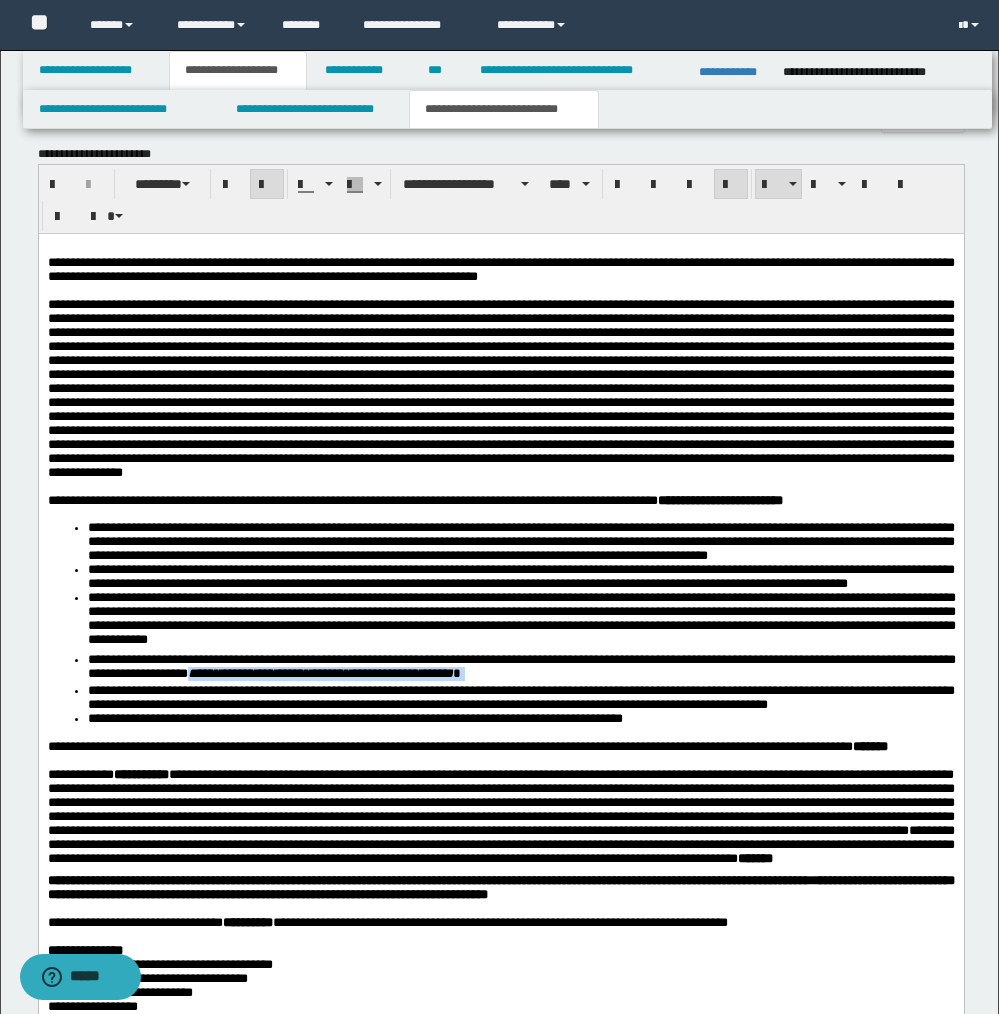 click at bounding box center [267, 185] 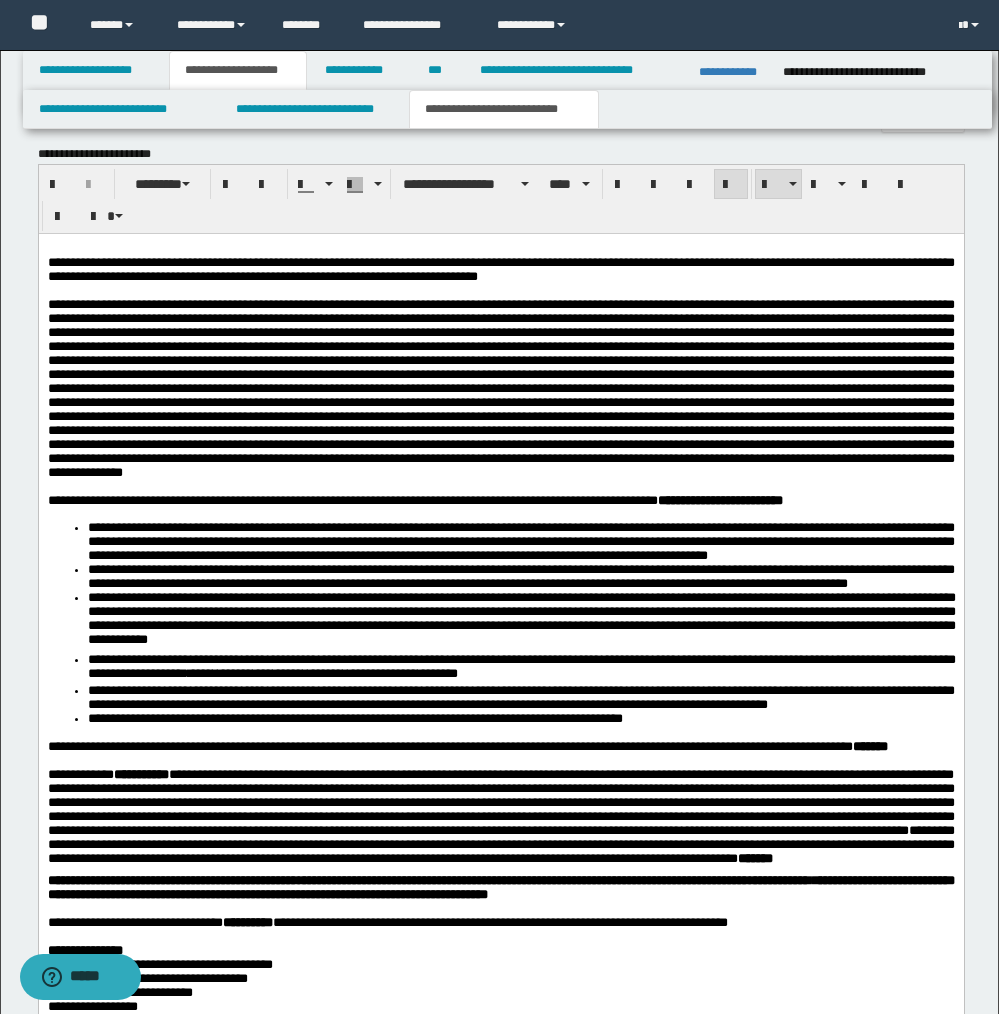 click at bounding box center [500, 487] 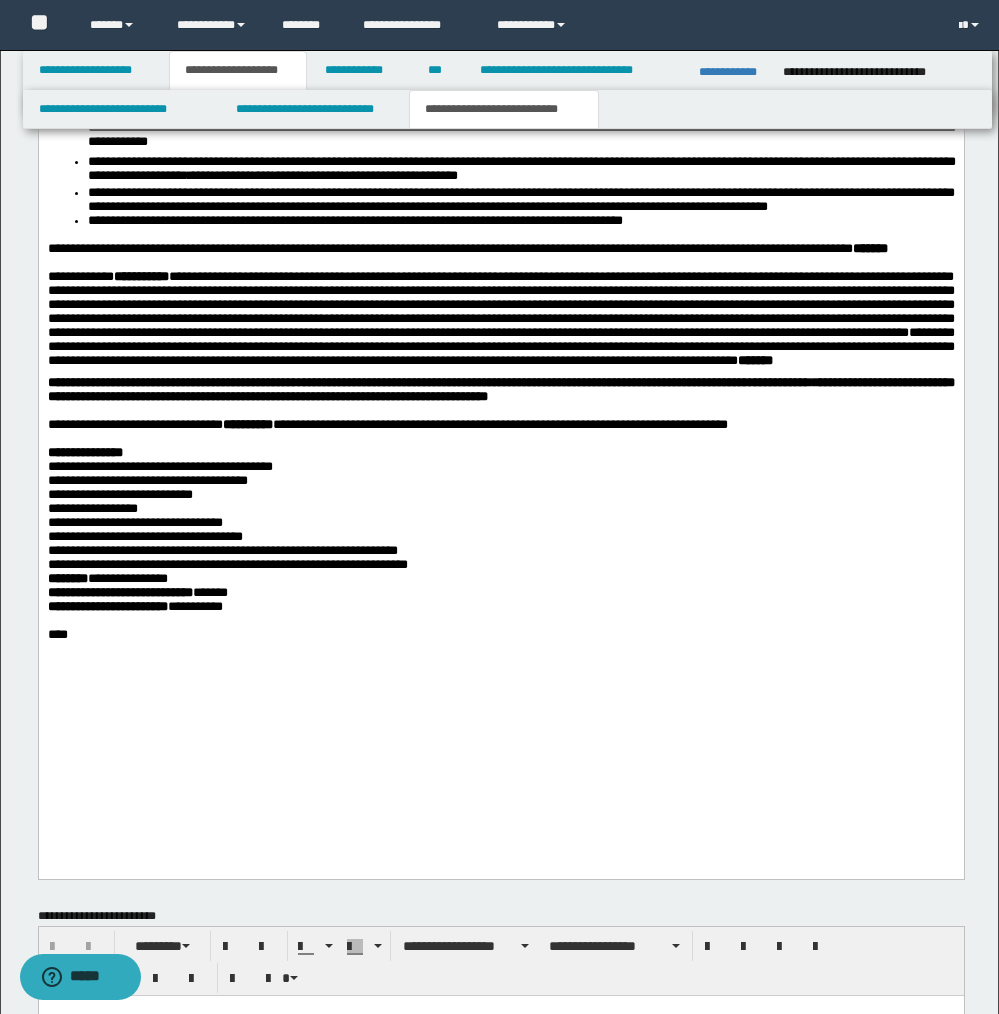 scroll, scrollTop: 2412, scrollLeft: 0, axis: vertical 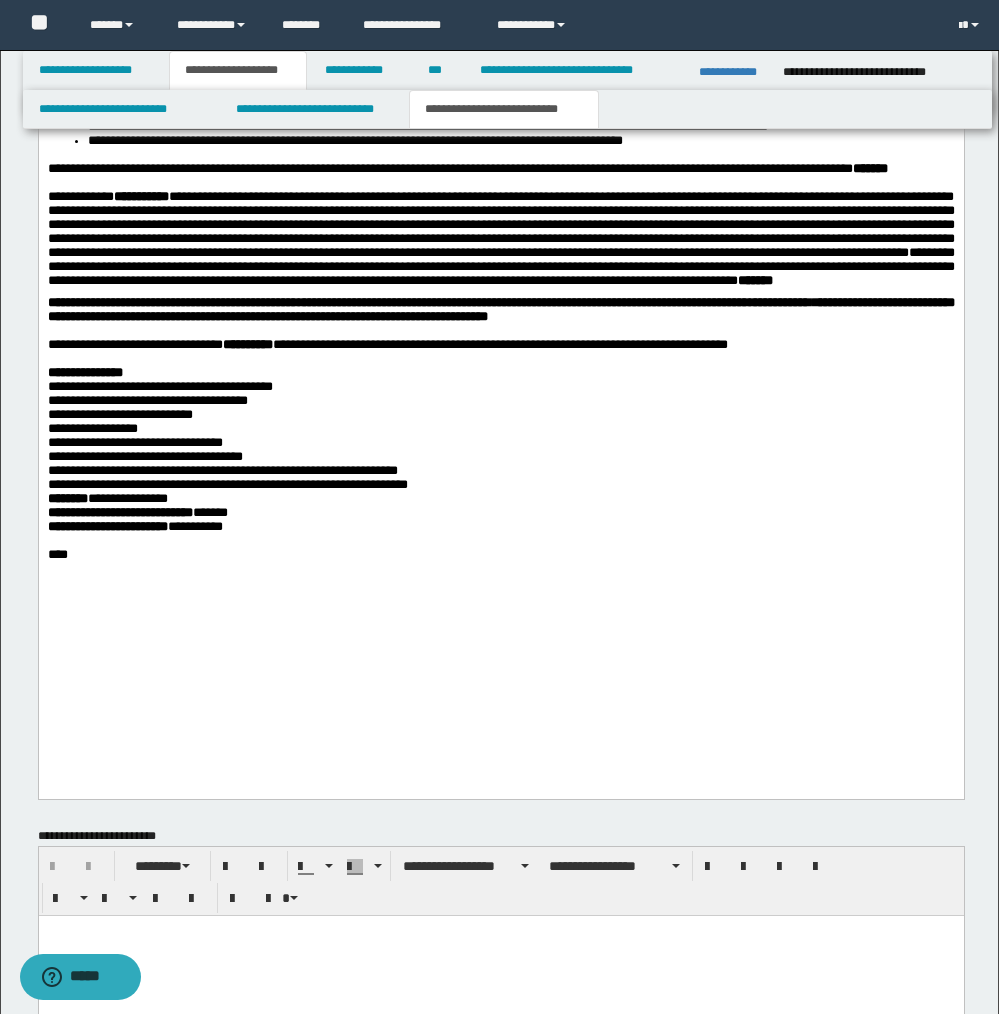 click on "**********" at bounding box center (500, 146) 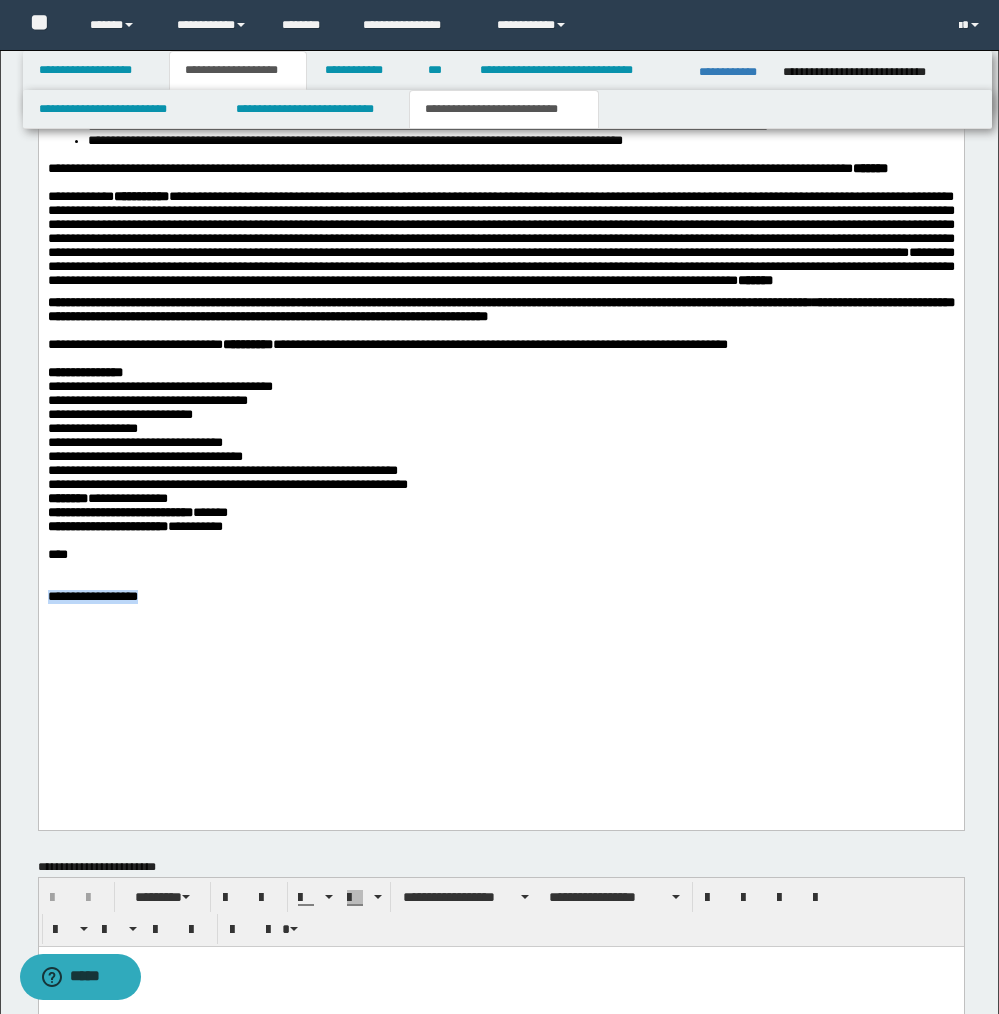 drag, startPoint x: 198, startPoint y: 720, endPoint x: 31, endPoint y: 712, distance: 167.19151 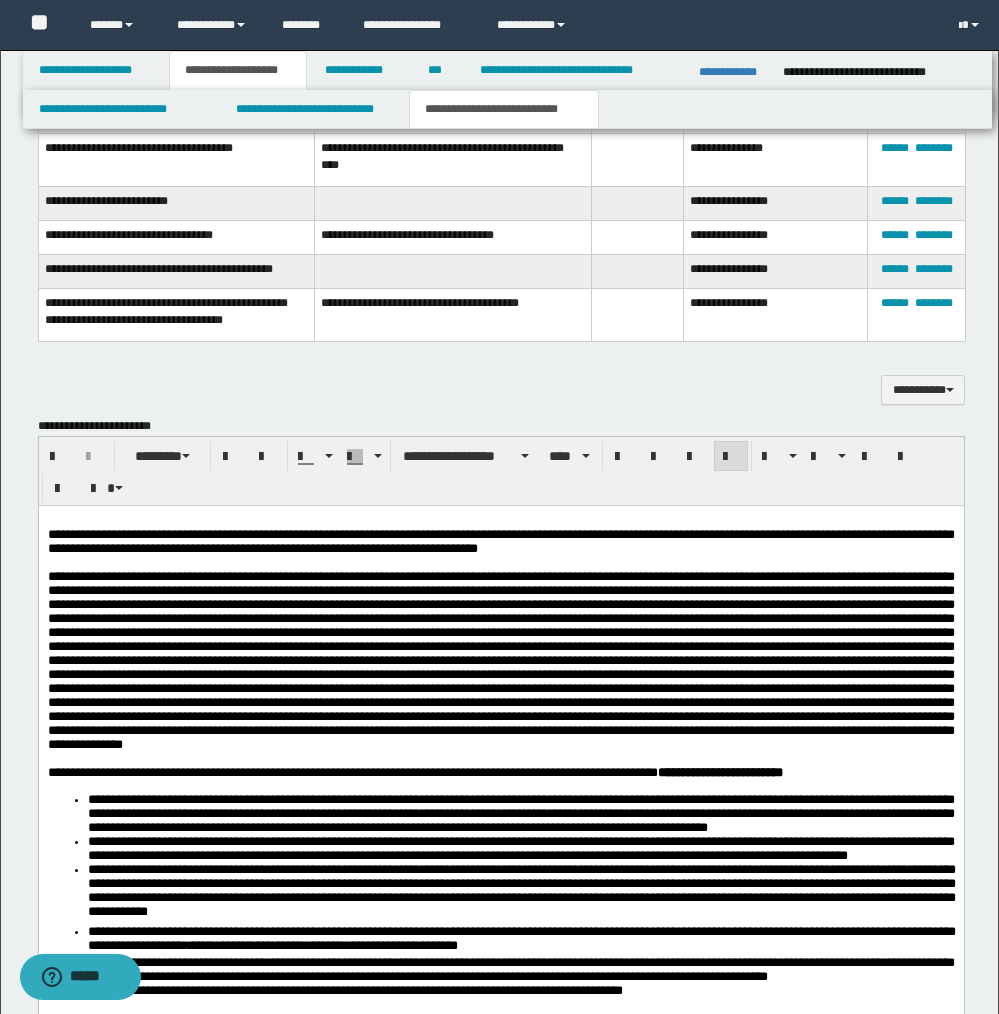 scroll, scrollTop: 1550, scrollLeft: 0, axis: vertical 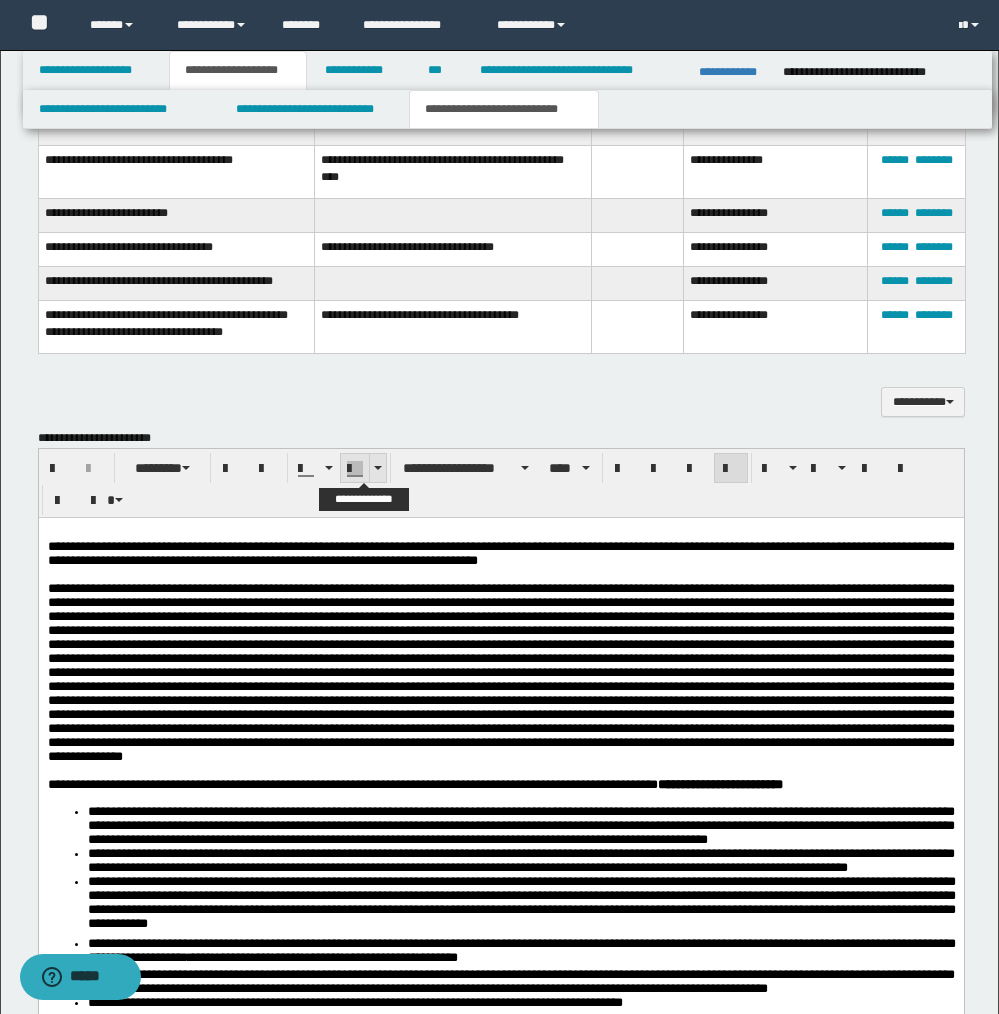 click at bounding box center [378, 468] 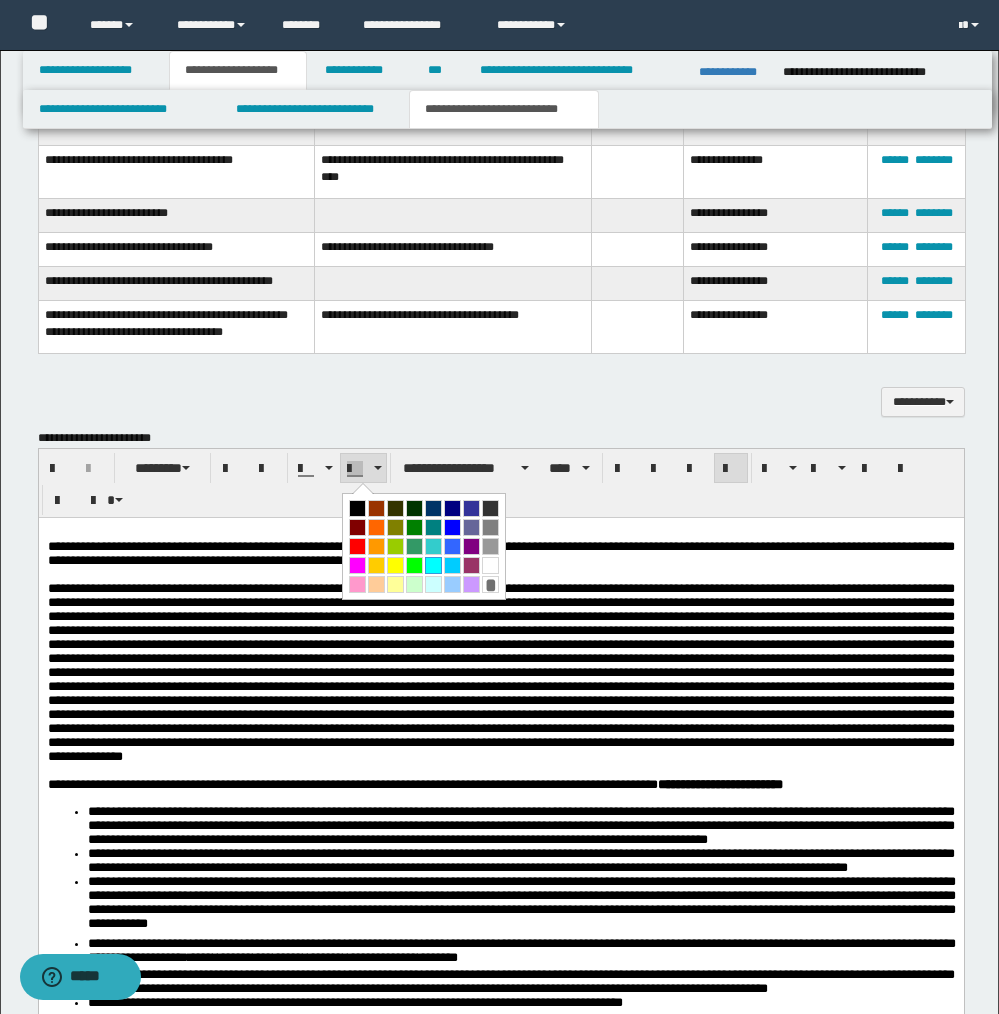 click at bounding box center (433, 565) 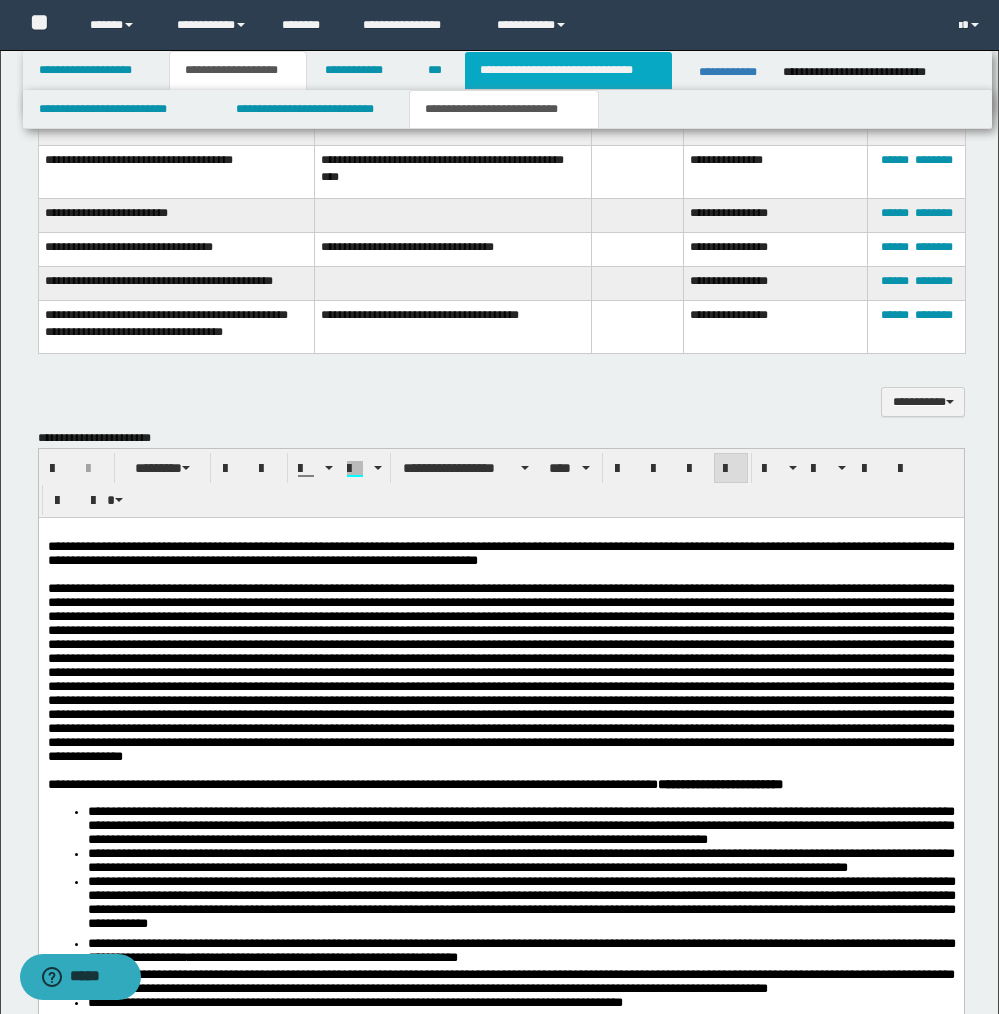 click on "**********" at bounding box center [568, 70] 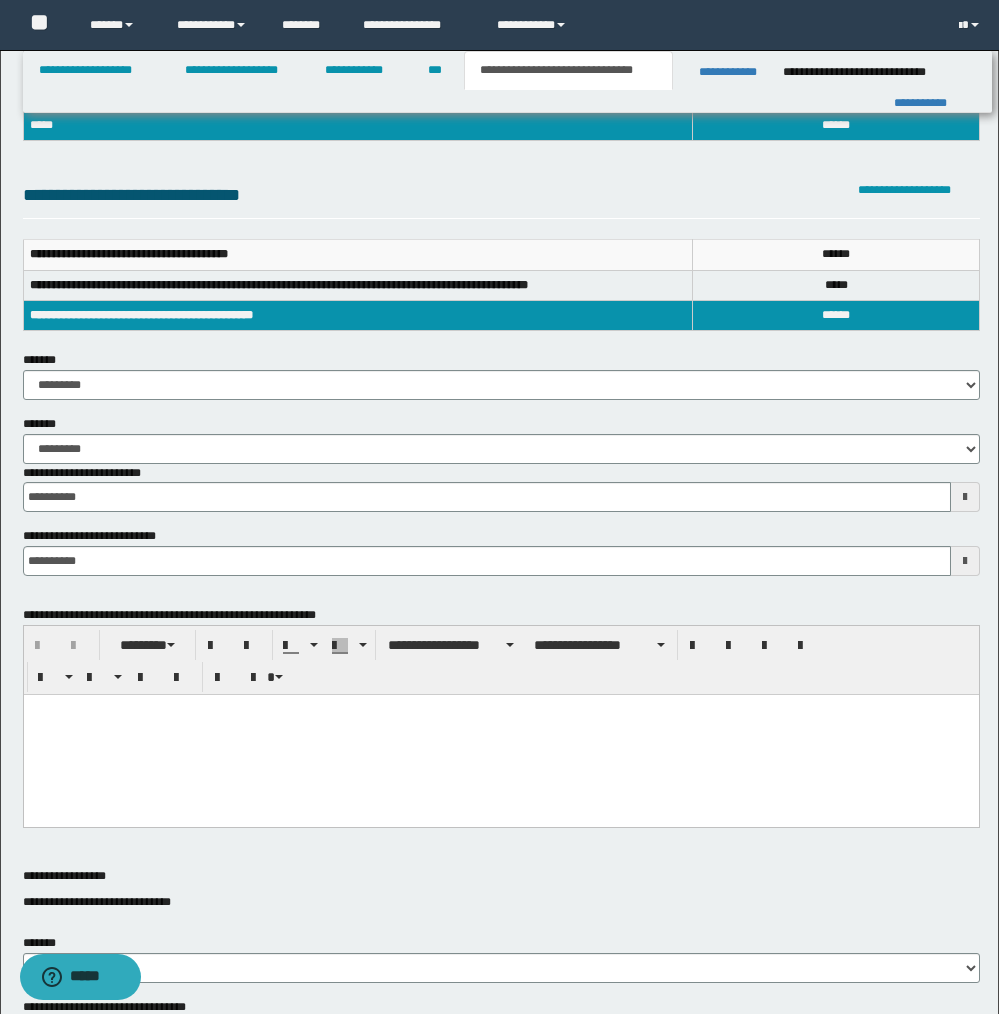 scroll, scrollTop: 253, scrollLeft: 0, axis: vertical 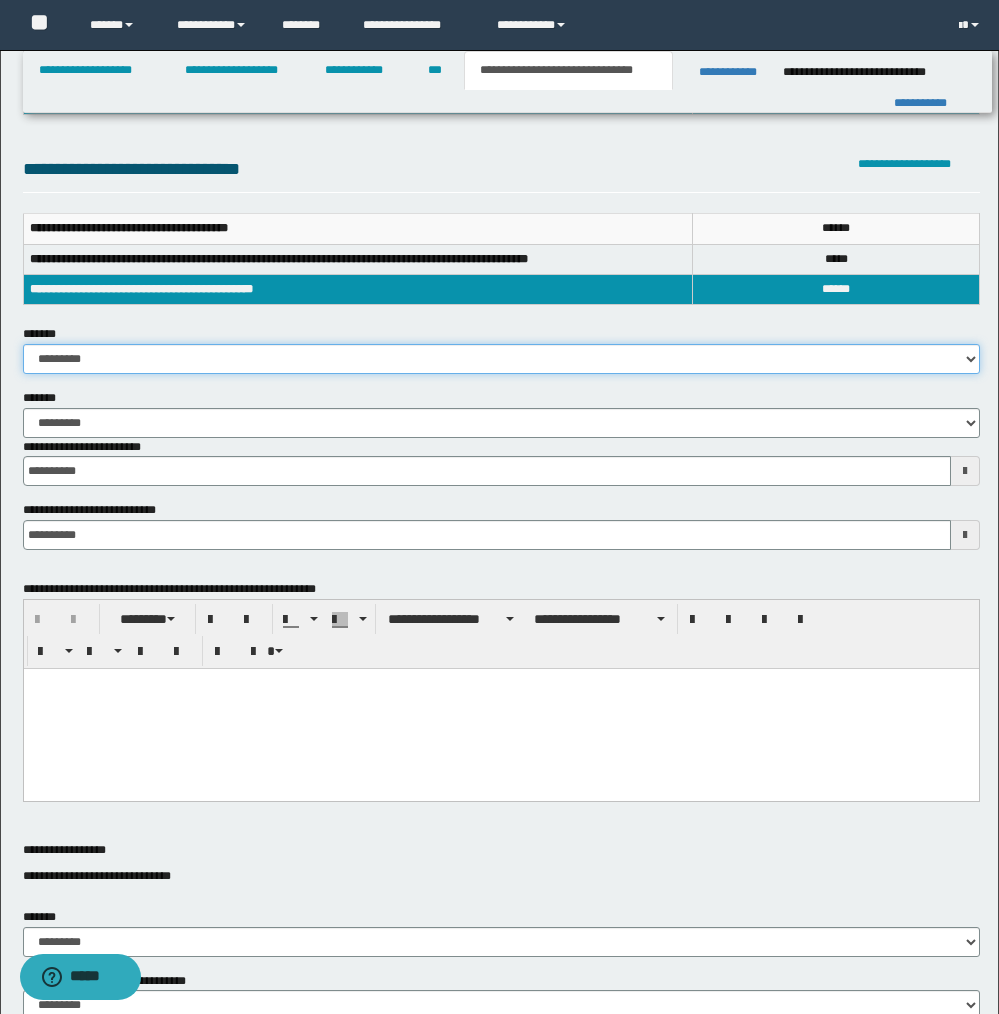 click on "**********" at bounding box center [501, 359] 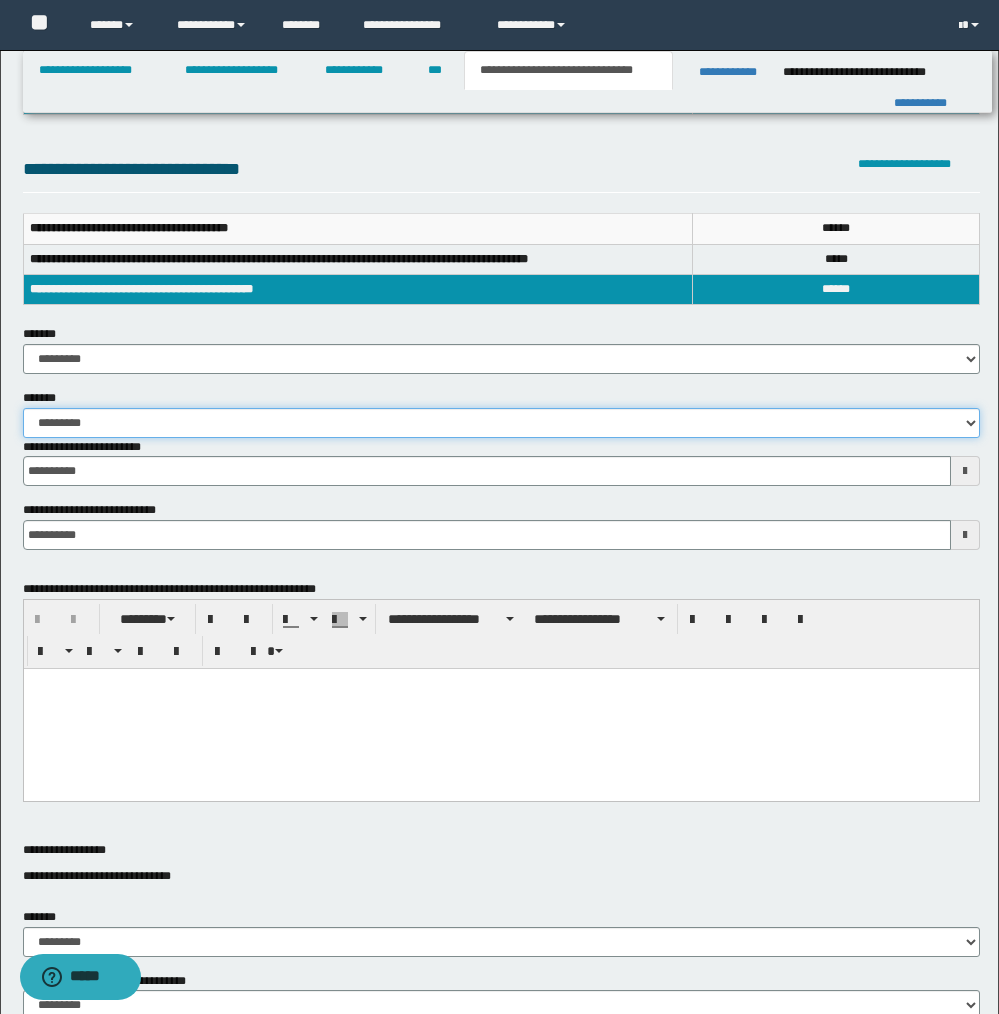 click on "**********" at bounding box center [501, 423] 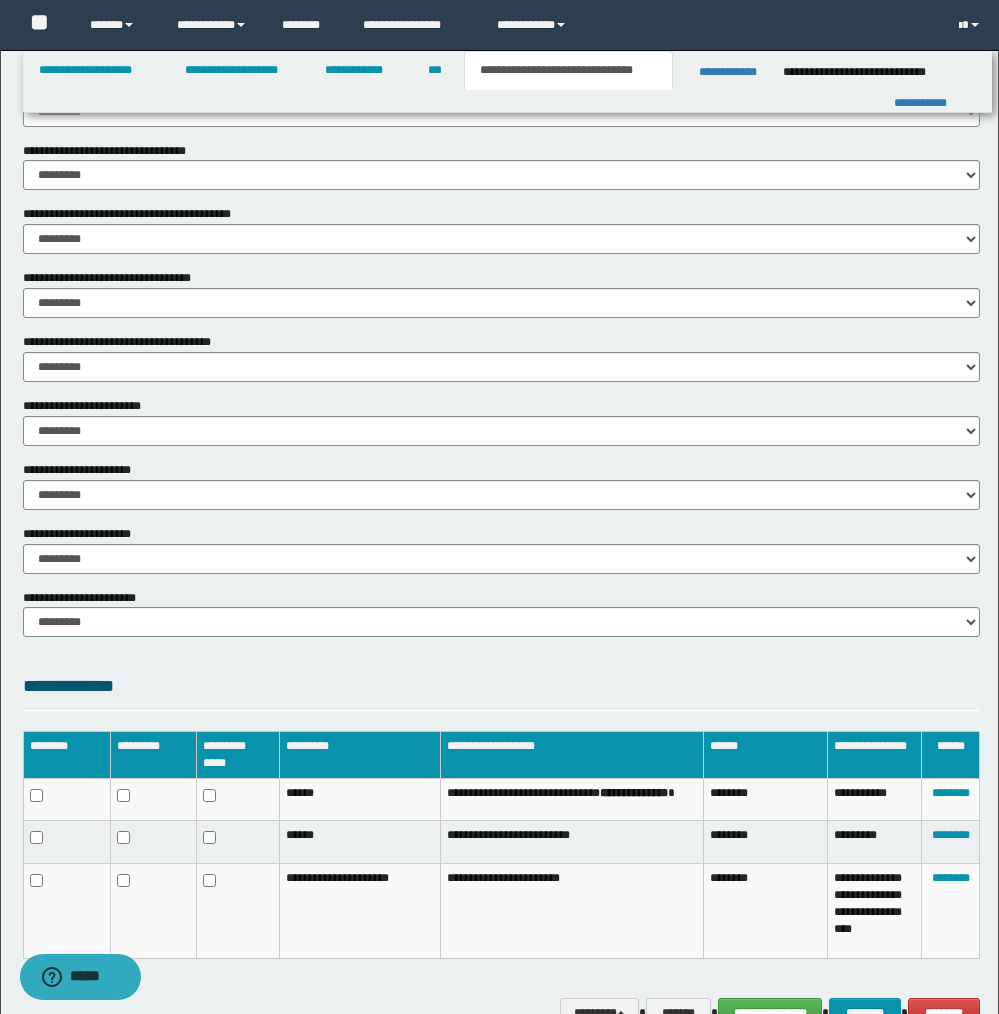 scroll, scrollTop: 1017, scrollLeft: 0, axis: vertical 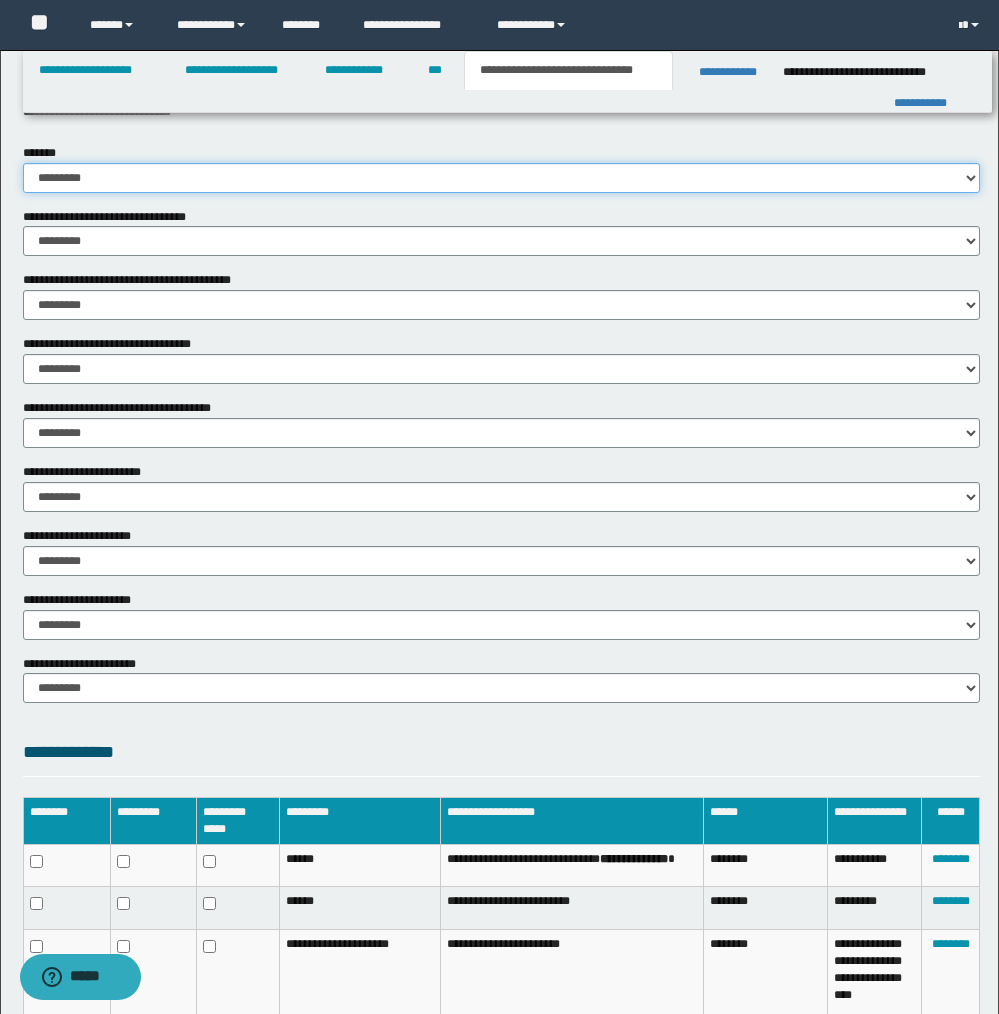 click on "*********
**
**" at bounding box center (501, 178) 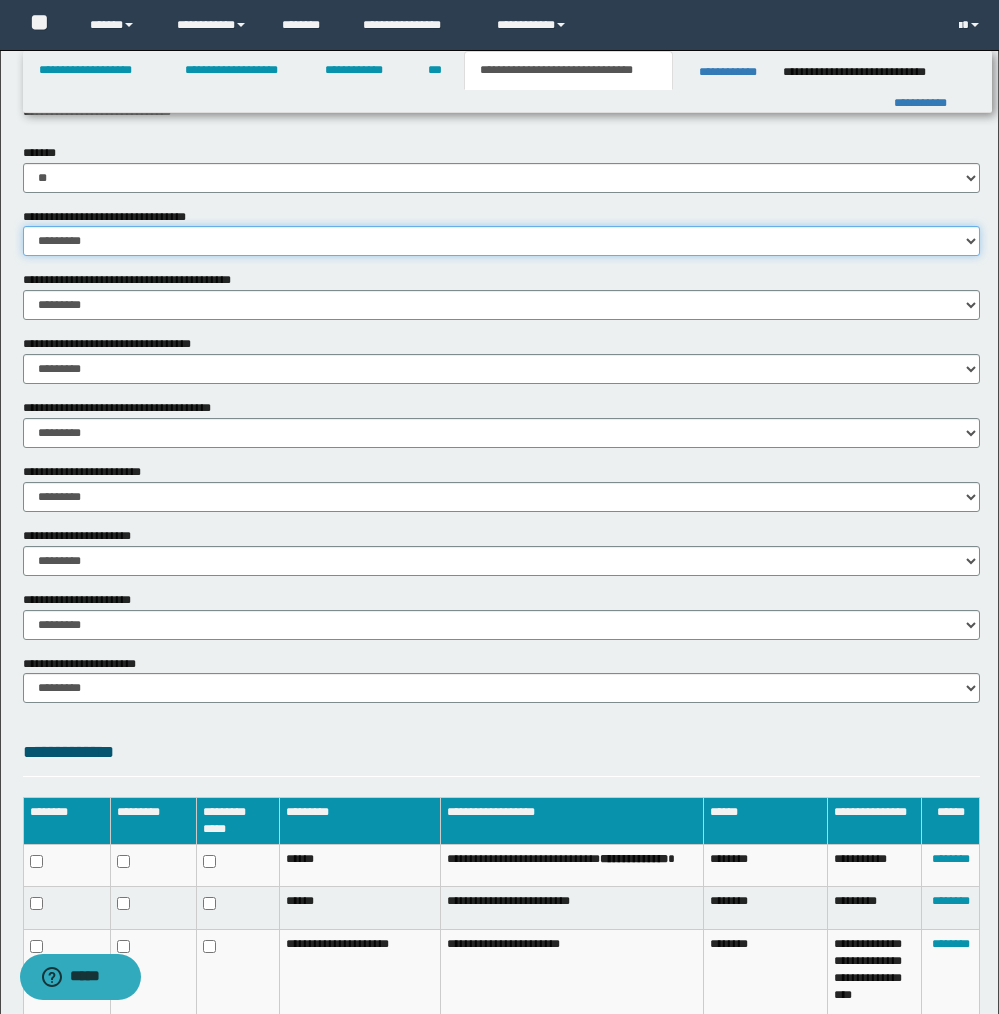 click on "*********
**
**" at bounding box center [501, 241] 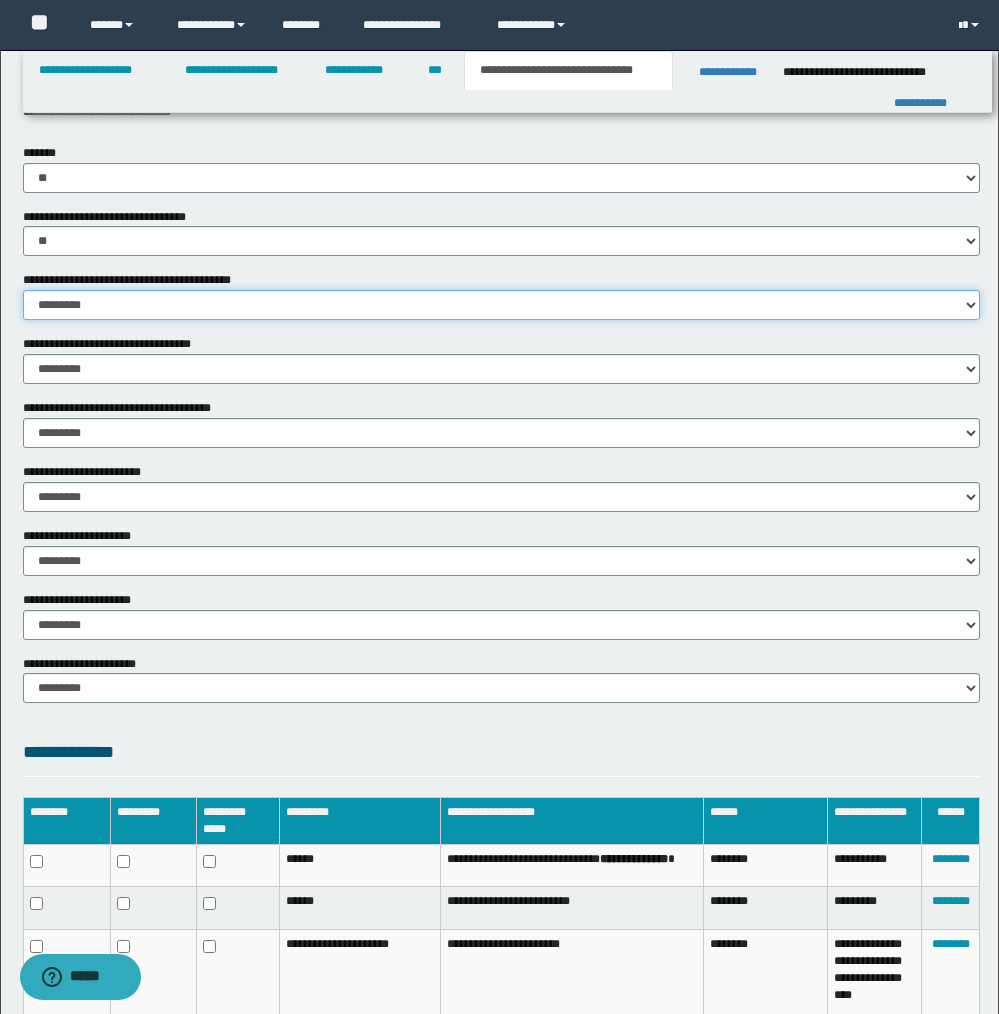 click on "*********
**
**" at bounding box center [501, 305] 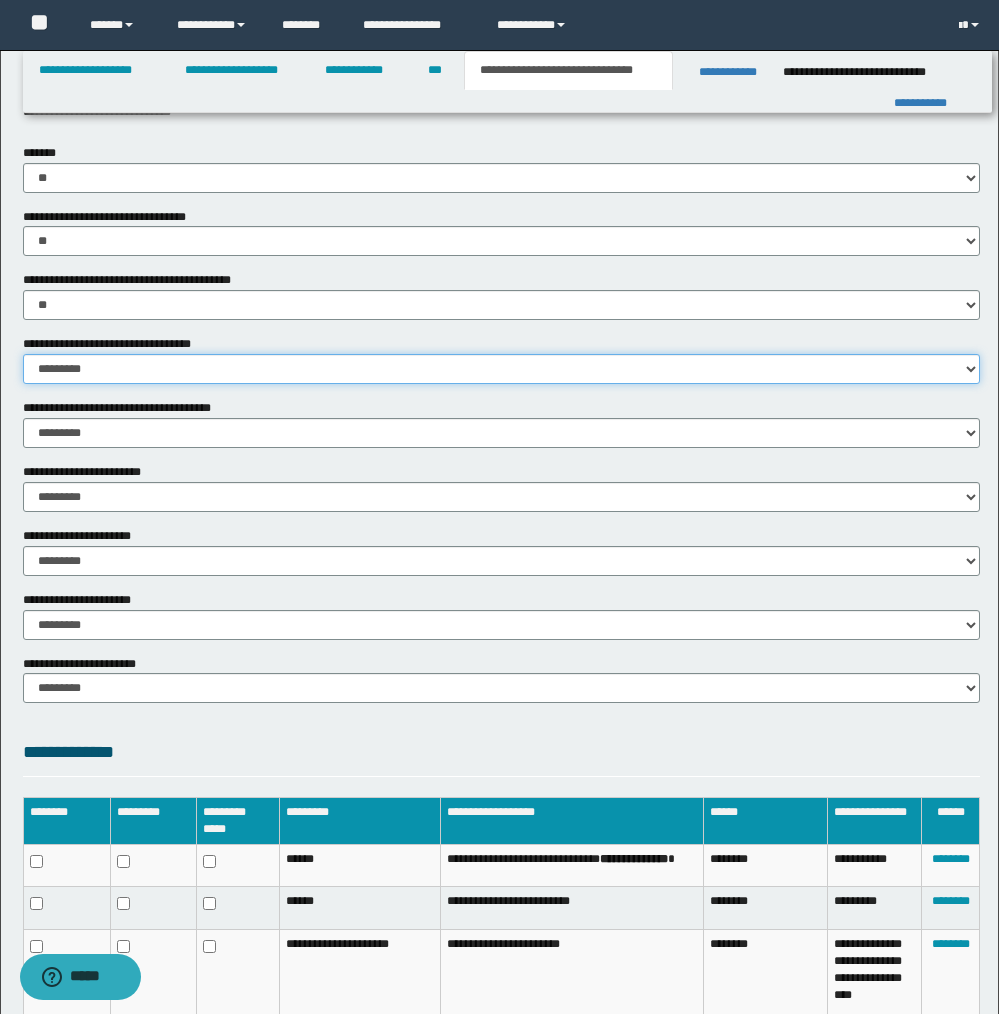 click on "*********
**
**" at bounding box center (501, 369) 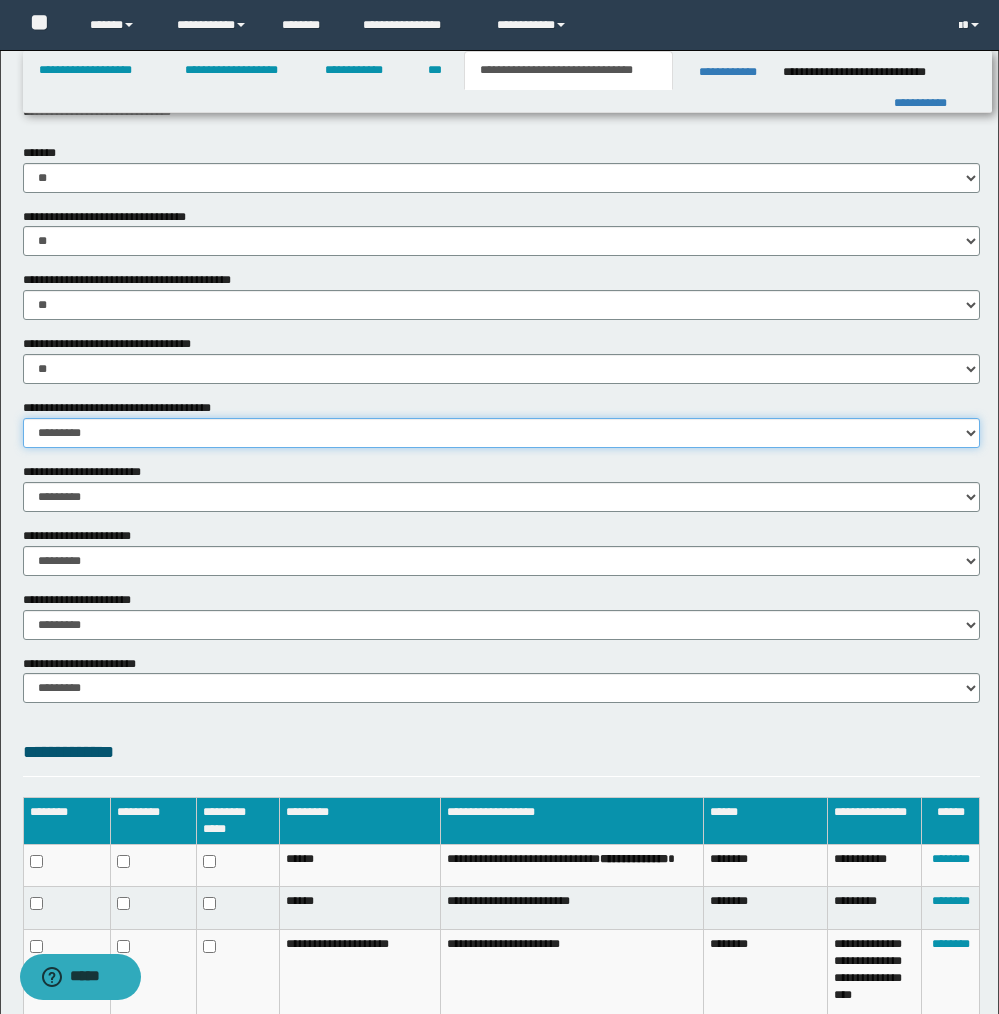 click on "*********
**
**" at bounding box center (501, 433) 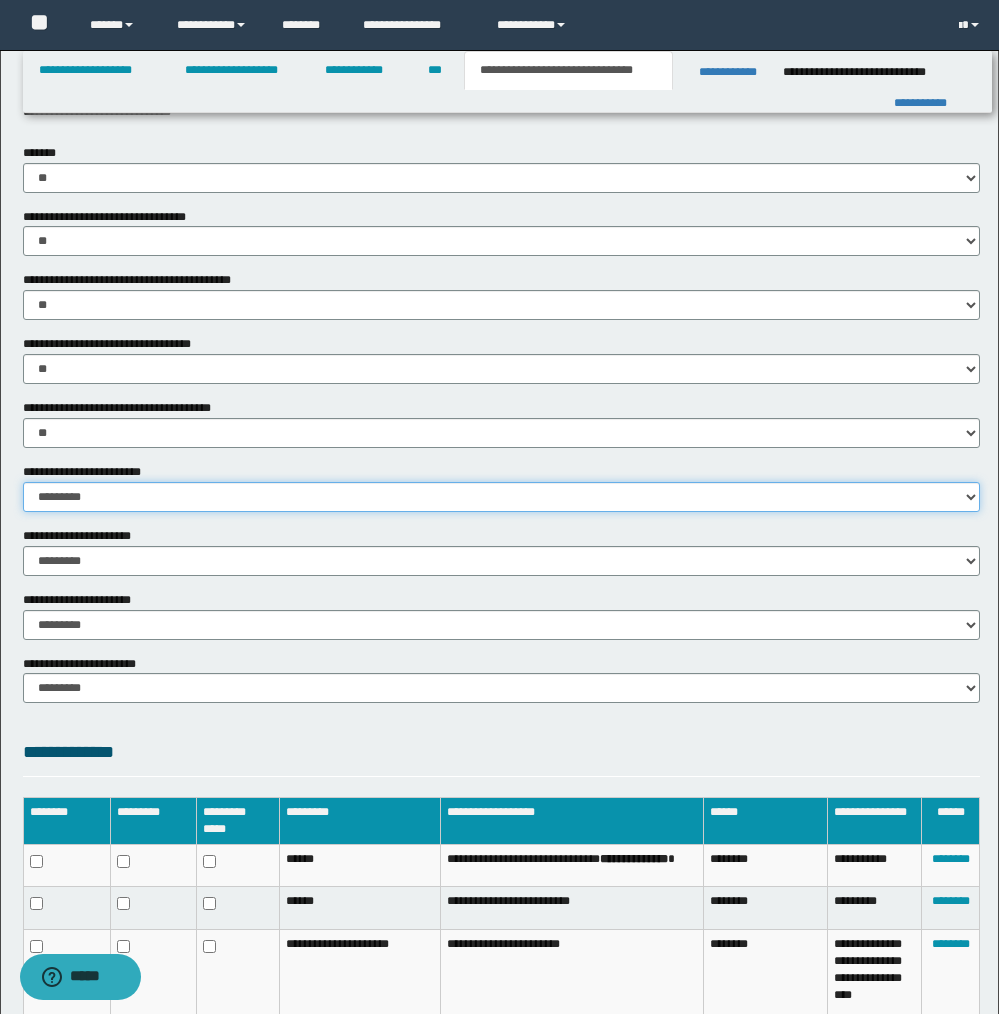 click on "*********
**
**" at bounding box center [501, 497] 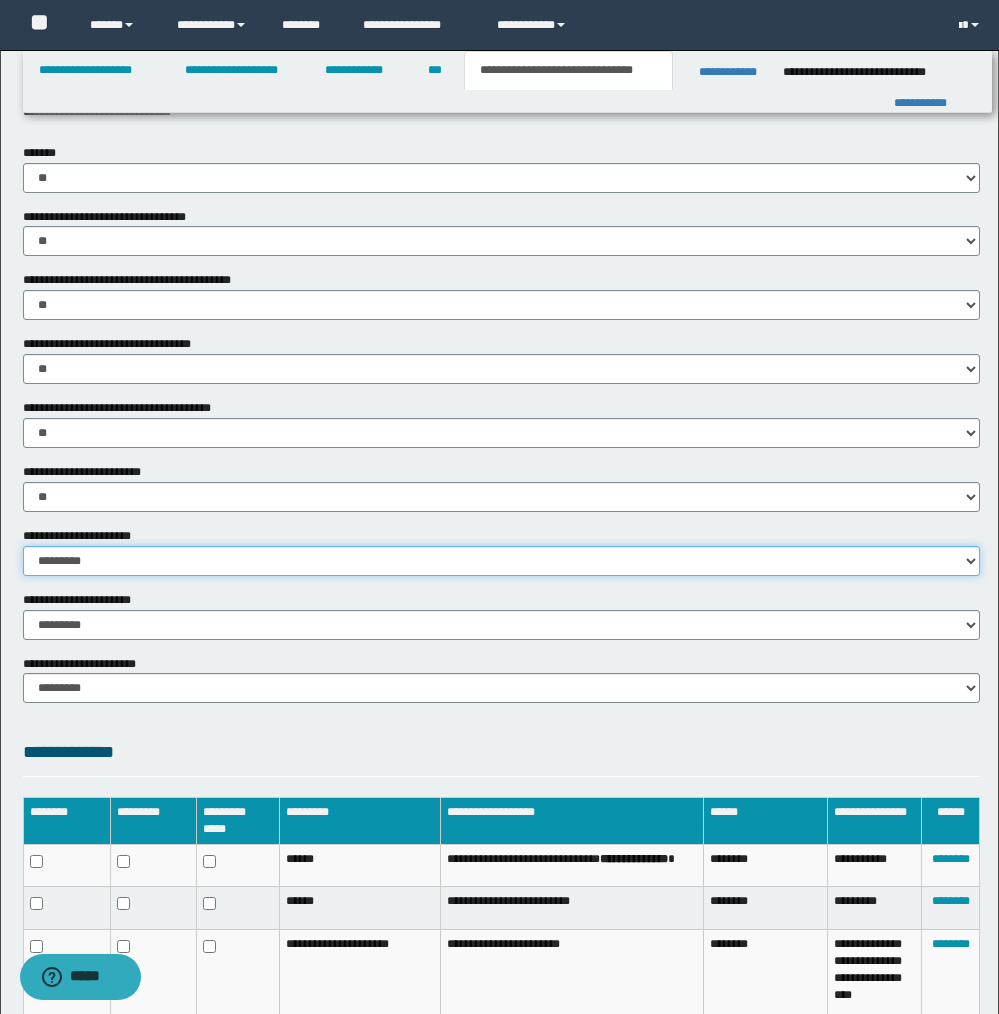 click on "*********
**
**" at bounding box center (501, 561) 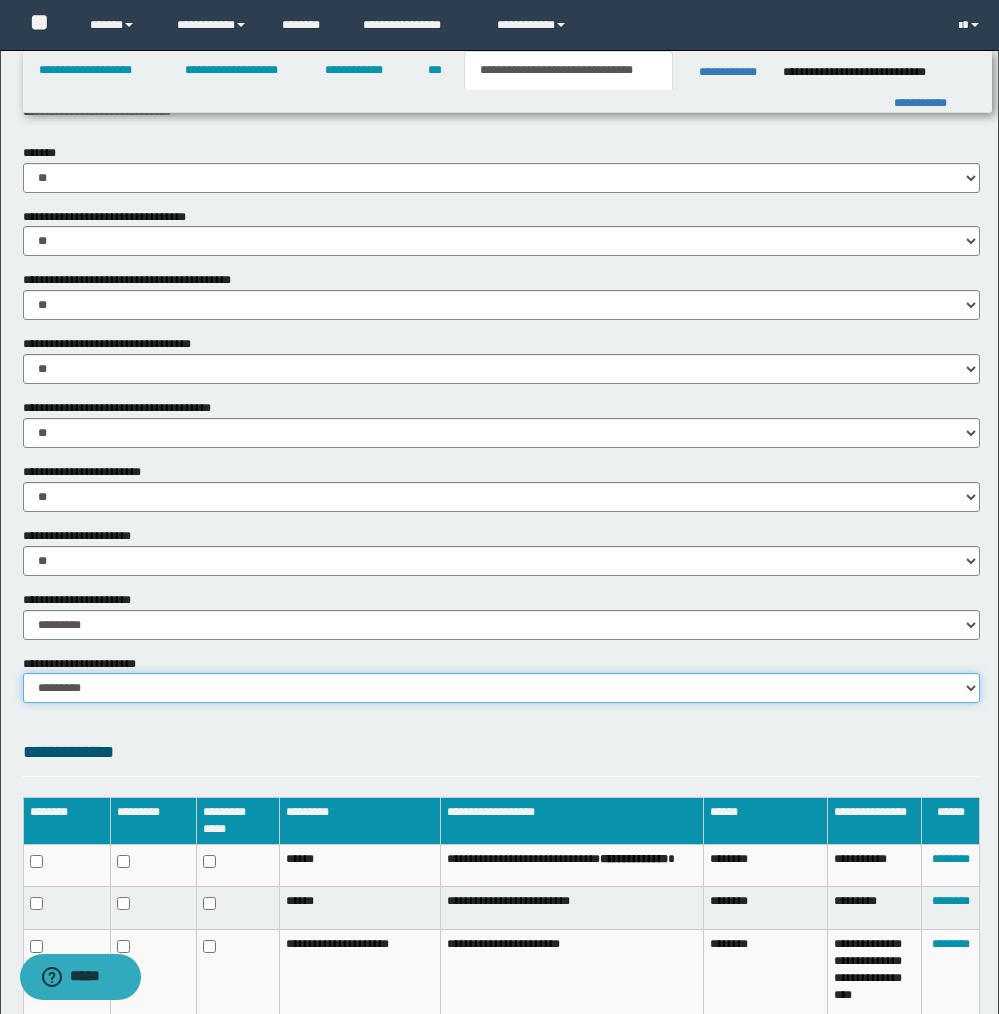 click on "*********
*********
*********" at bounding box center (501, 688) 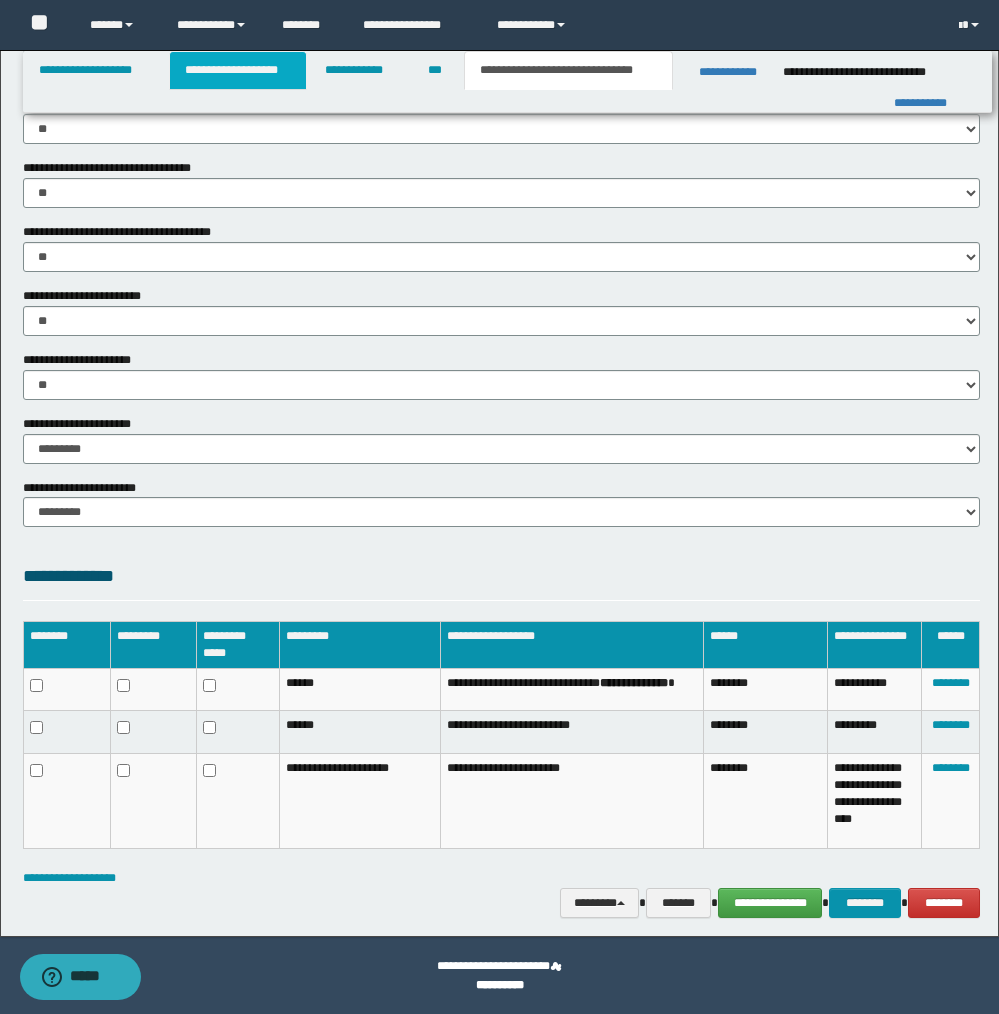click on "**********" at bounding box center [238, 70] 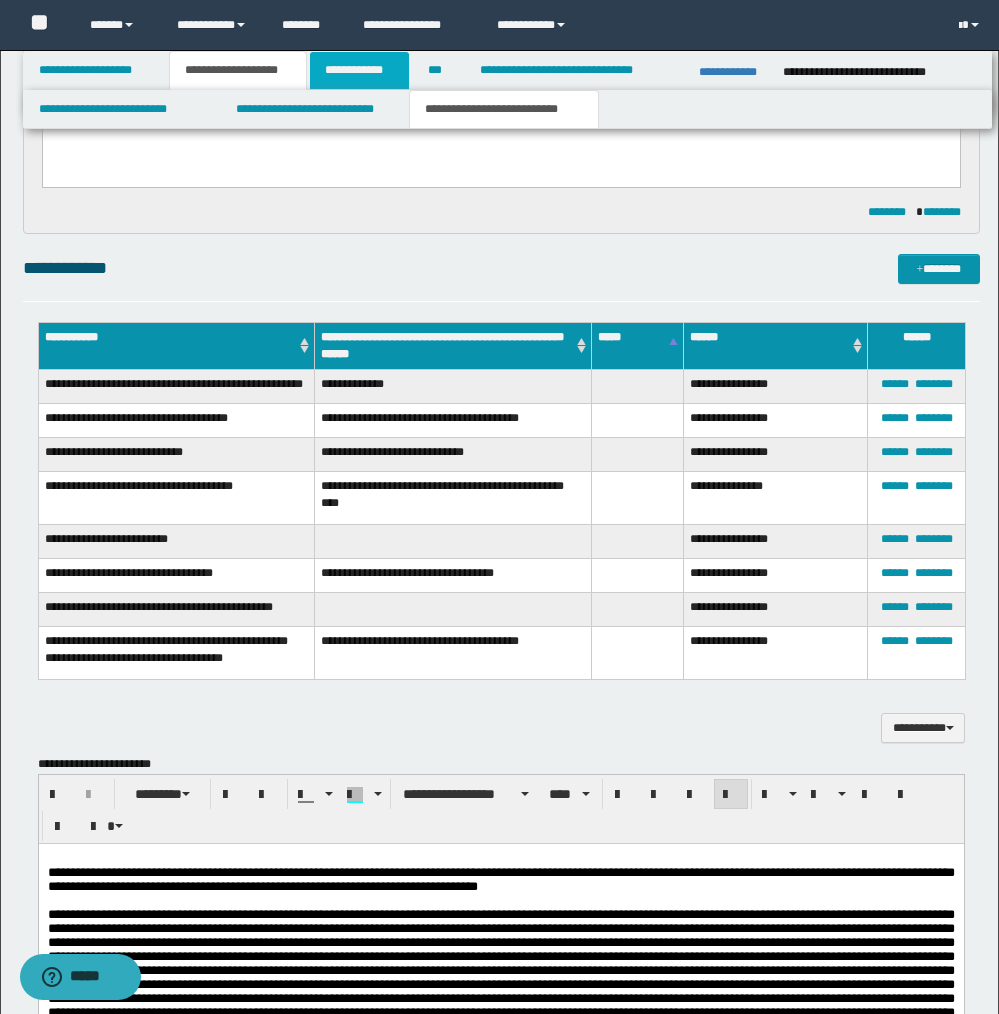 click on "**********" at bounding box center (359, 70) 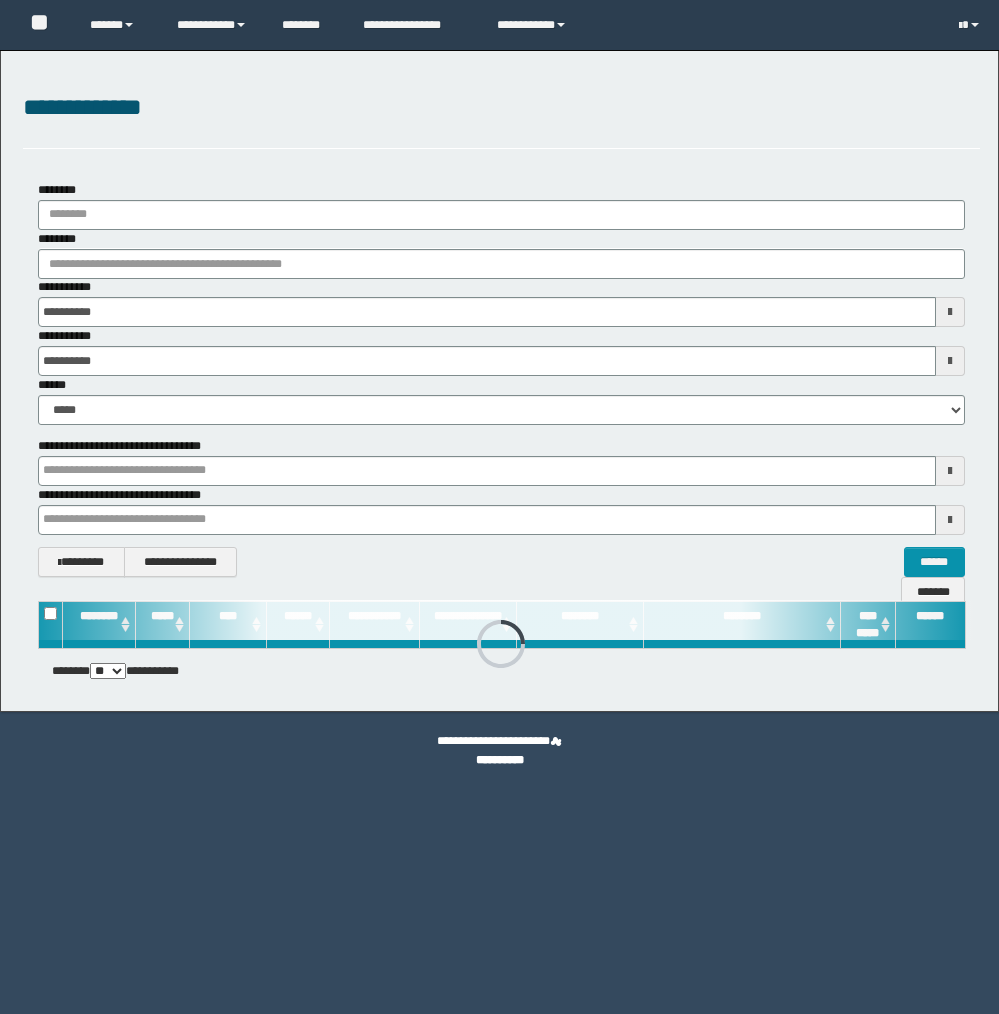 scroll, scrollTop: 0, scrollLeft: 0, axis: both 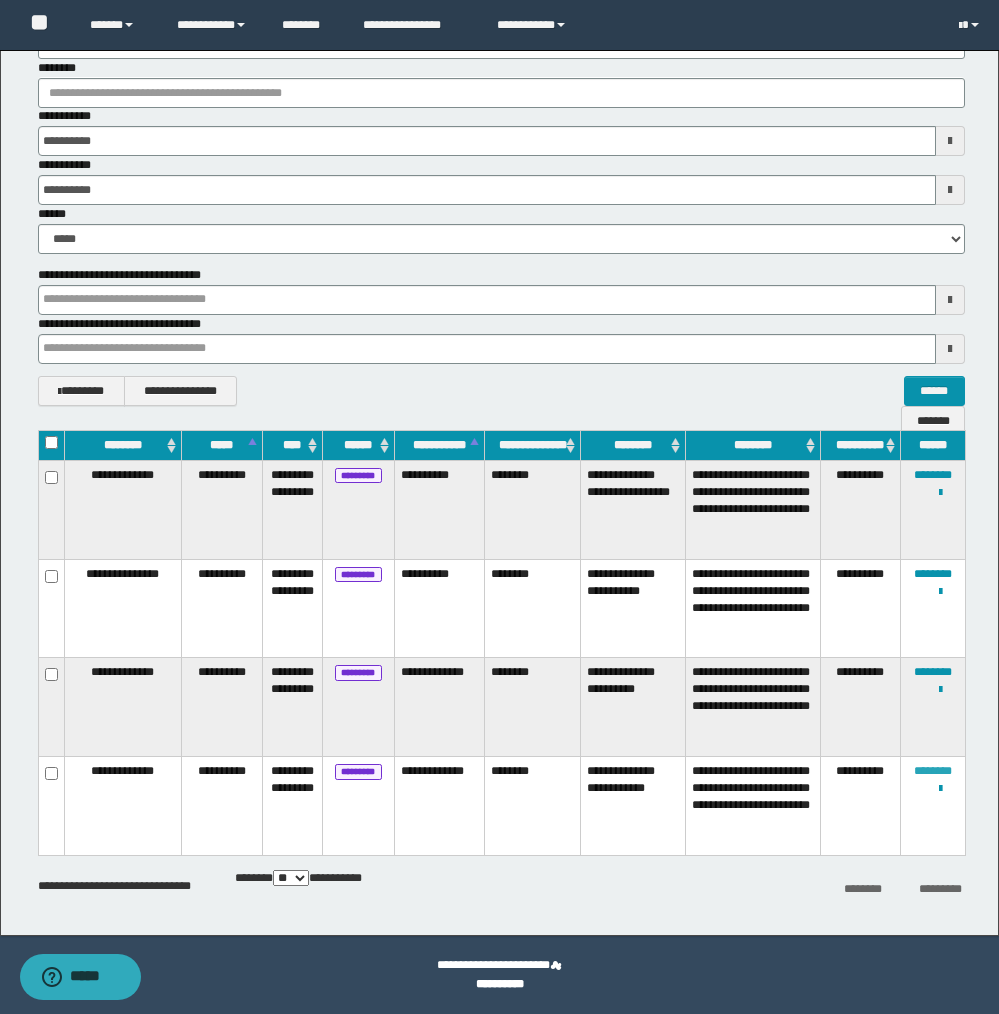 click on "********" at bounding box center (933, 771) 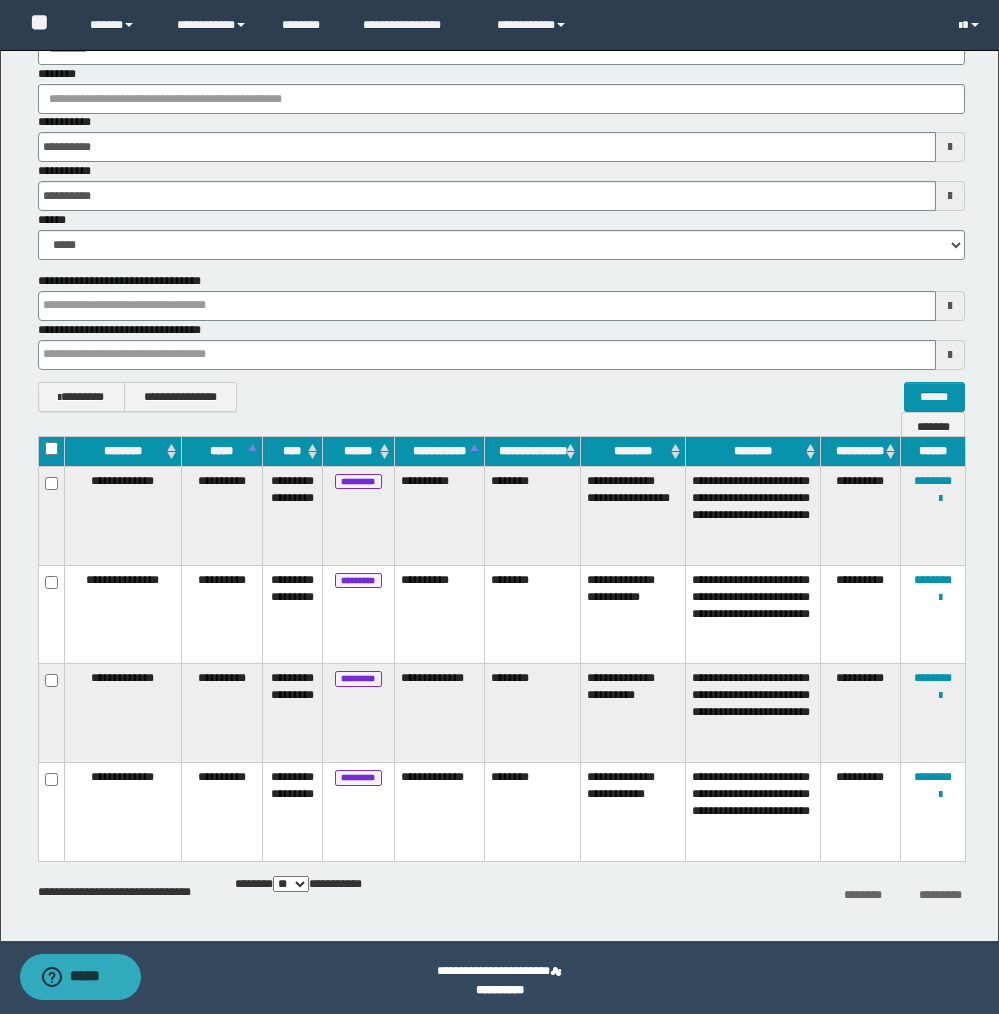 scroll, scrollTop: 171, scrollLeft: 0, axis: vertical 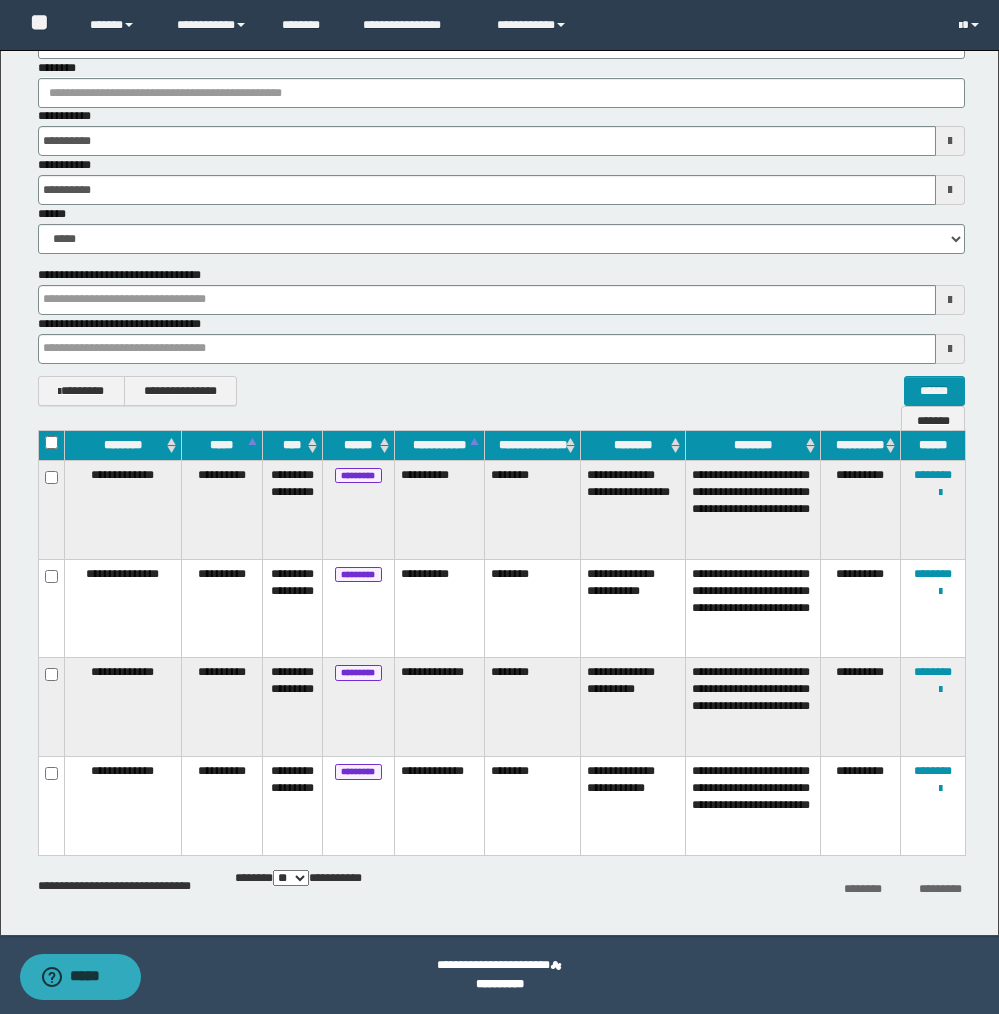 click on "********" at bounding box center [533, 805] 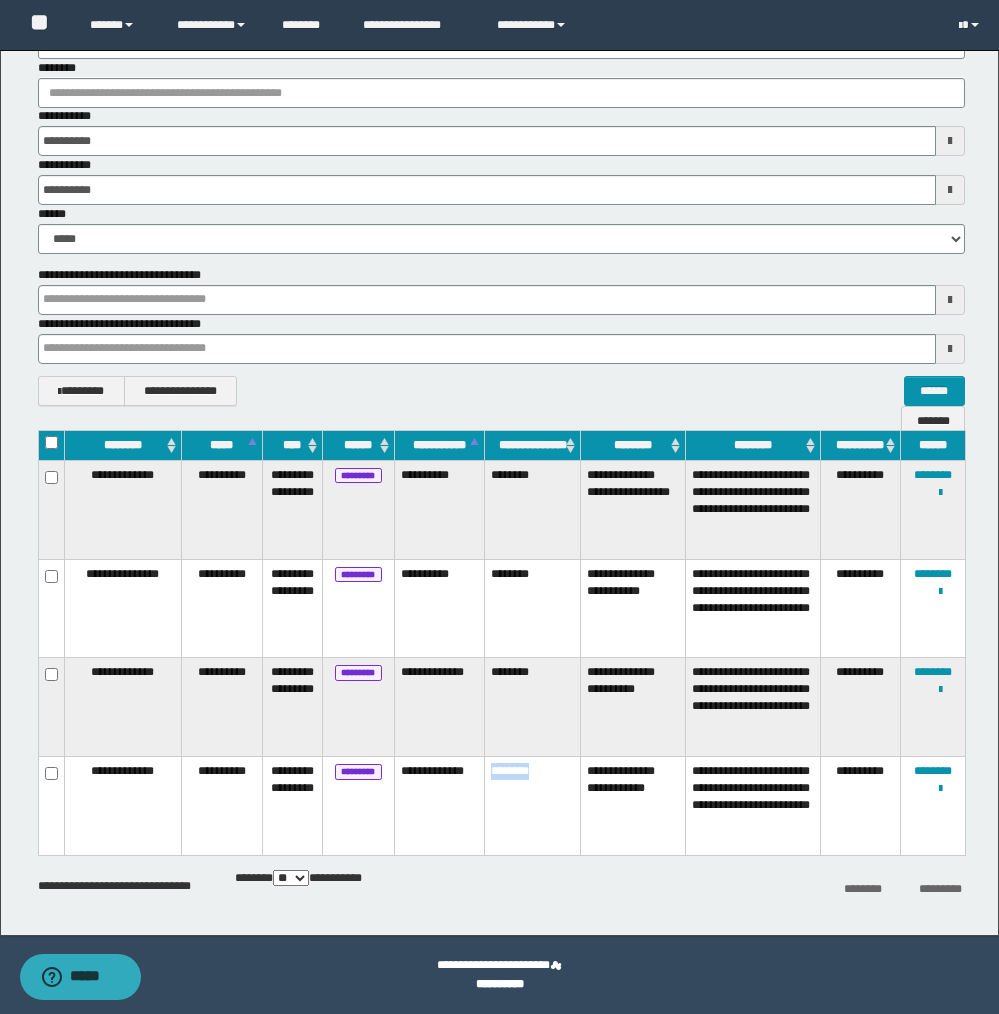 click on "********" at bounding box center (533, 805) 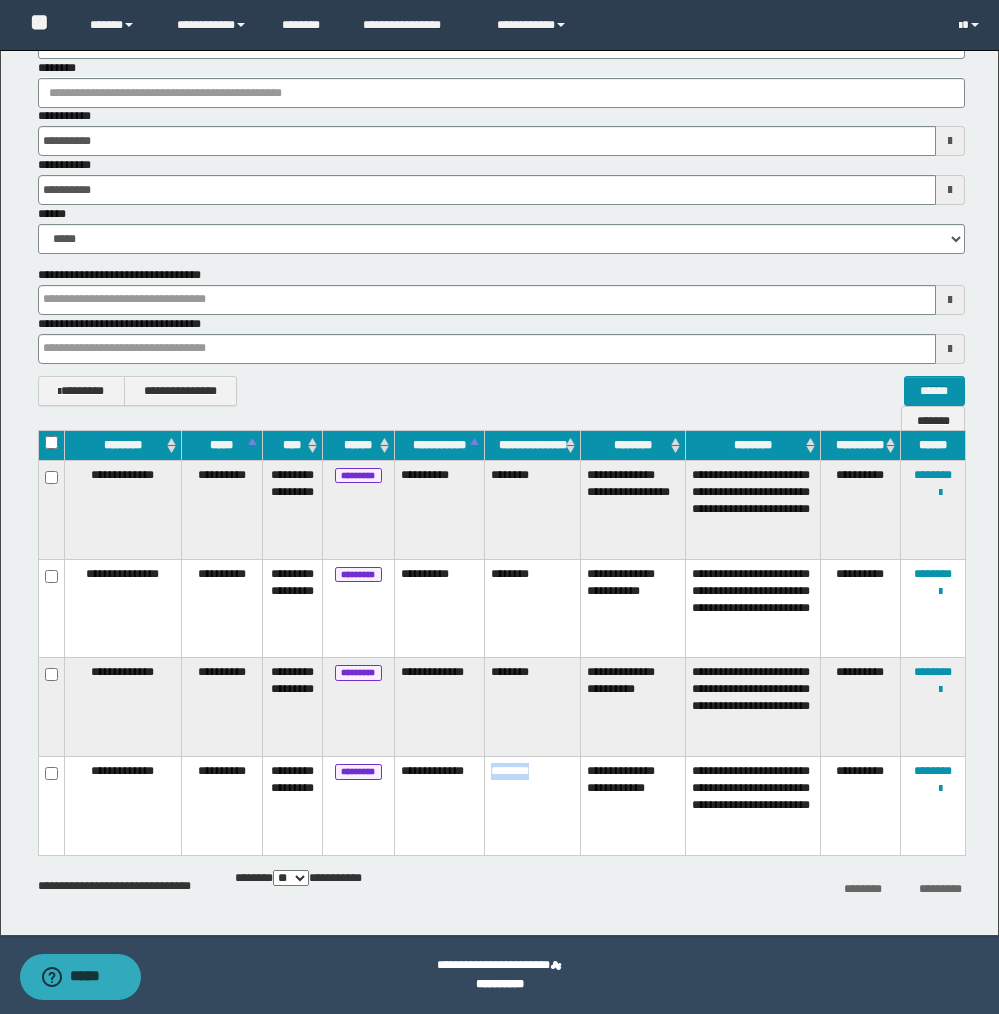 copy on "********" 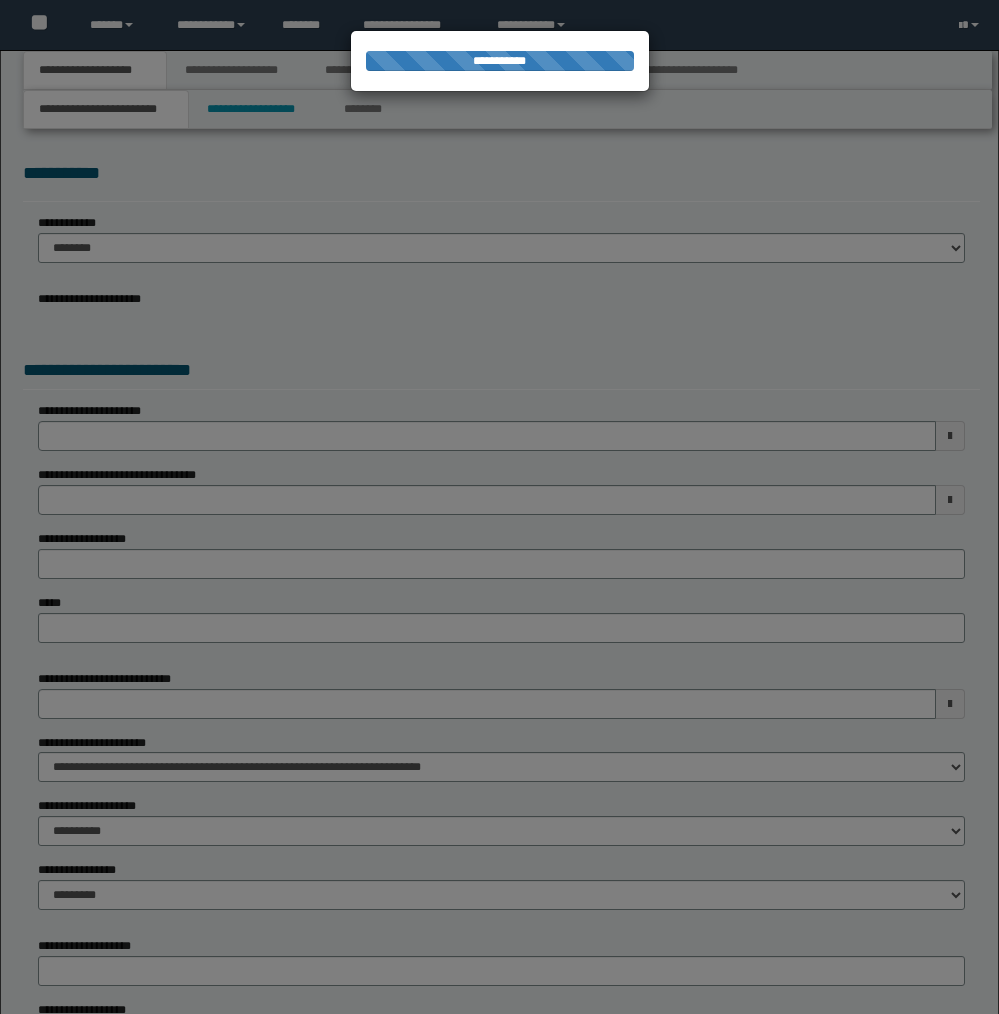 scroll, scrollTop: 0, scrollLeft: 0, axis: both 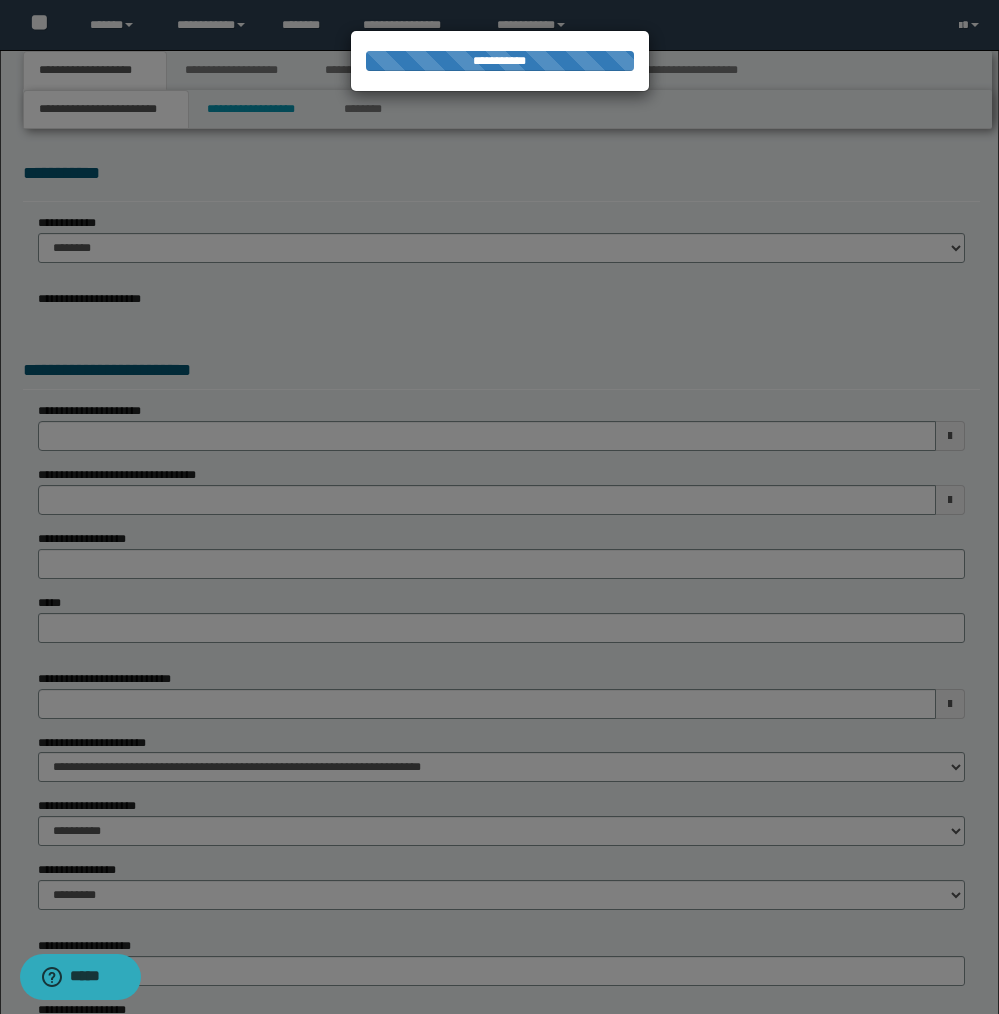 select on "*" 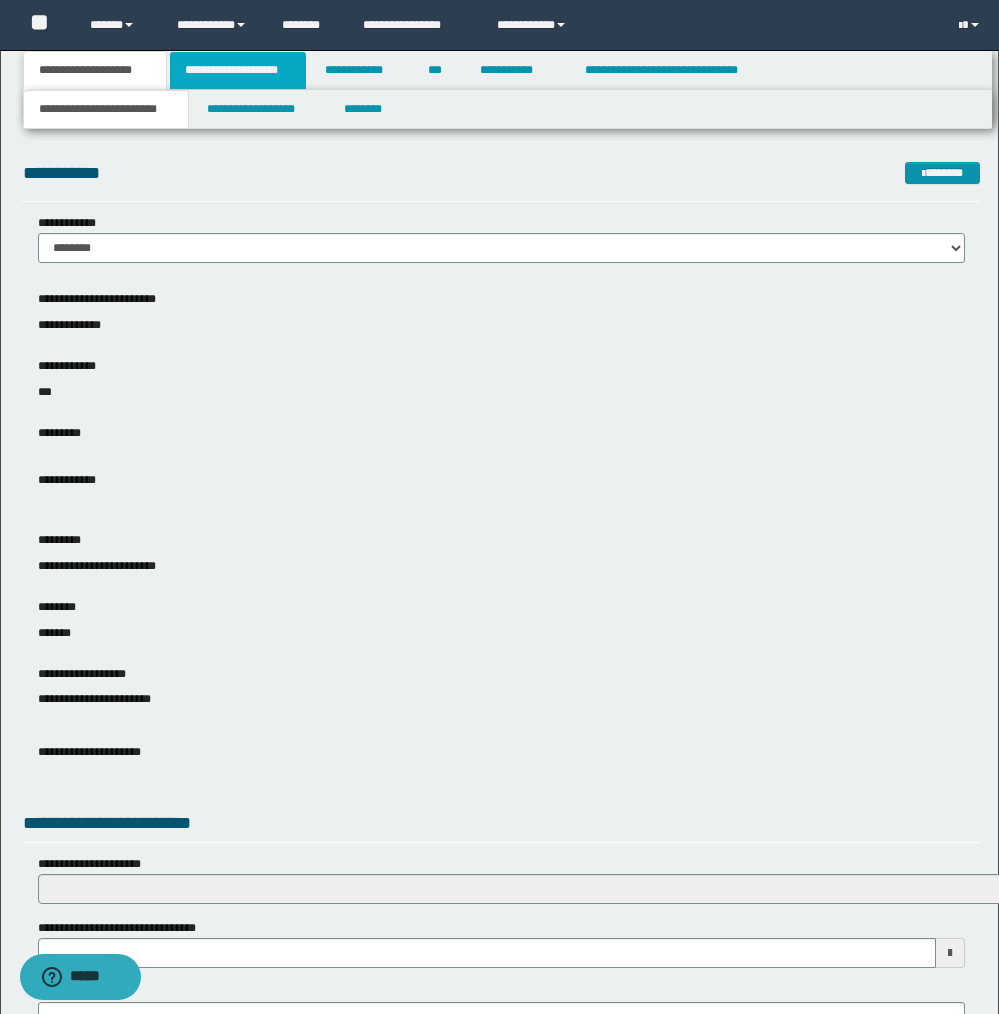 click on "**********" at bounding box center [238, 70] 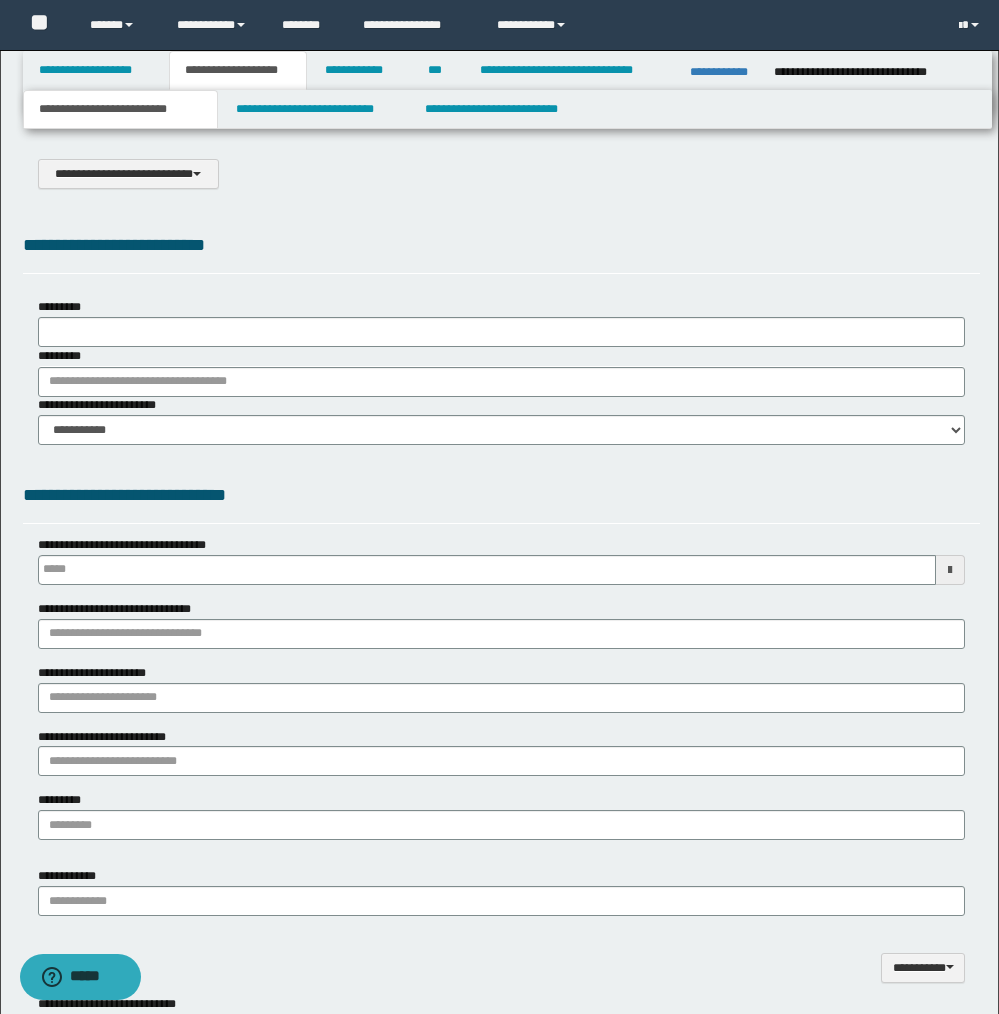 scroll, scrollTop: 0, scrollLeft: 0, axis: both 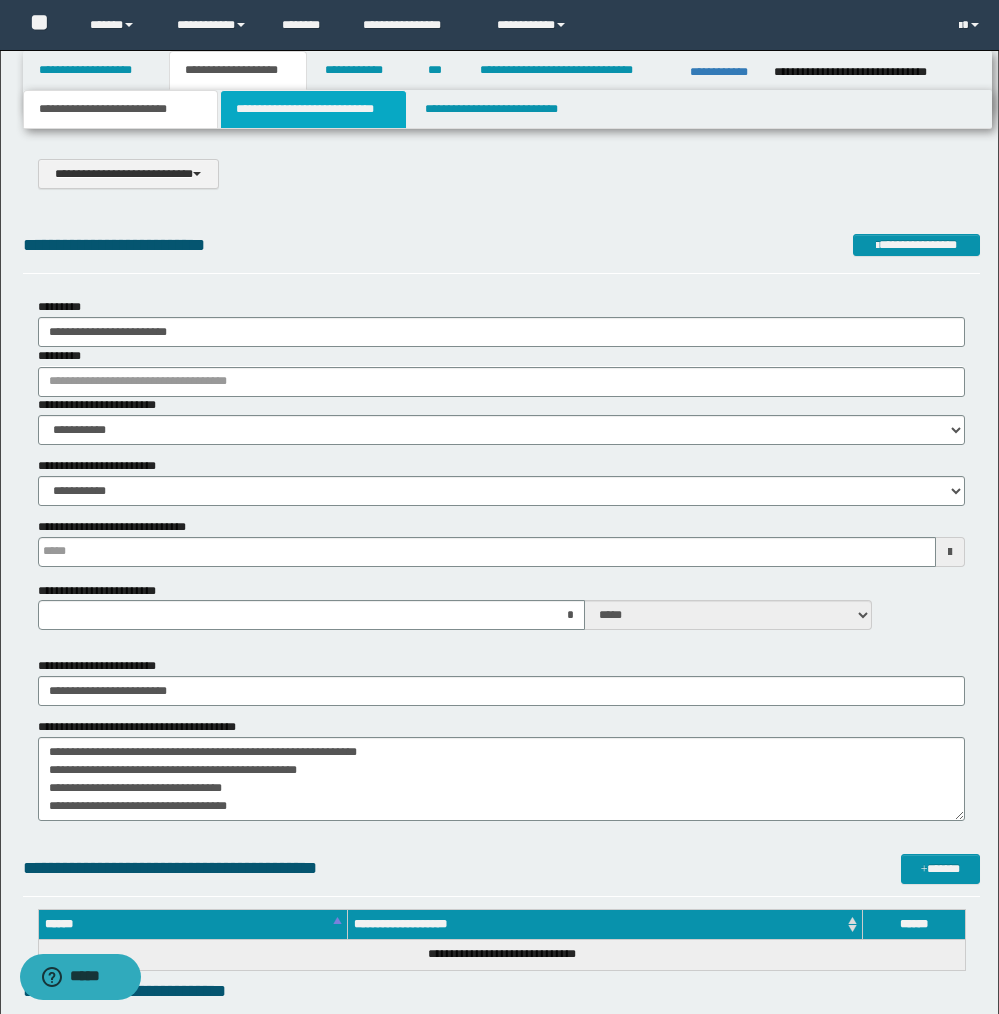 click on "**********" at bounding box center (314, 109) 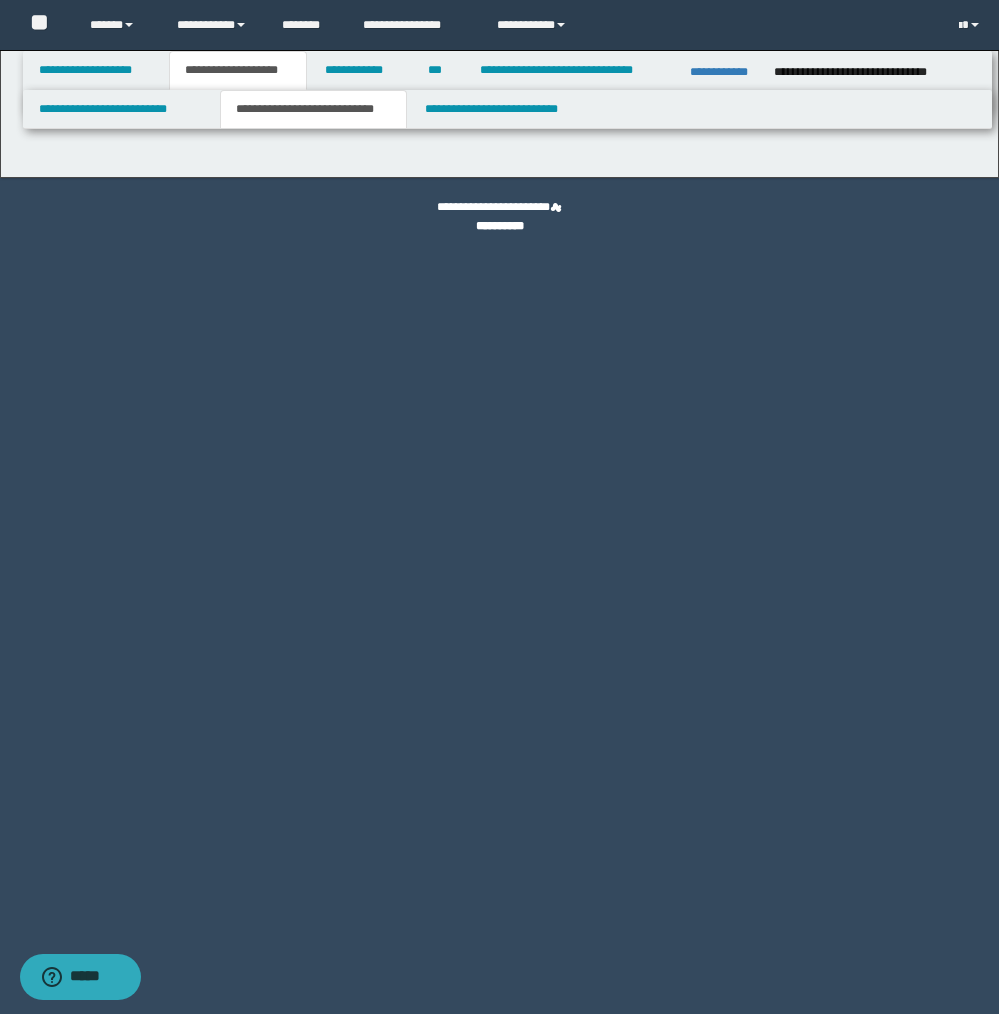 select on "*" 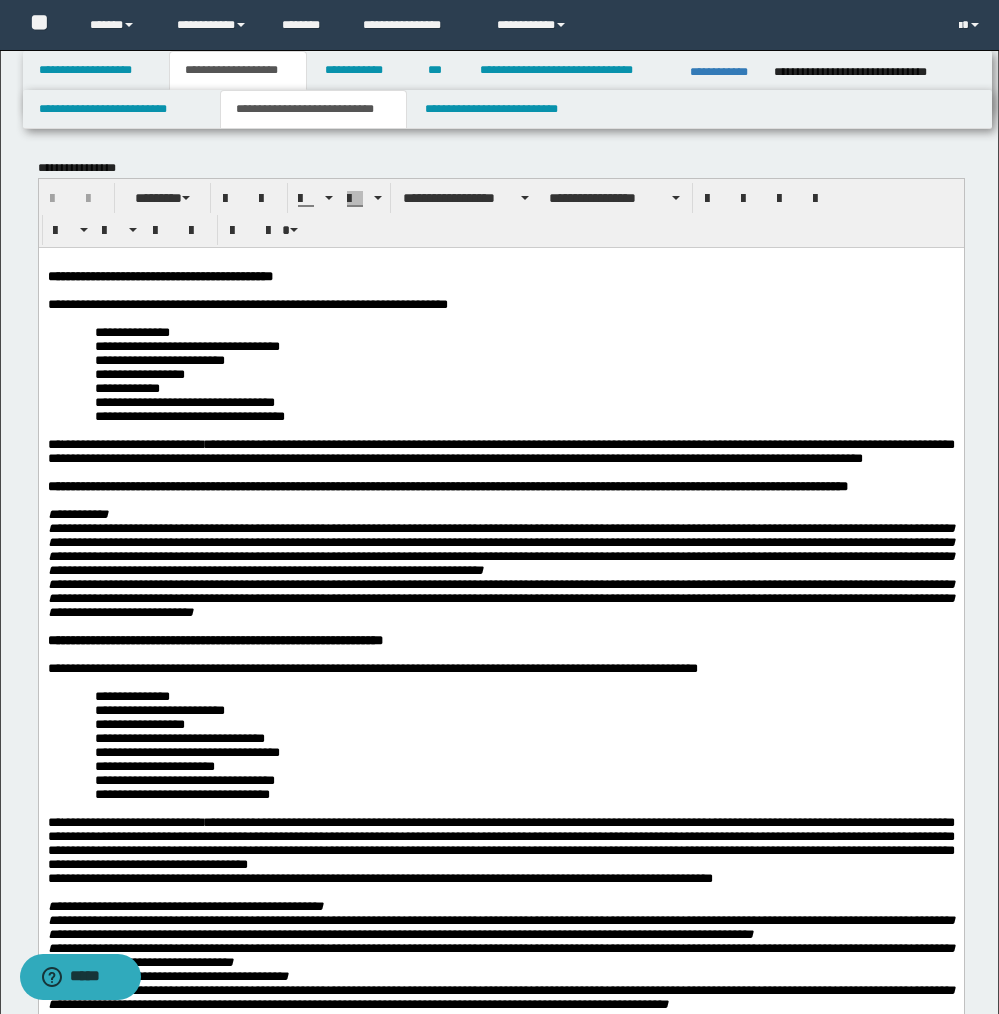 scroll, scrollTop: 0, scrollLeft: 0, axis: both 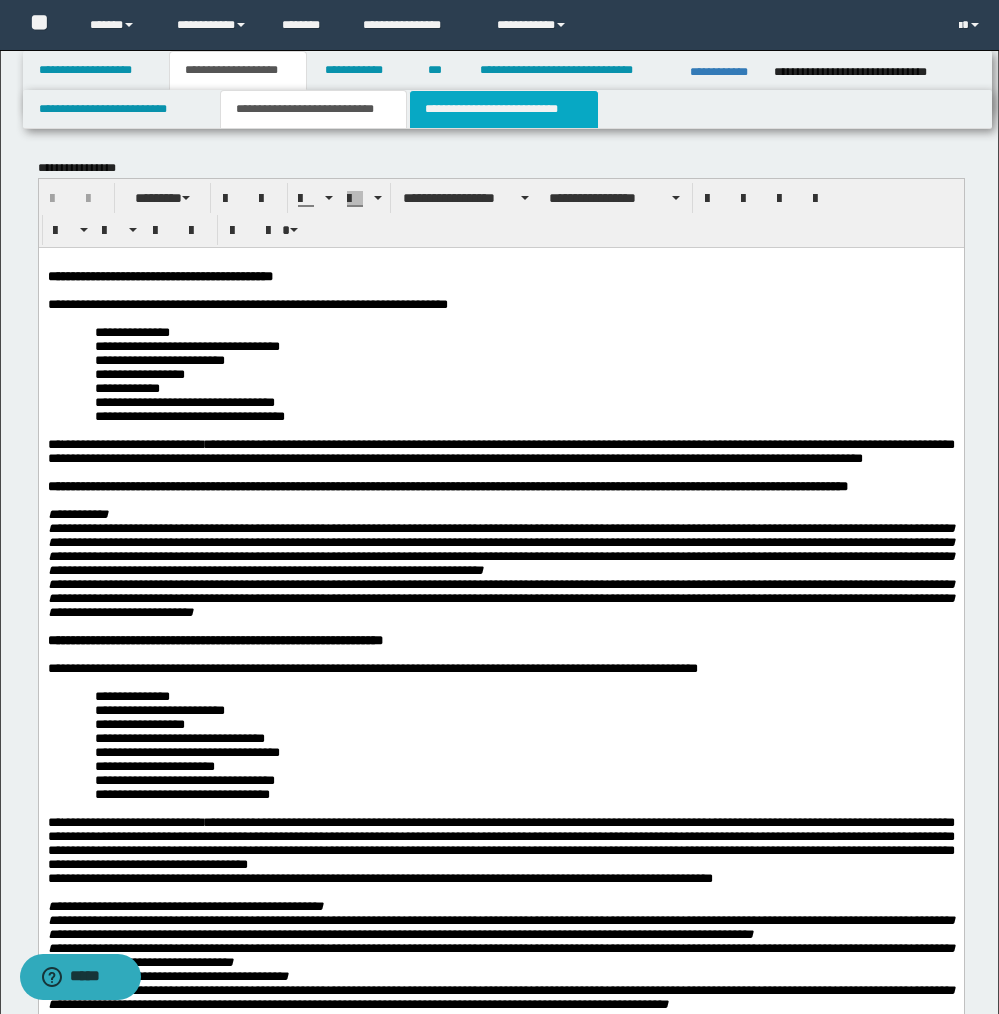 click on "**********" at bounding box center [504, 109] 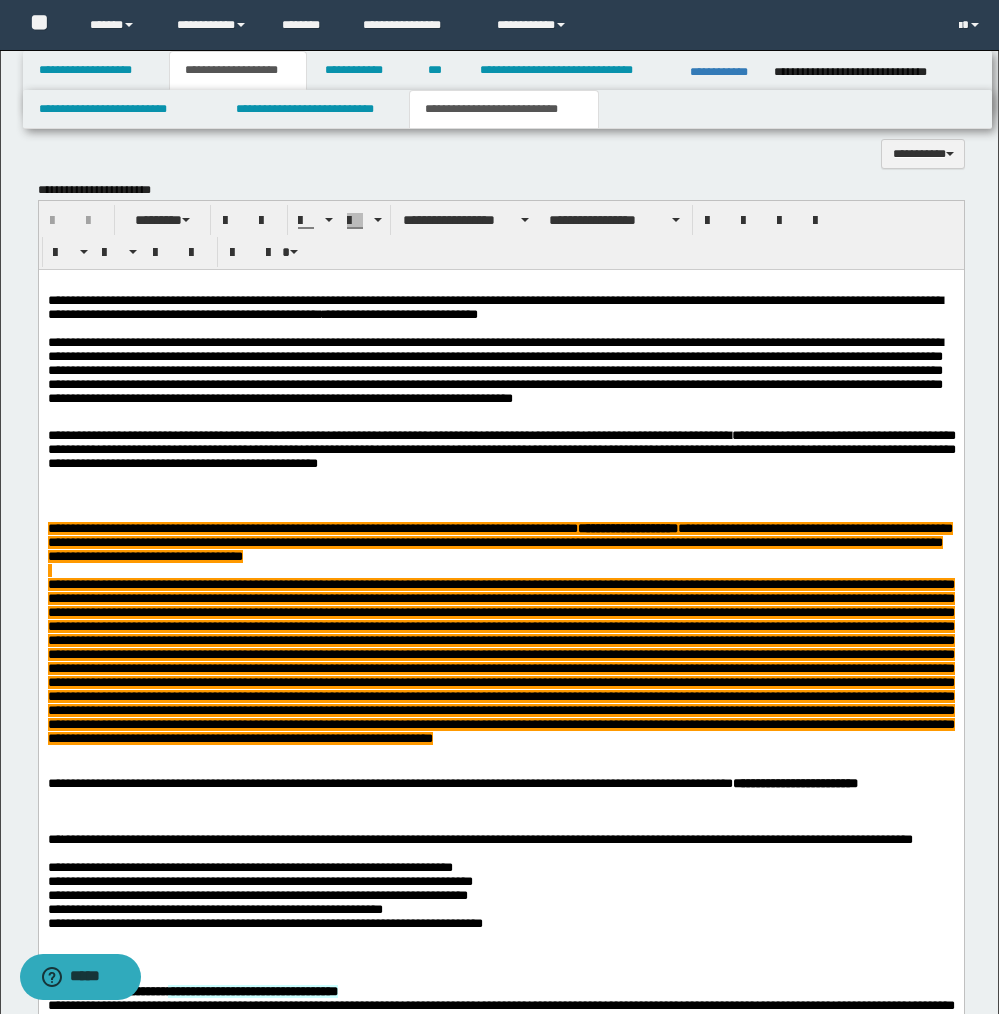 scroll, scrollTop: 1592, scrollLeft: 0, axis: vertical 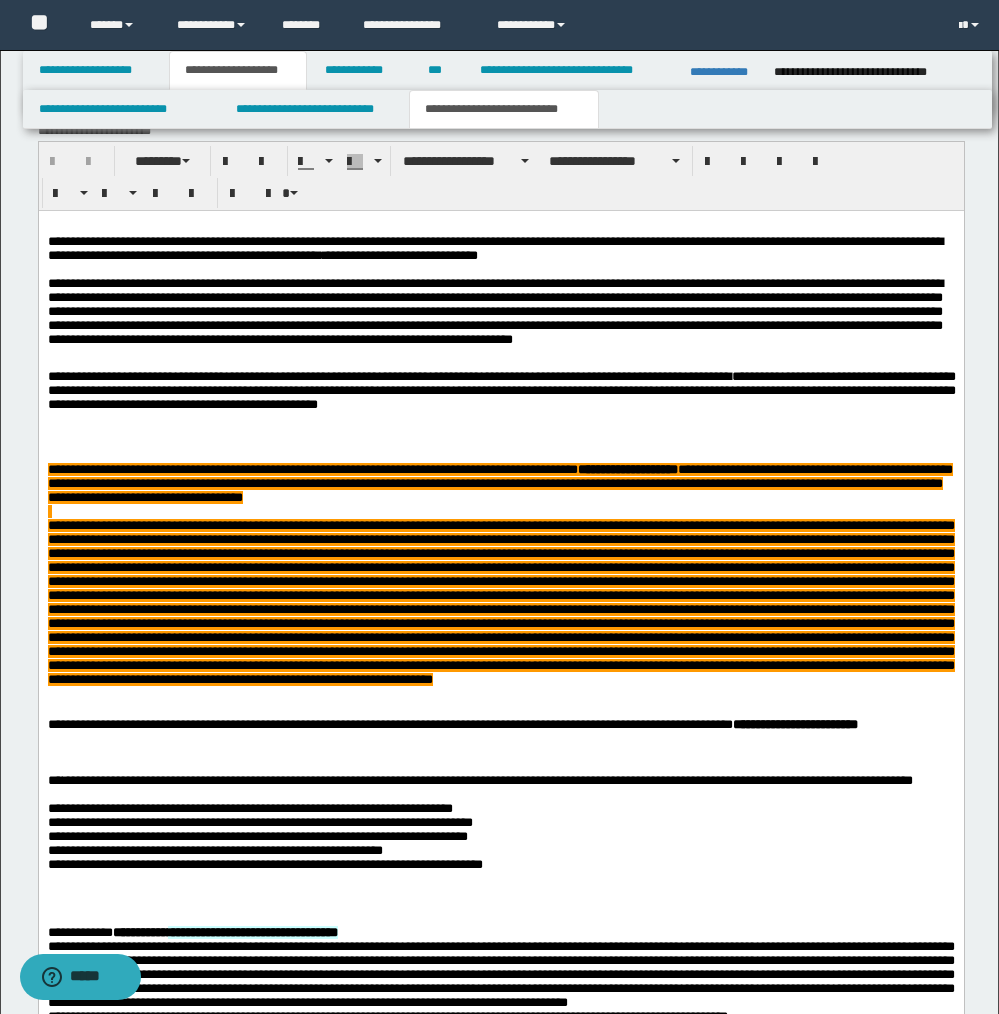 click at bounding box center [501, 424] 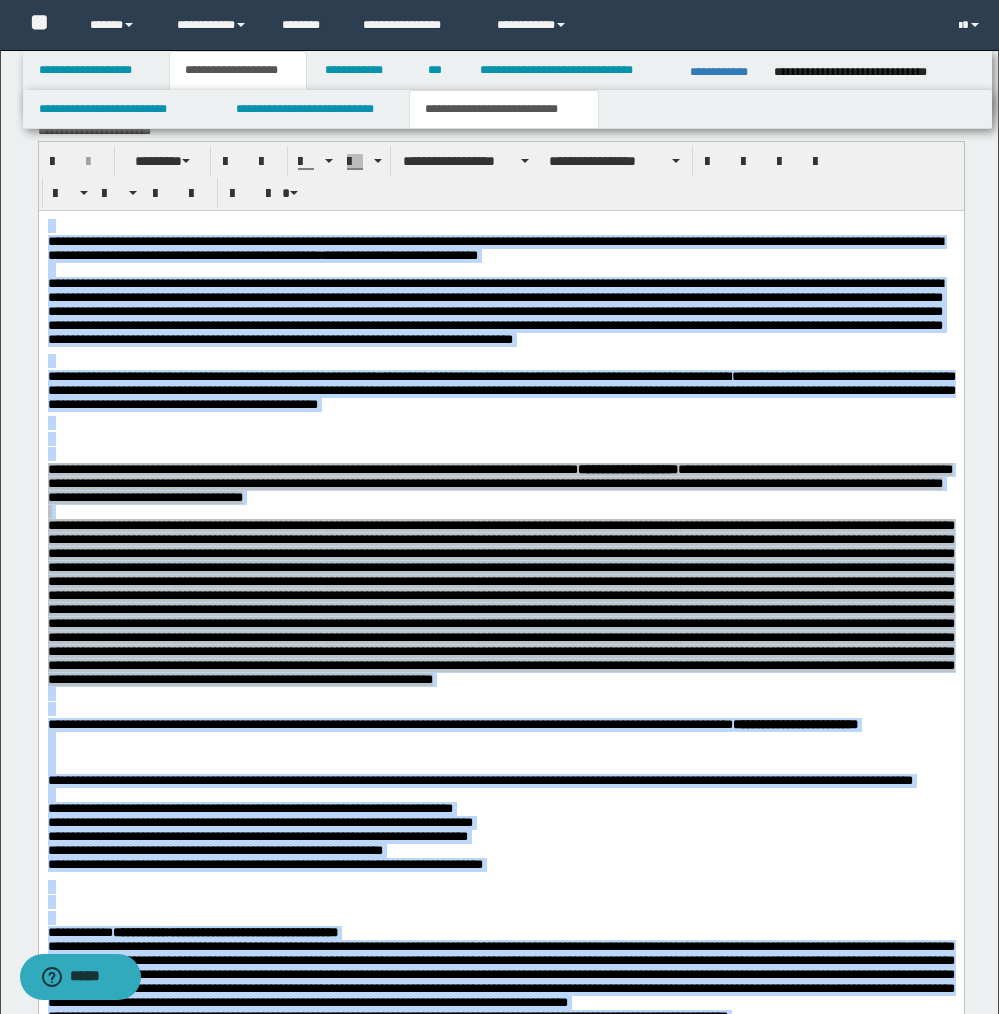 click at bounding box center (501, 440) 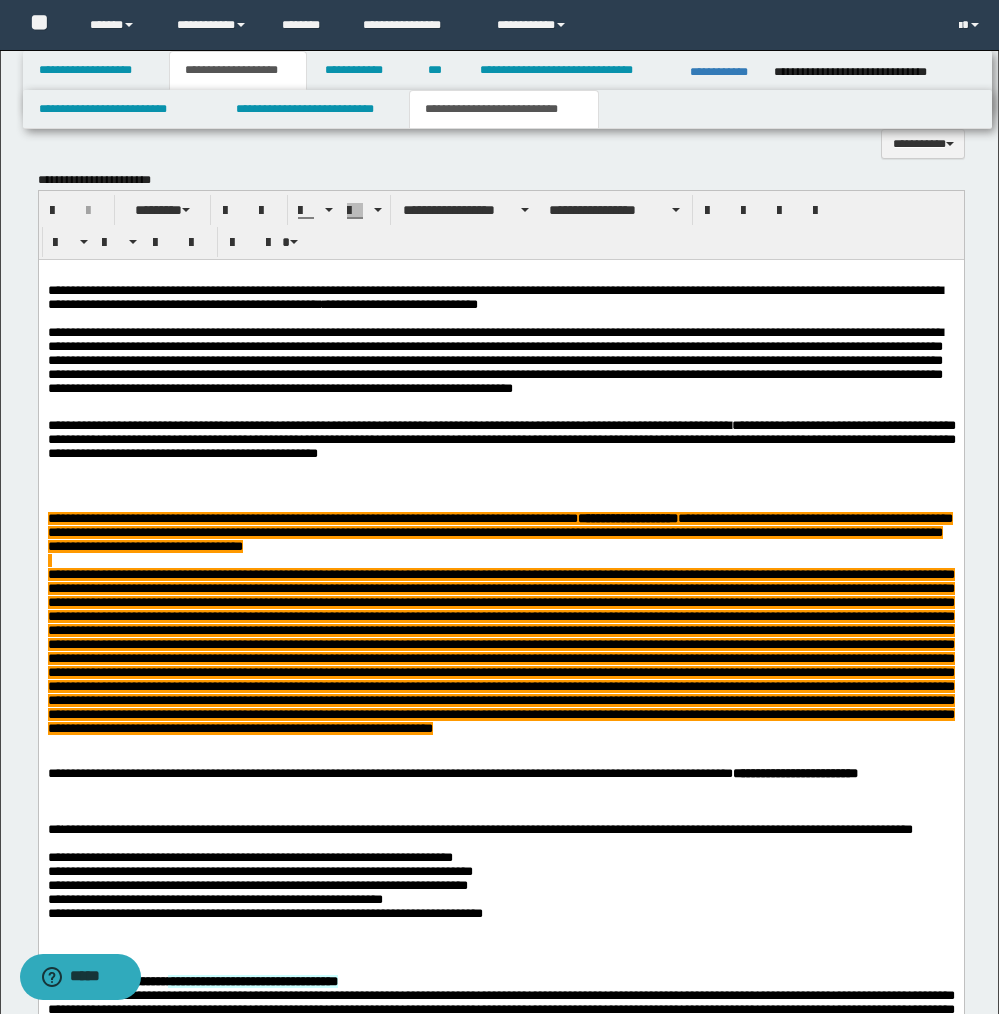 scroll, scrollTop: 1541, scrollLeft: 0, axis: vertical 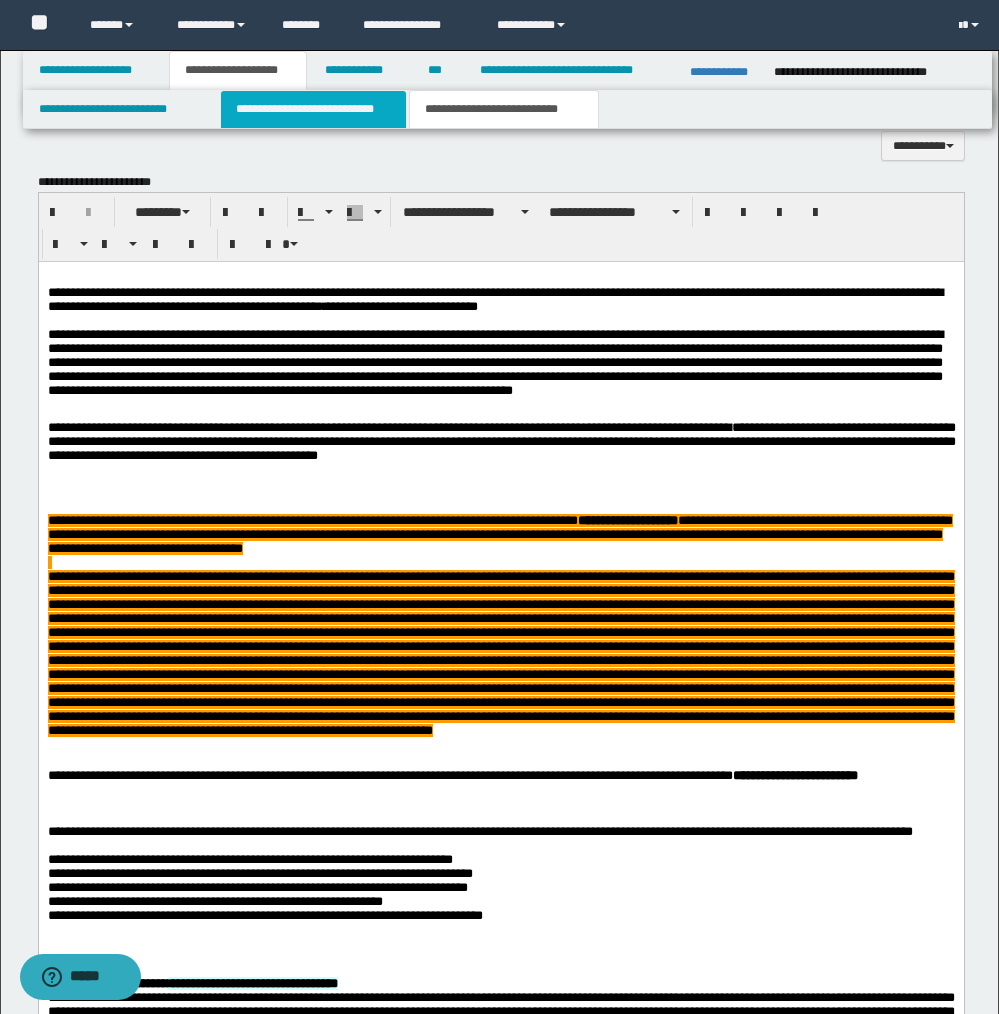 click on "**********" at bounding box center [314, 109] 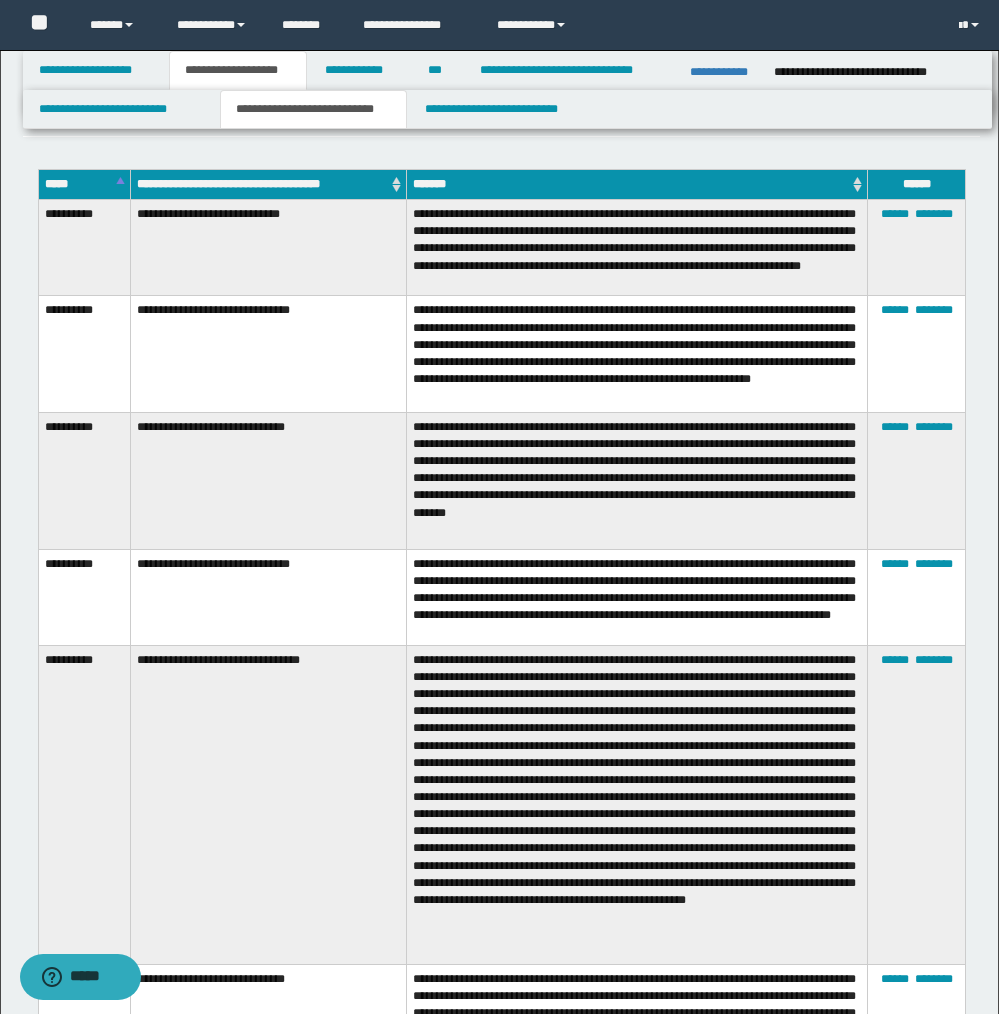 scroll, scrollTop: 0, scrollLeft: 0, axis: both 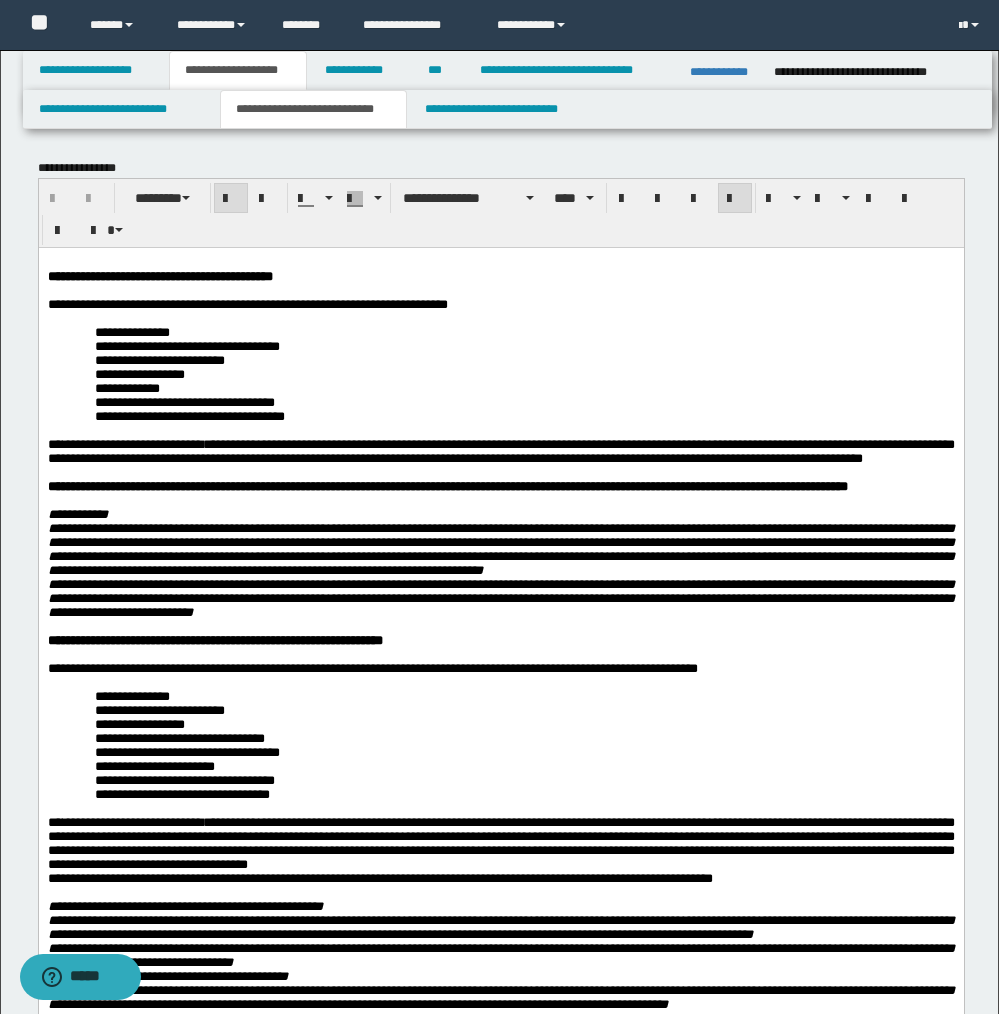 click at bounding box center [500, 290] 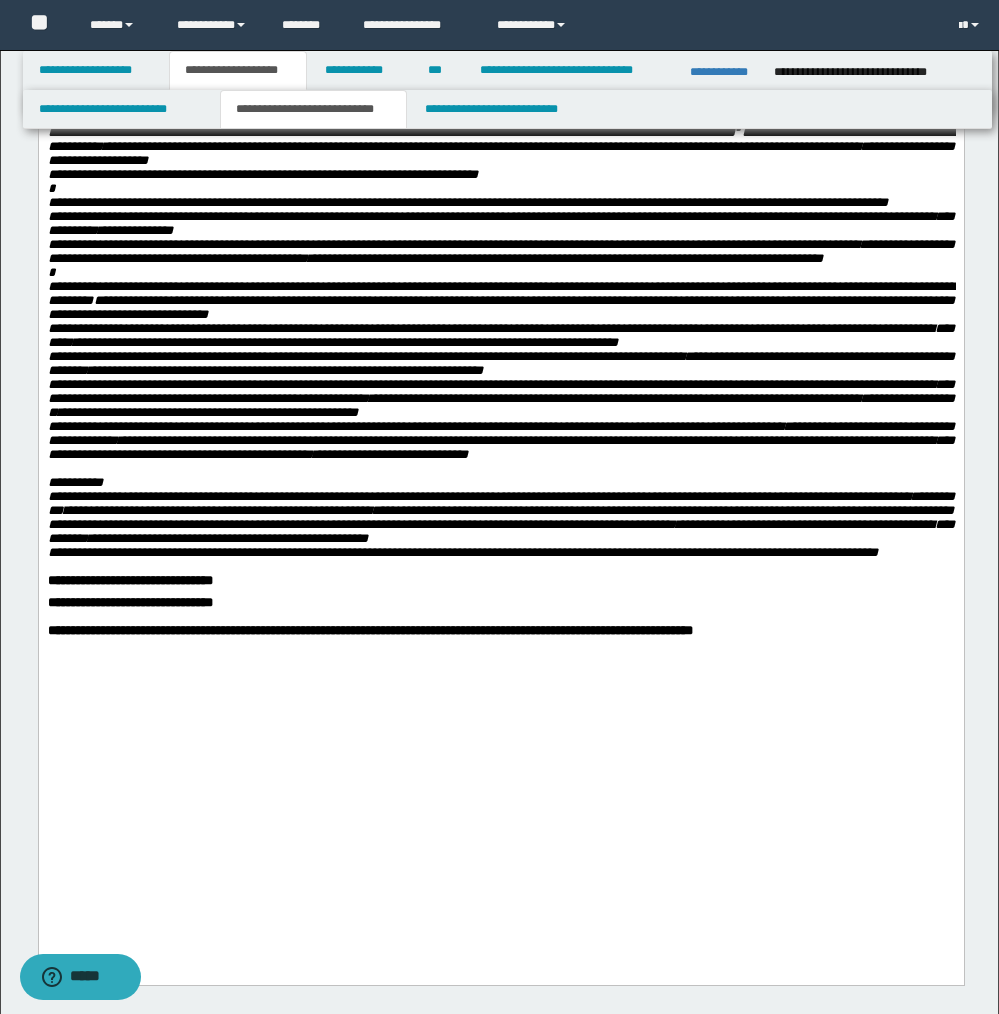 scroll, scrollTop: 1329, scrollLeft: 0, axis: vertical 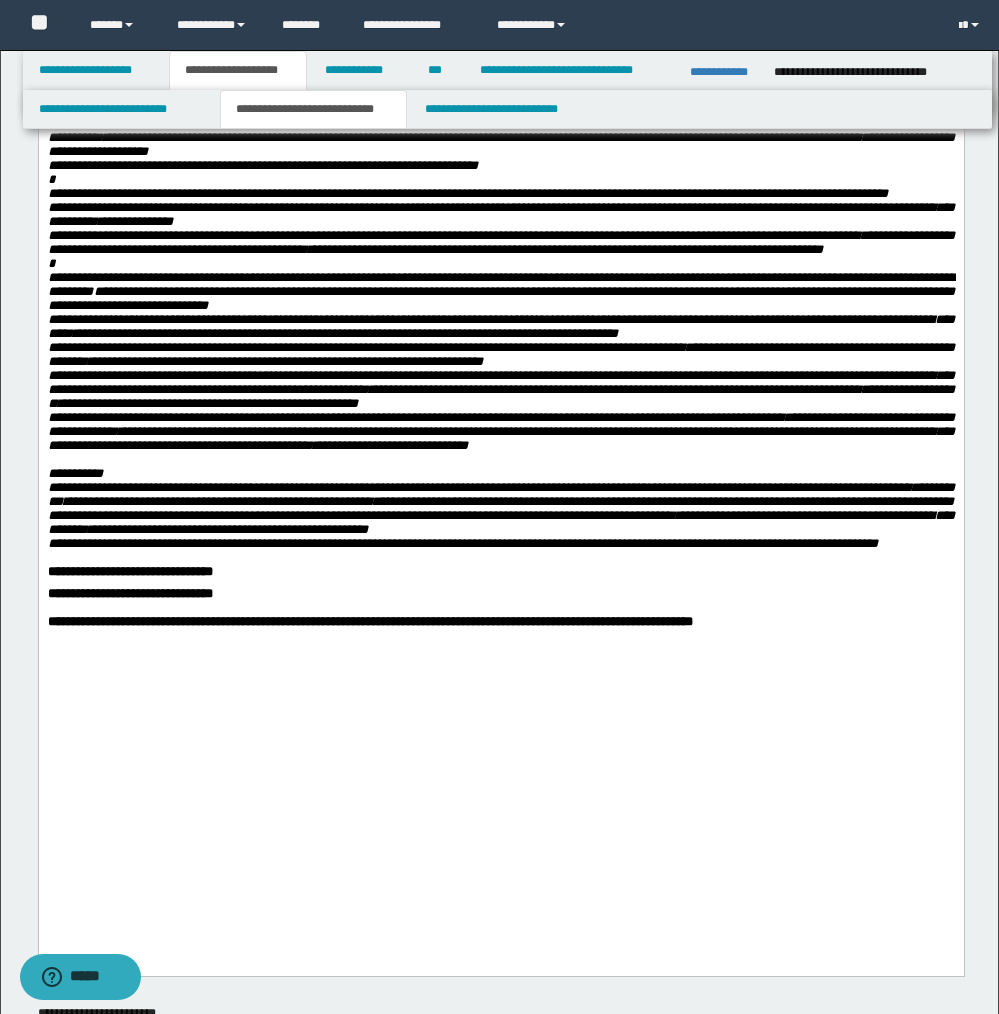 type 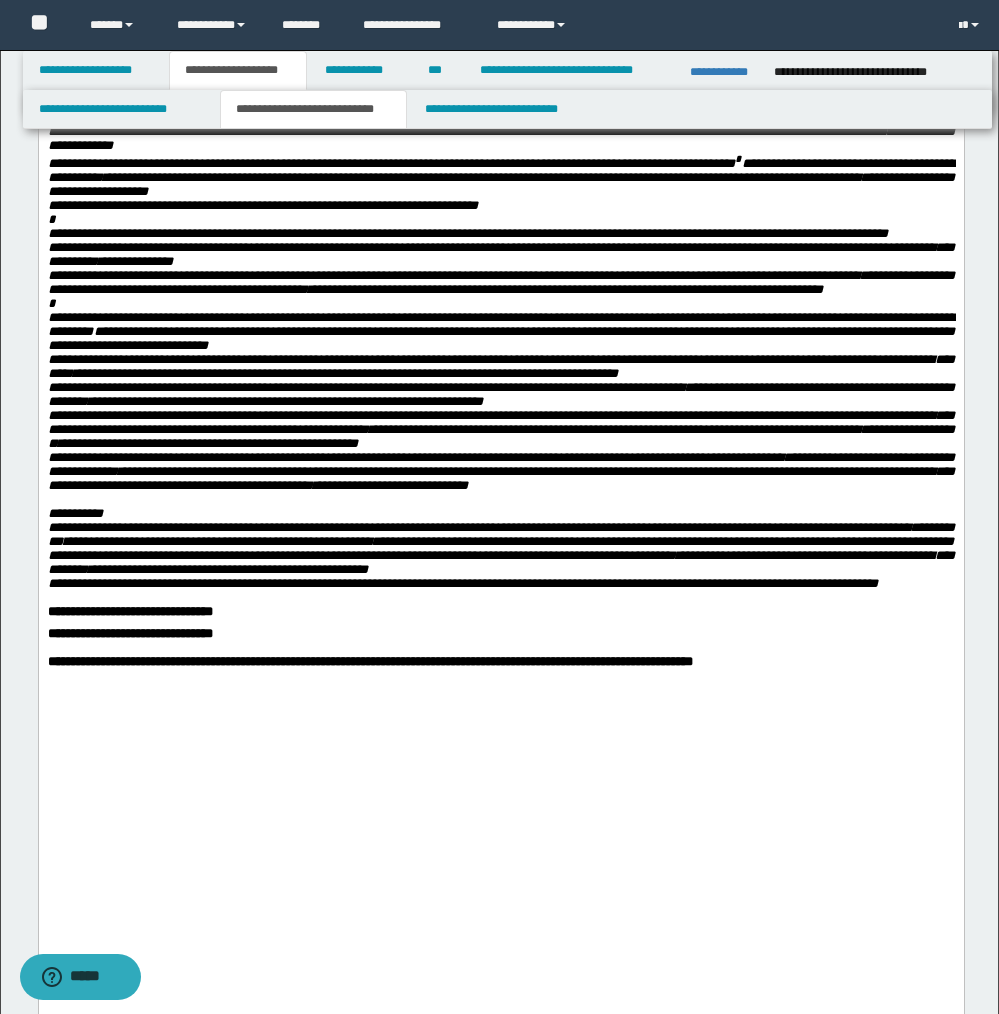 scroll, scrollTop: 1306, scrollLeft: 0, axis: vertical 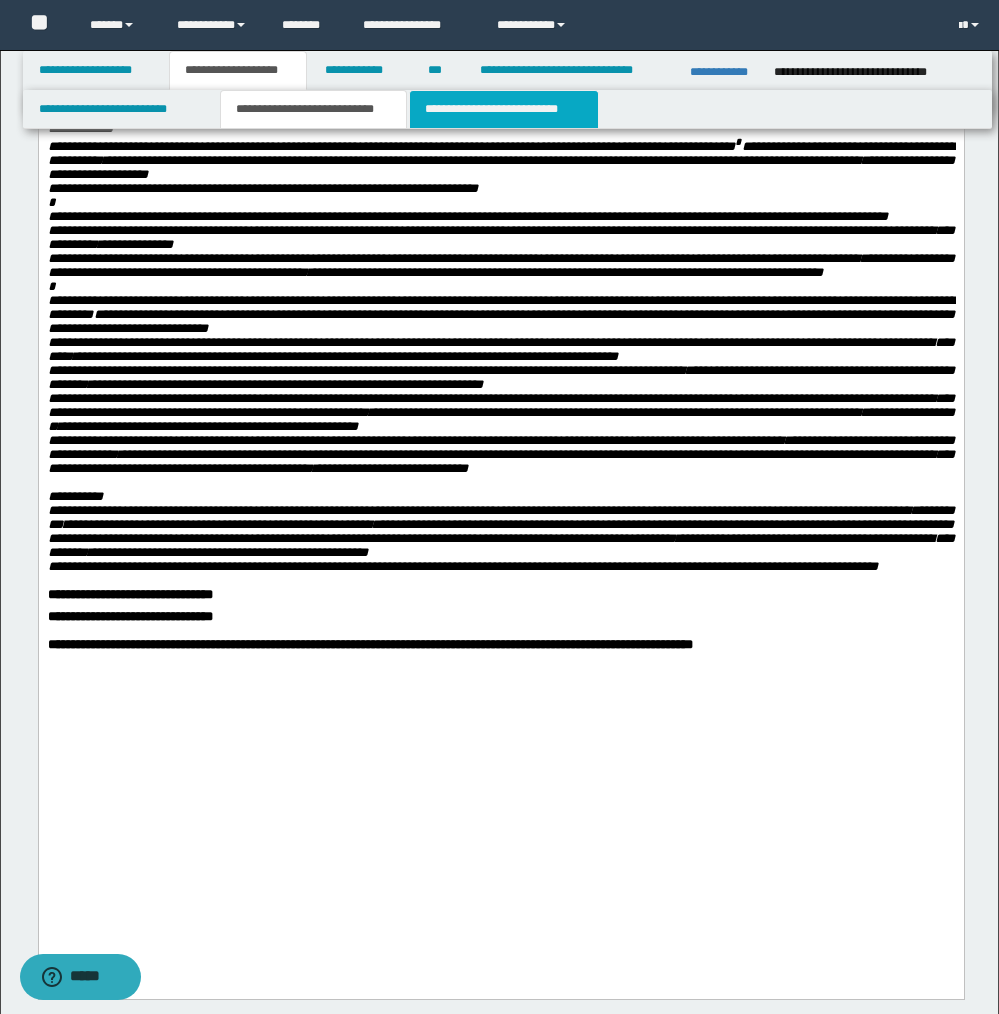 click on "**********" at bounding box center (504, 109) 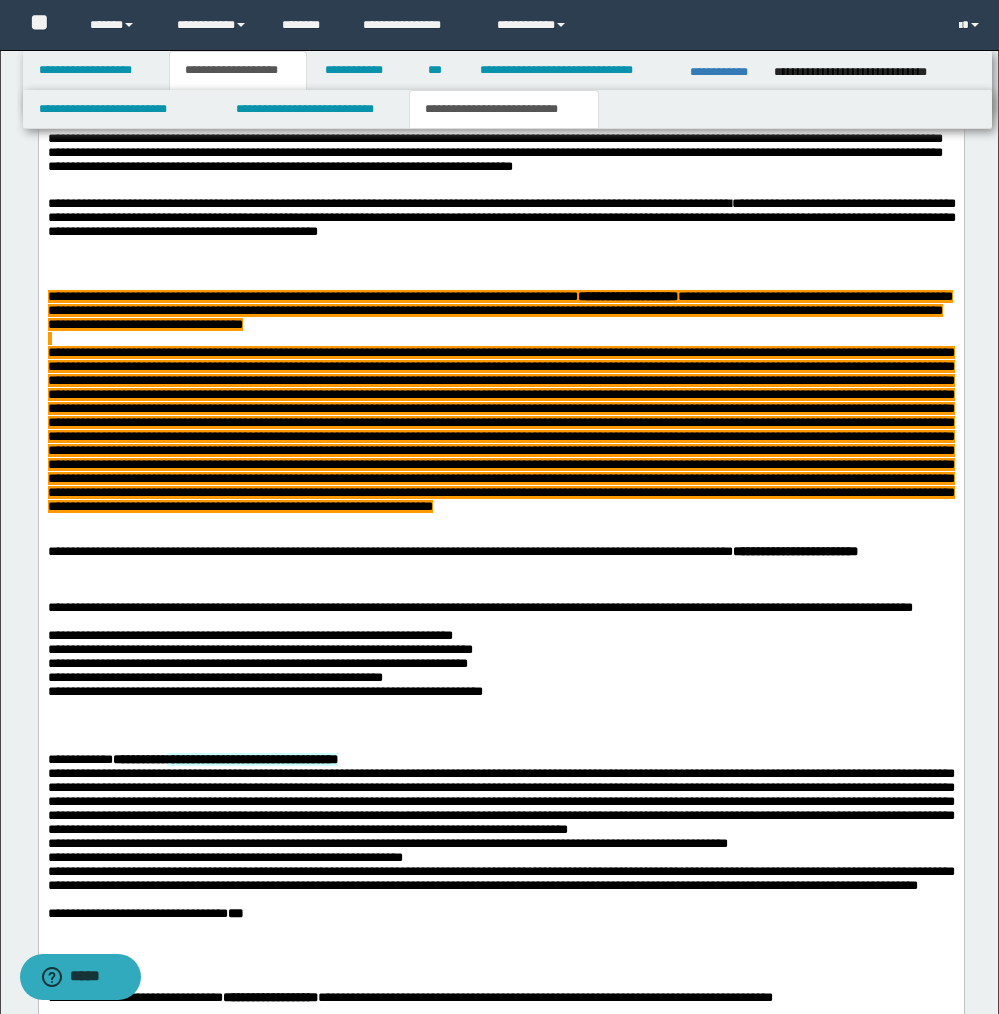 scroll, scrollTop: 1766, scrollLeft: 0, axis: vertical 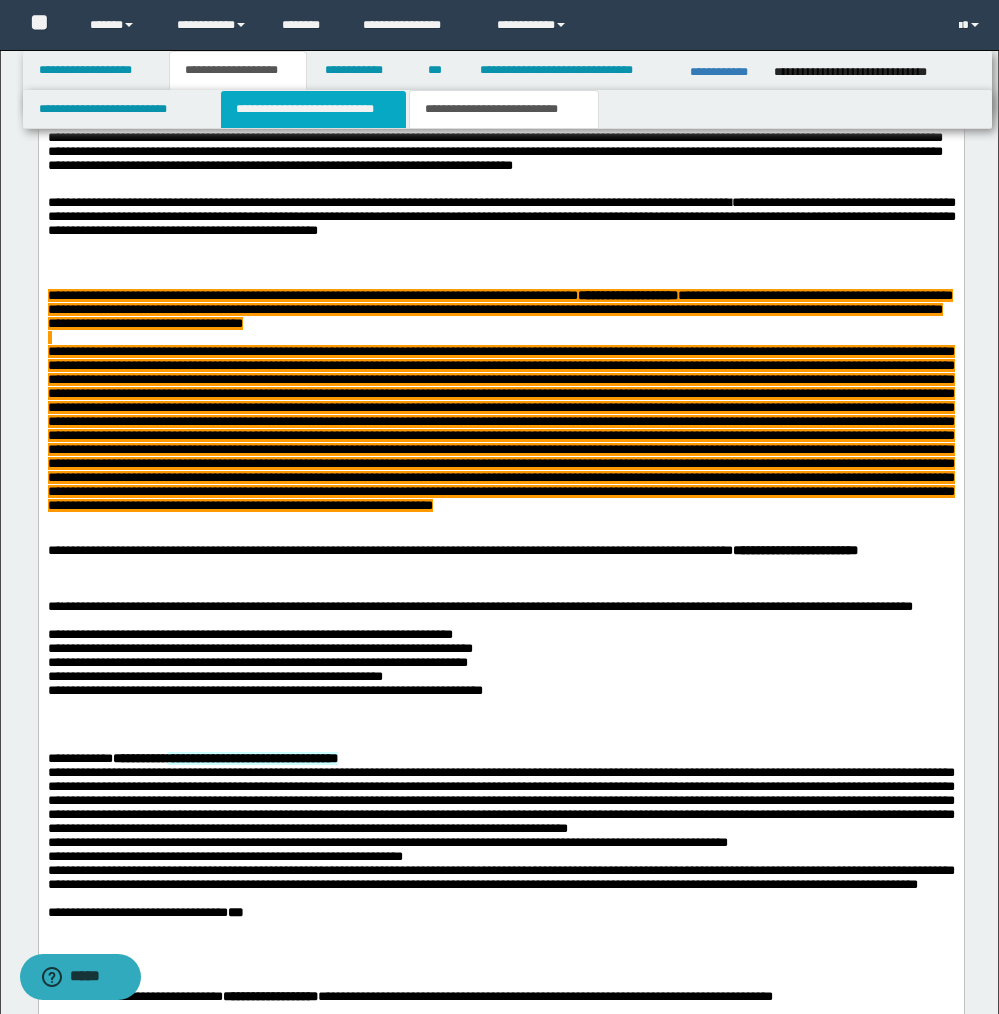 click on "**********" at bounding box center (314, 109) 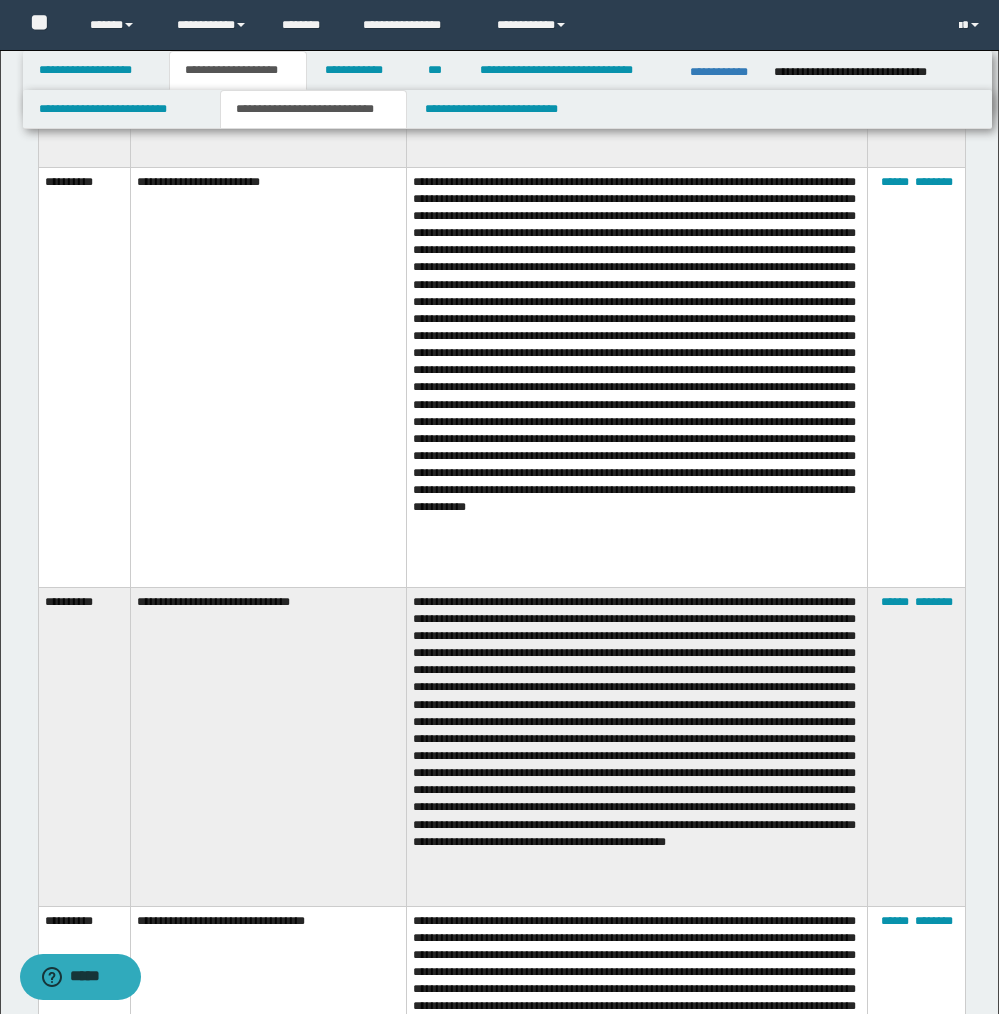 scroll, scrollTop: 10157, scrollLeft: 0, axis: vertical 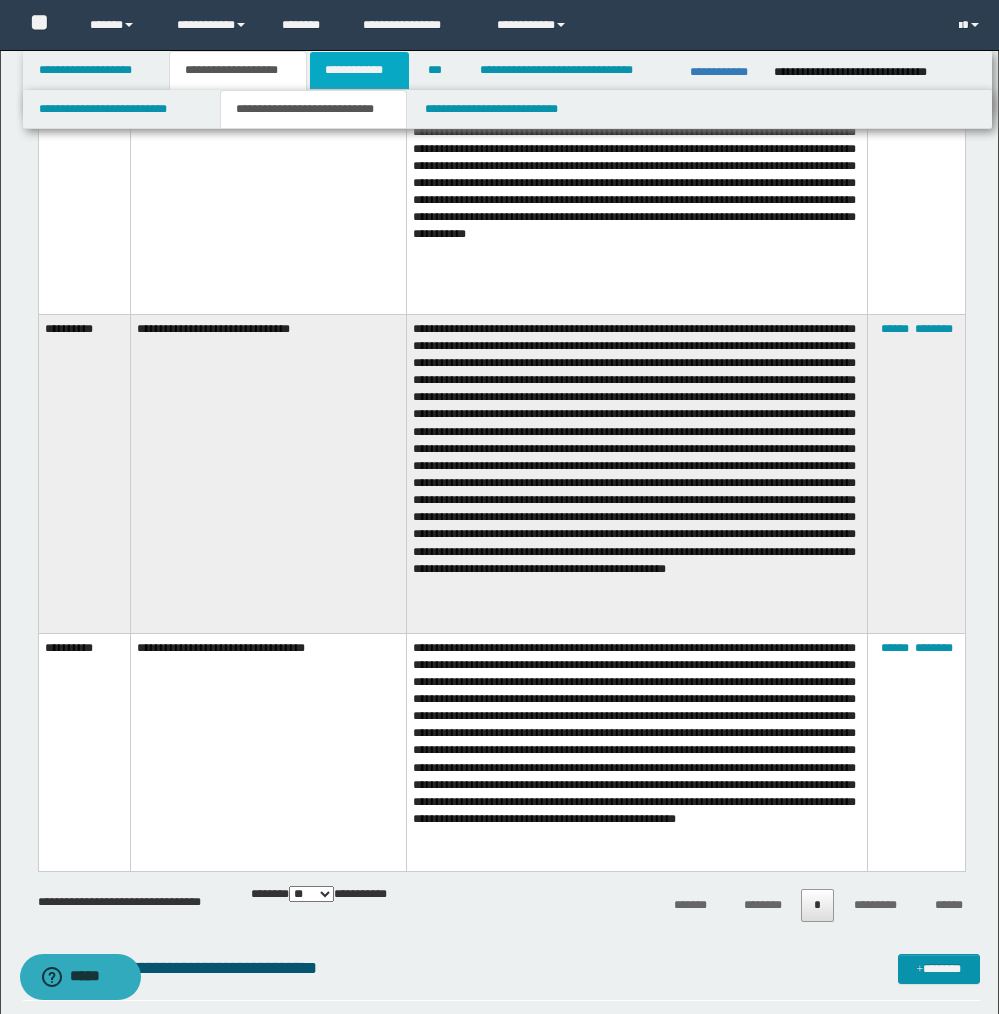 click on "**********" at bounding box center [359, 70] 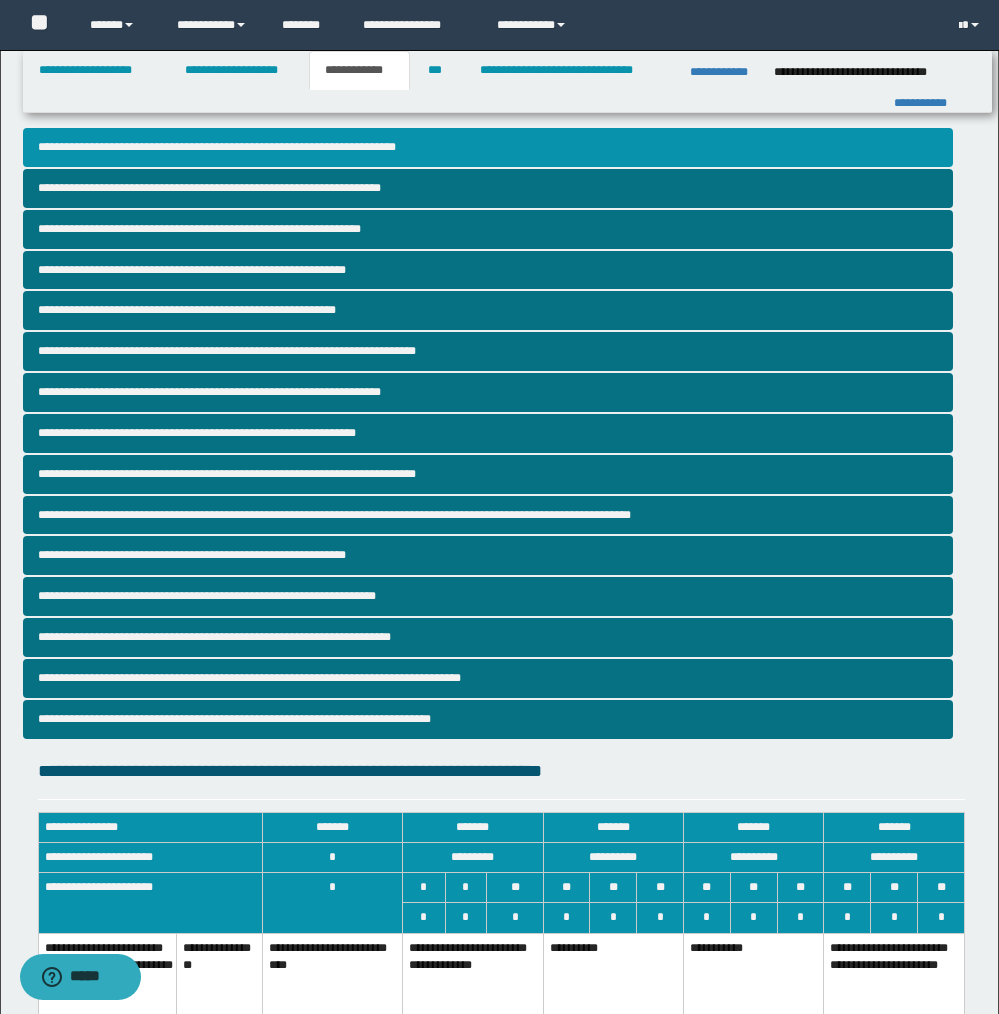 click on "**********" at bounding box center (488, 147) 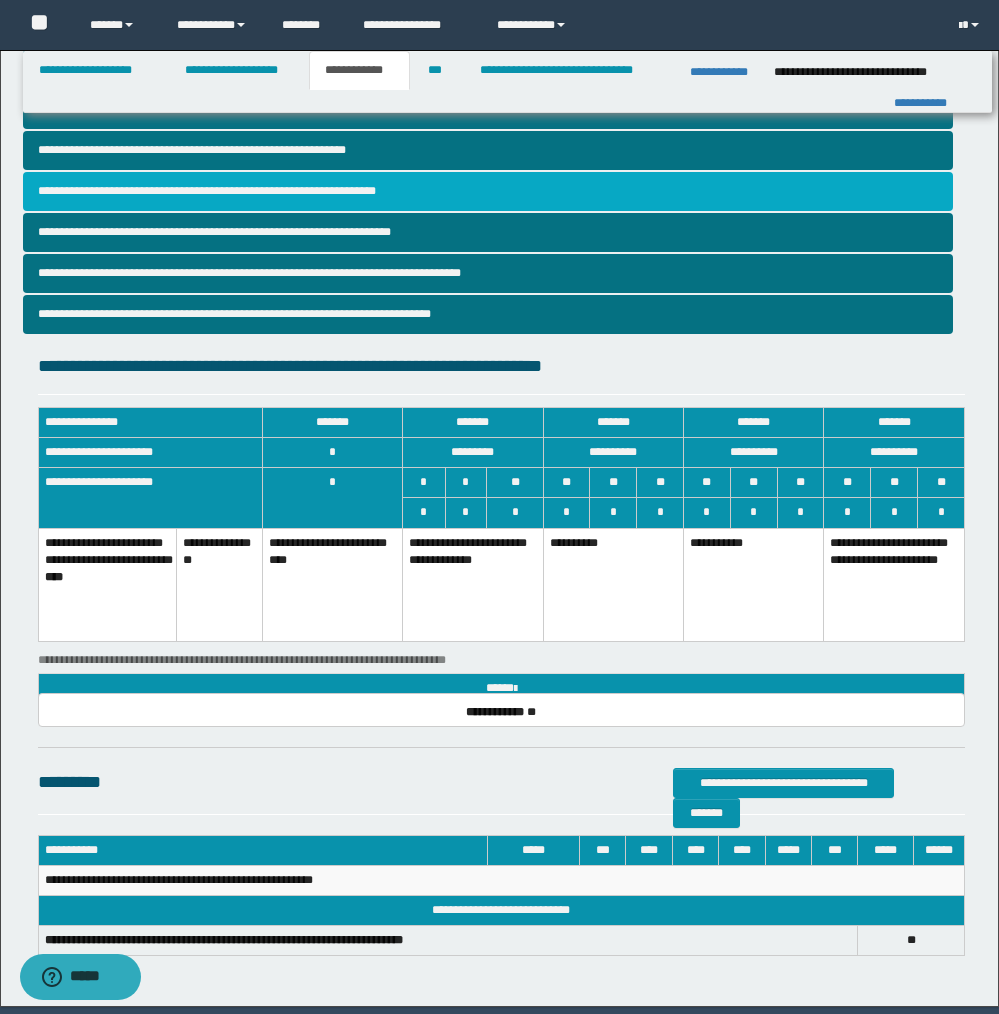 scroll, scrollTop: 476, scrollLeft: 0, axis: vertical 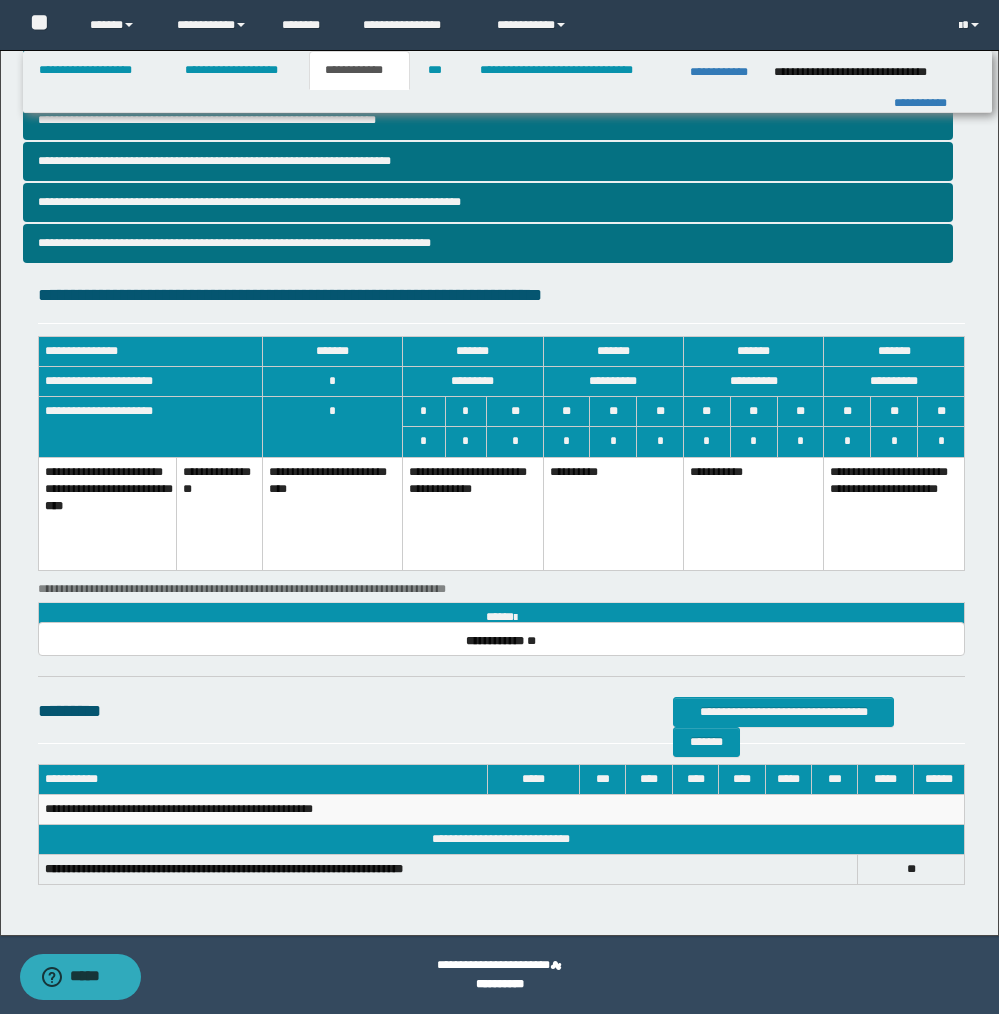click on "**********" at bounding box center [473, 513] 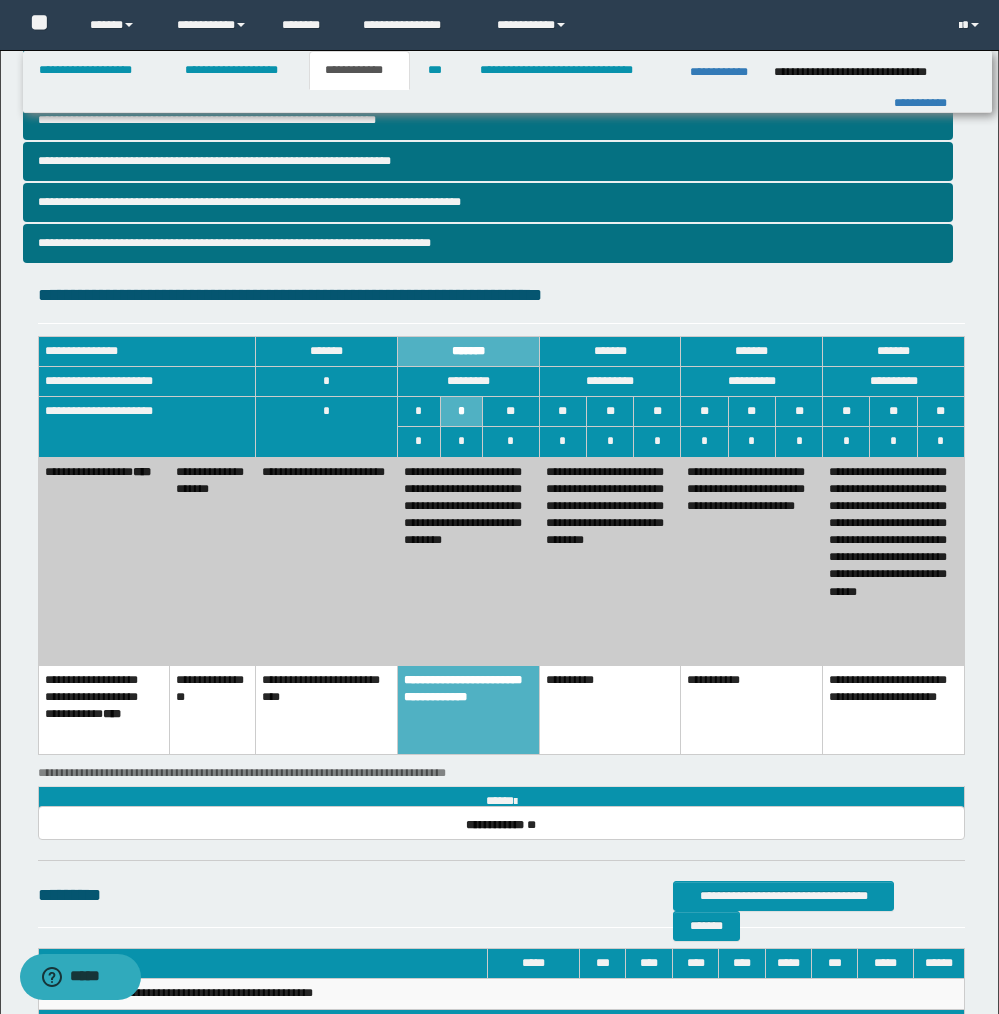 click on "**********" at bounding box center (469, 561) 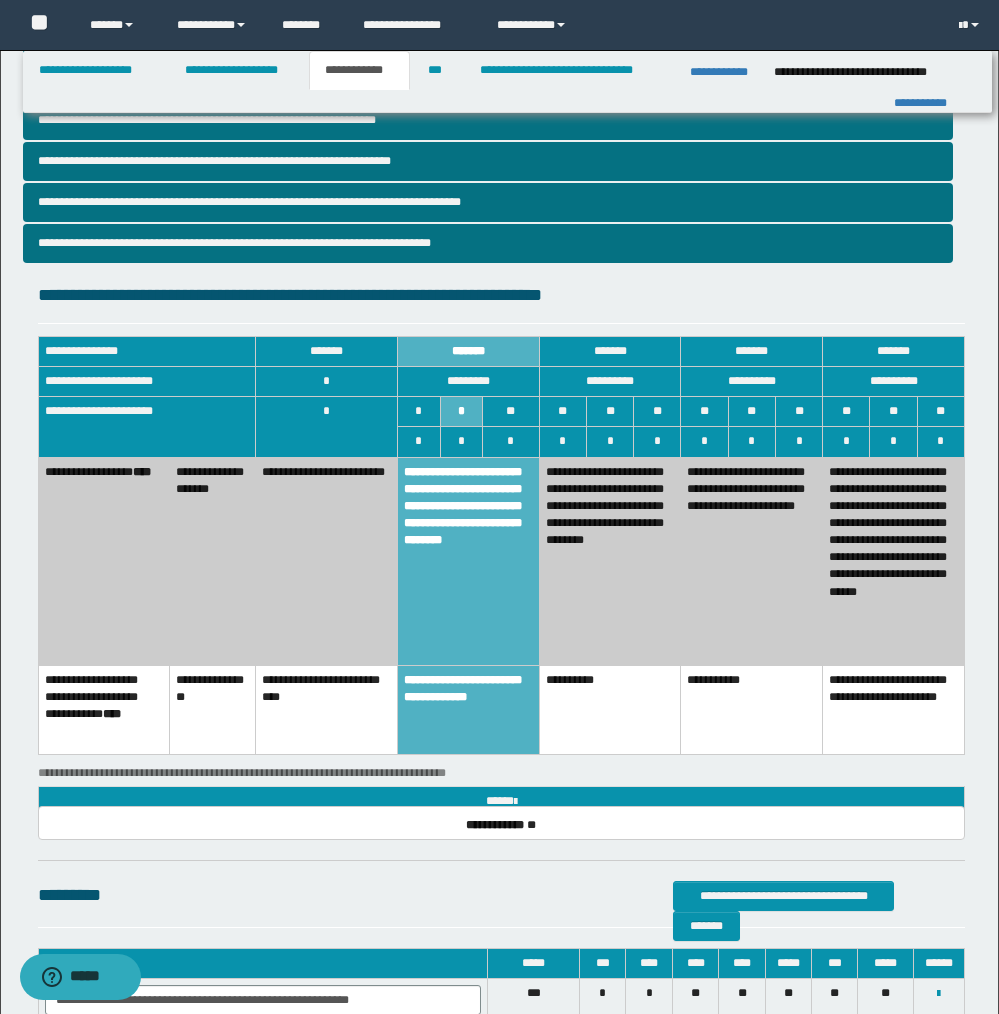 click on "**********" at bounding box center (610, 709) 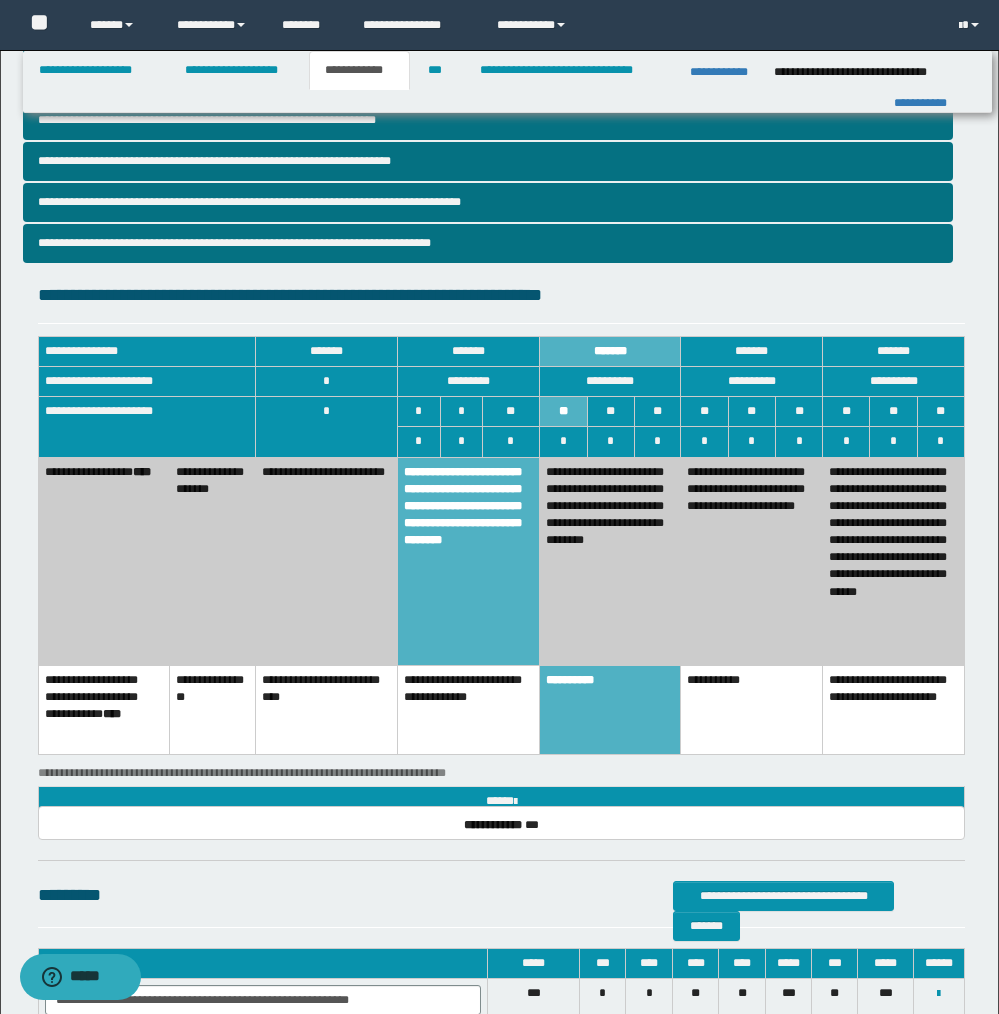 click at bounding box center (515, 802) 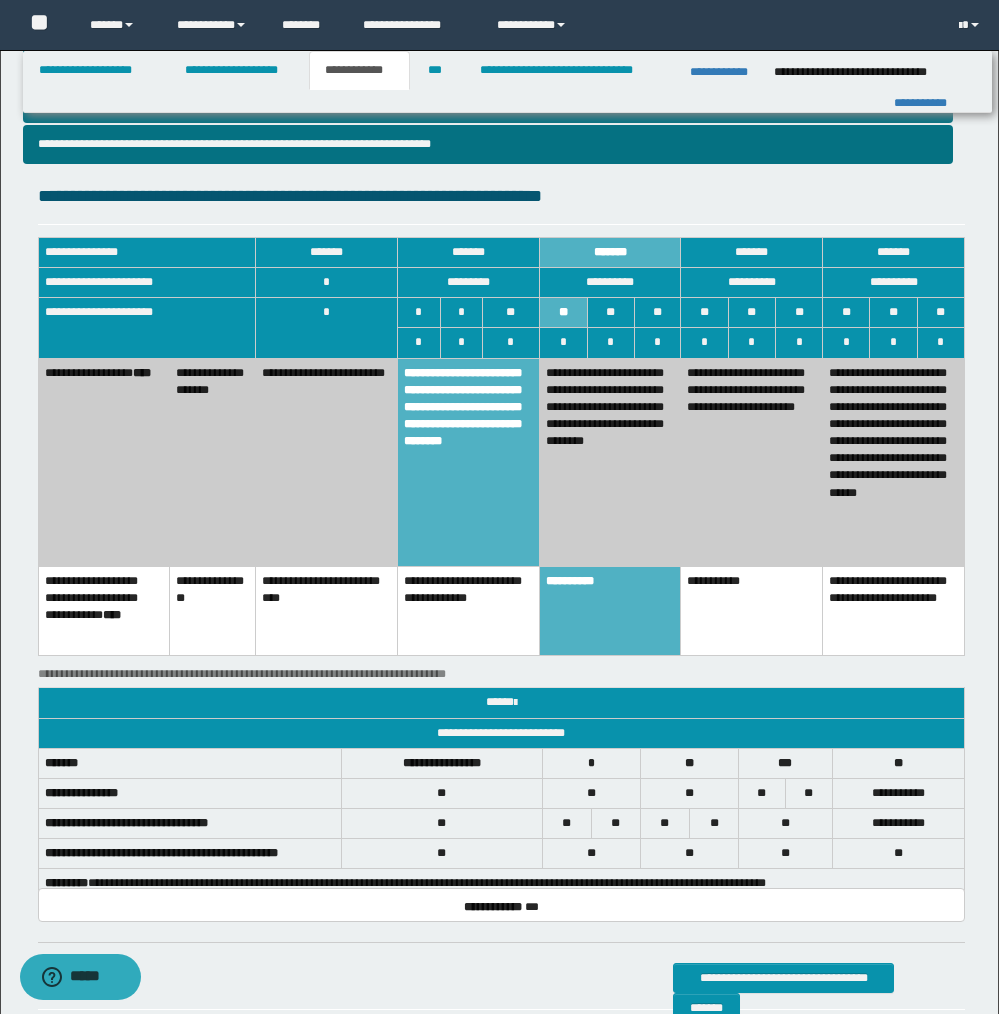 scroll, scrollTop: 576, scrollLeft: 0, axis: vertical 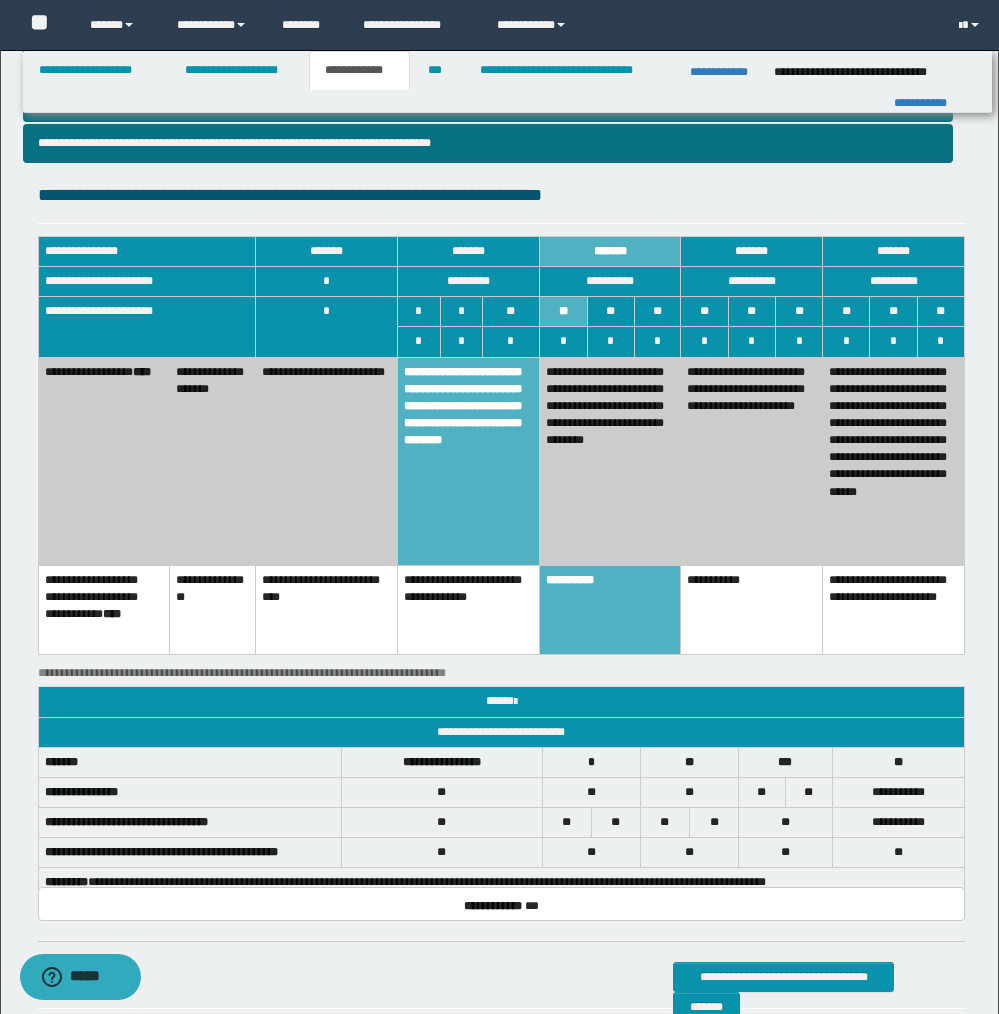 click on "**********" at bounding box center [610, 609] 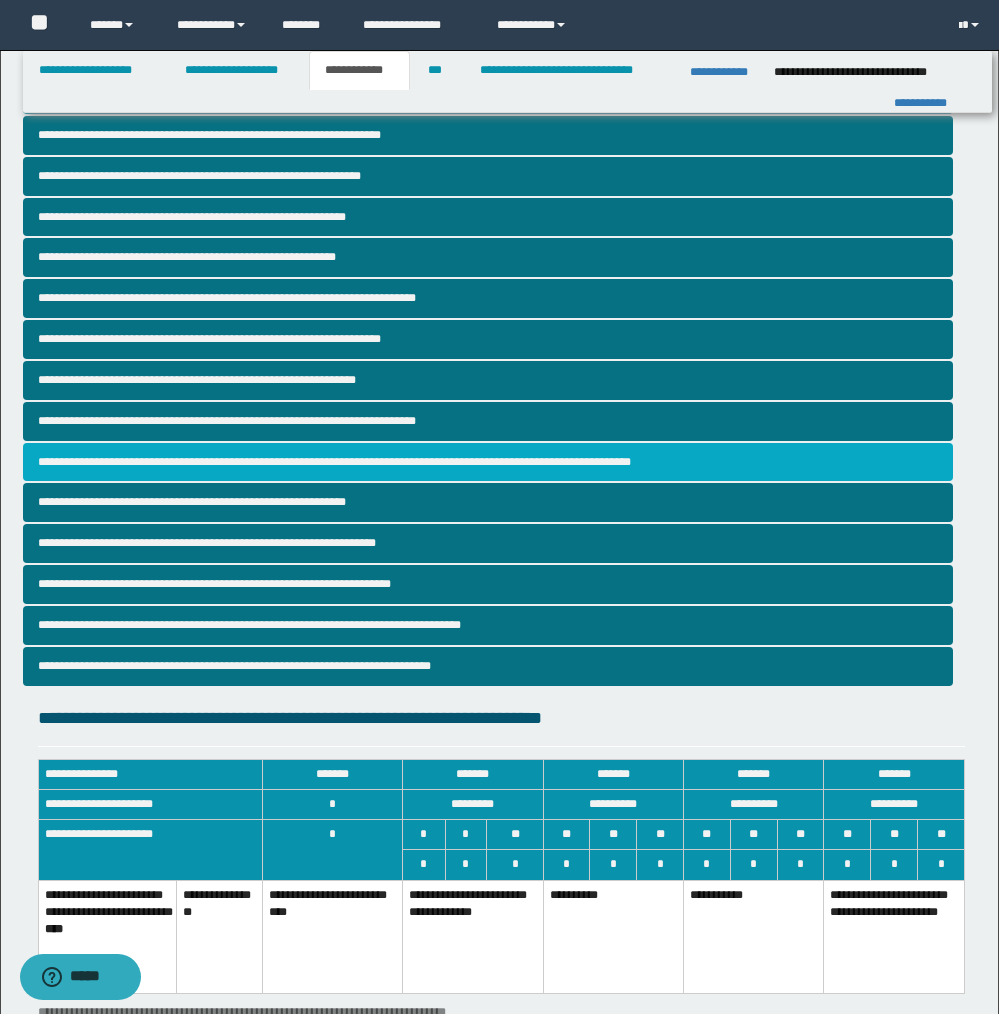 scroll, scrollTop: 52, scrollLeft: 0, axis: vertical 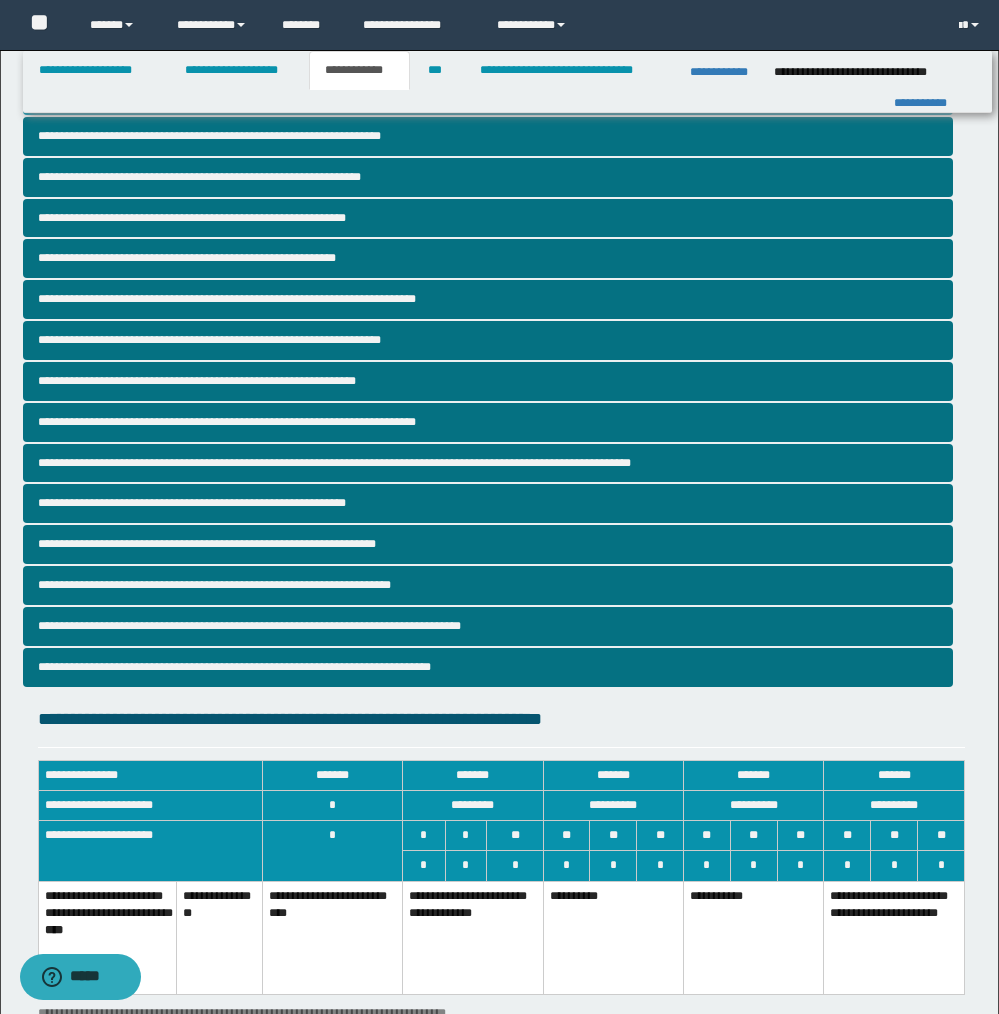 click on "**********" at bounding box center (473, 937) 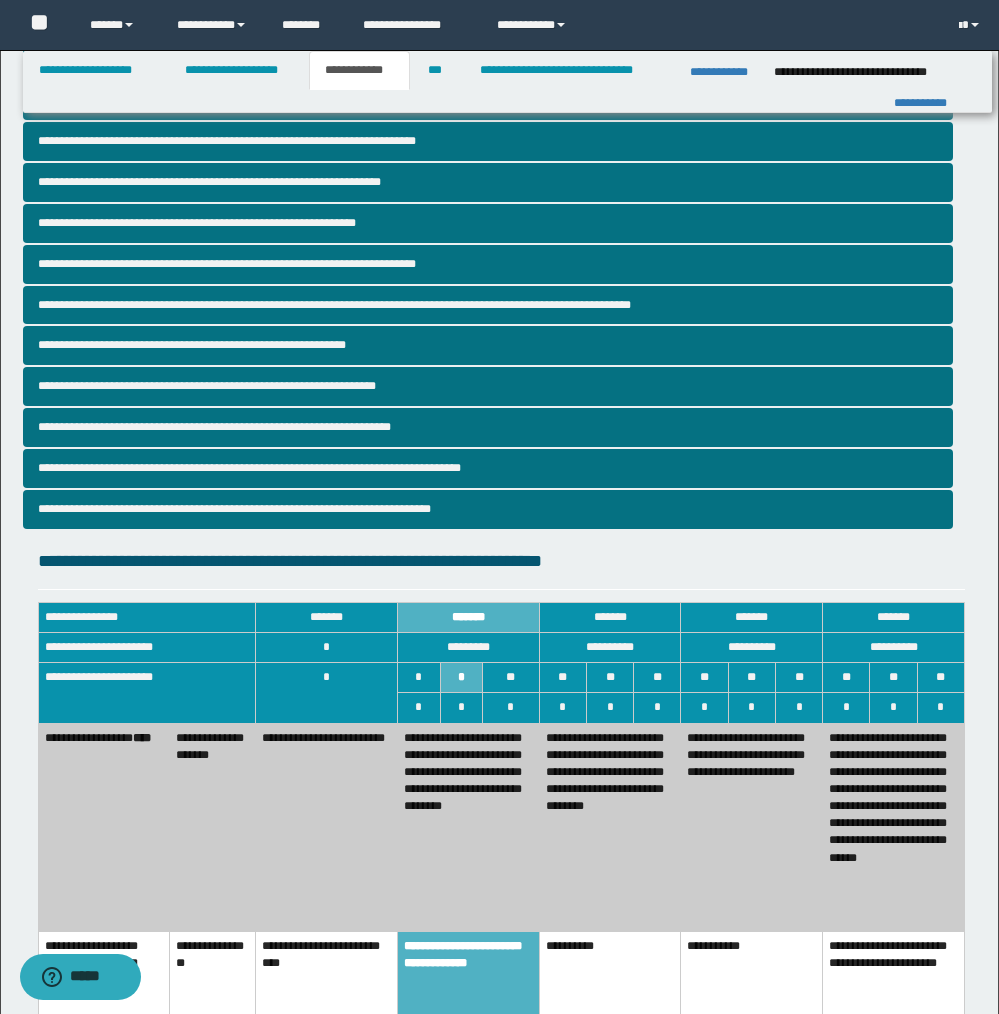 scroll, scrollTop: 224, scrollLeft: 0, axis: vertical 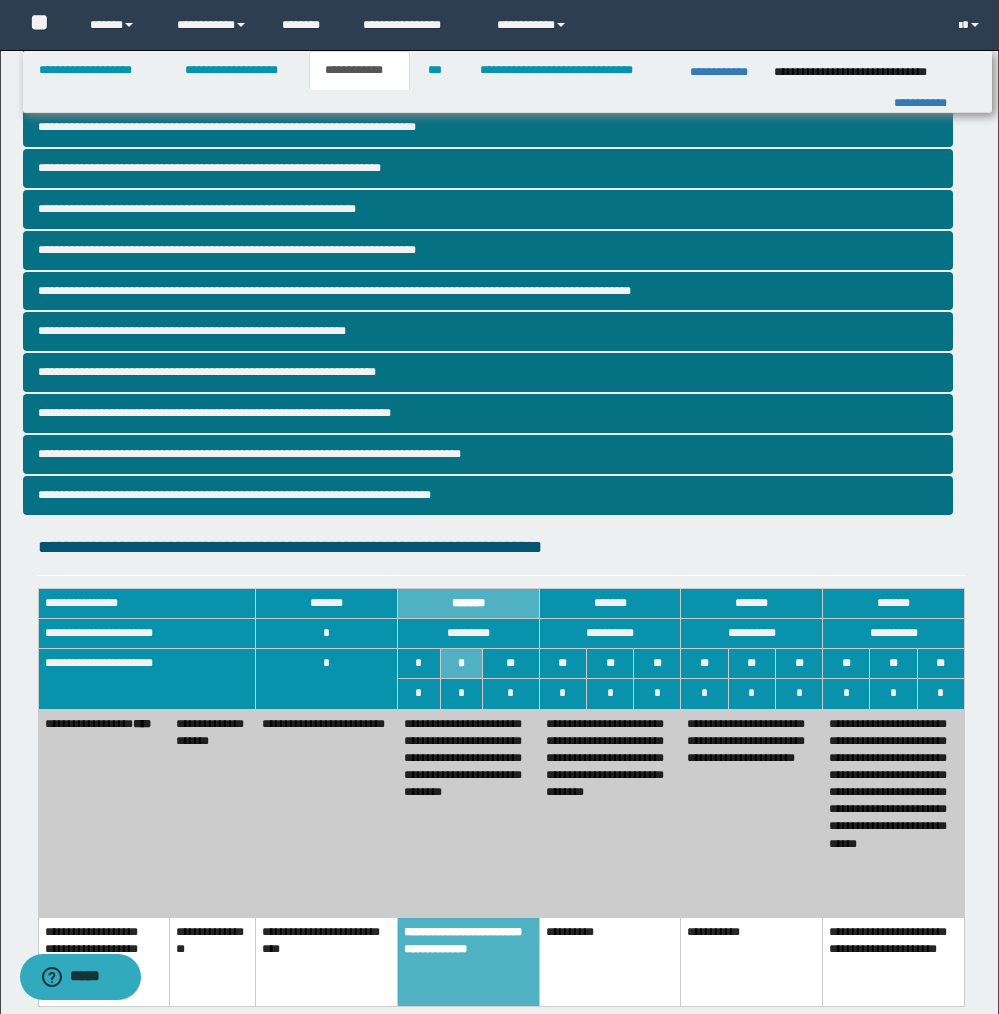 click on "**********" at bounding box center [469, 813] 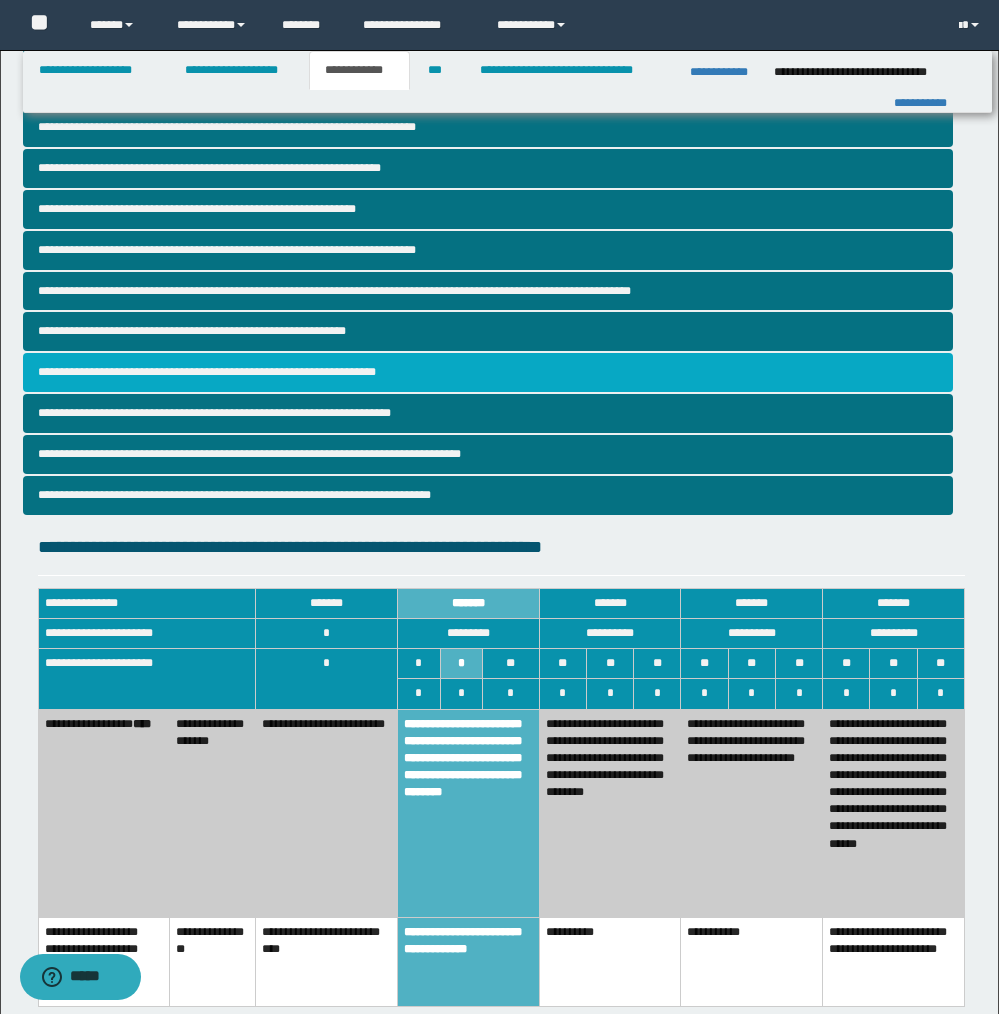 click on "**********" at bounding box center [488, 372] 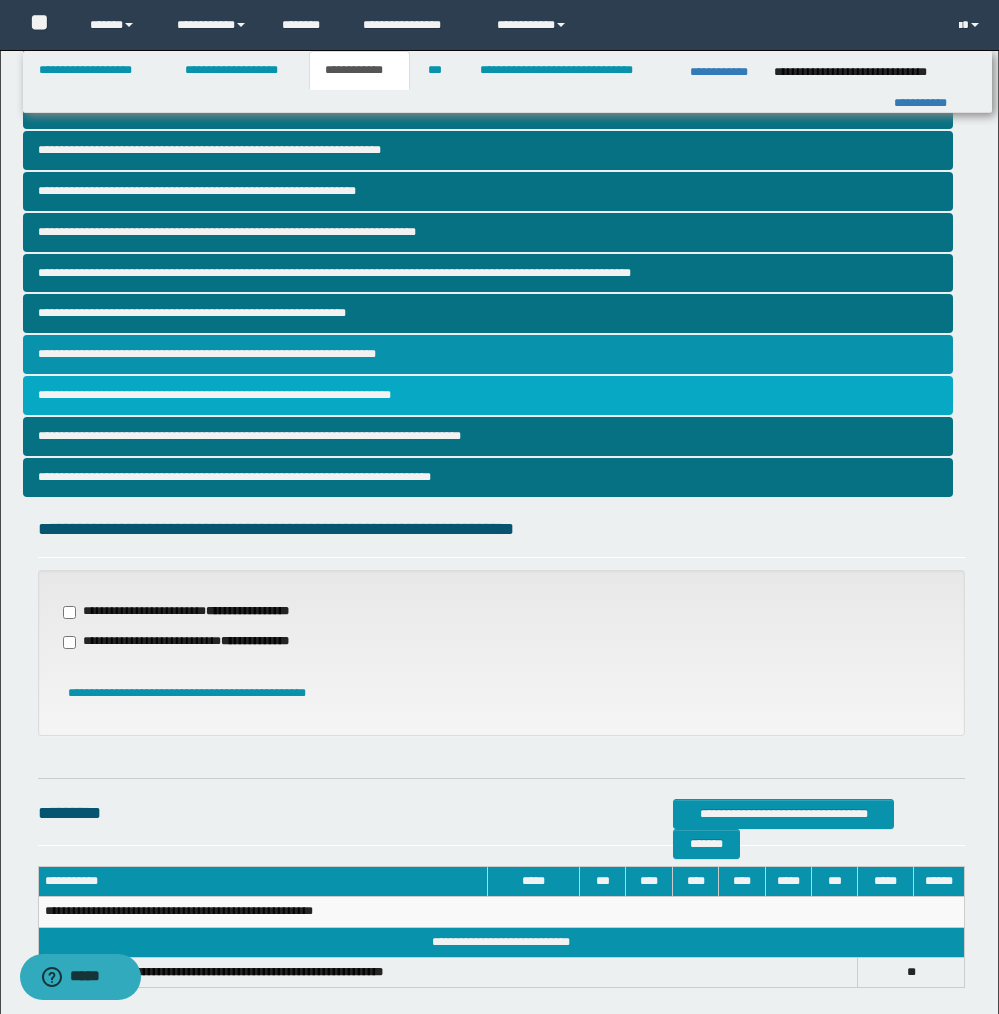 scroll, scrollTop: 344, scrollLeft: 0, axis: vertical 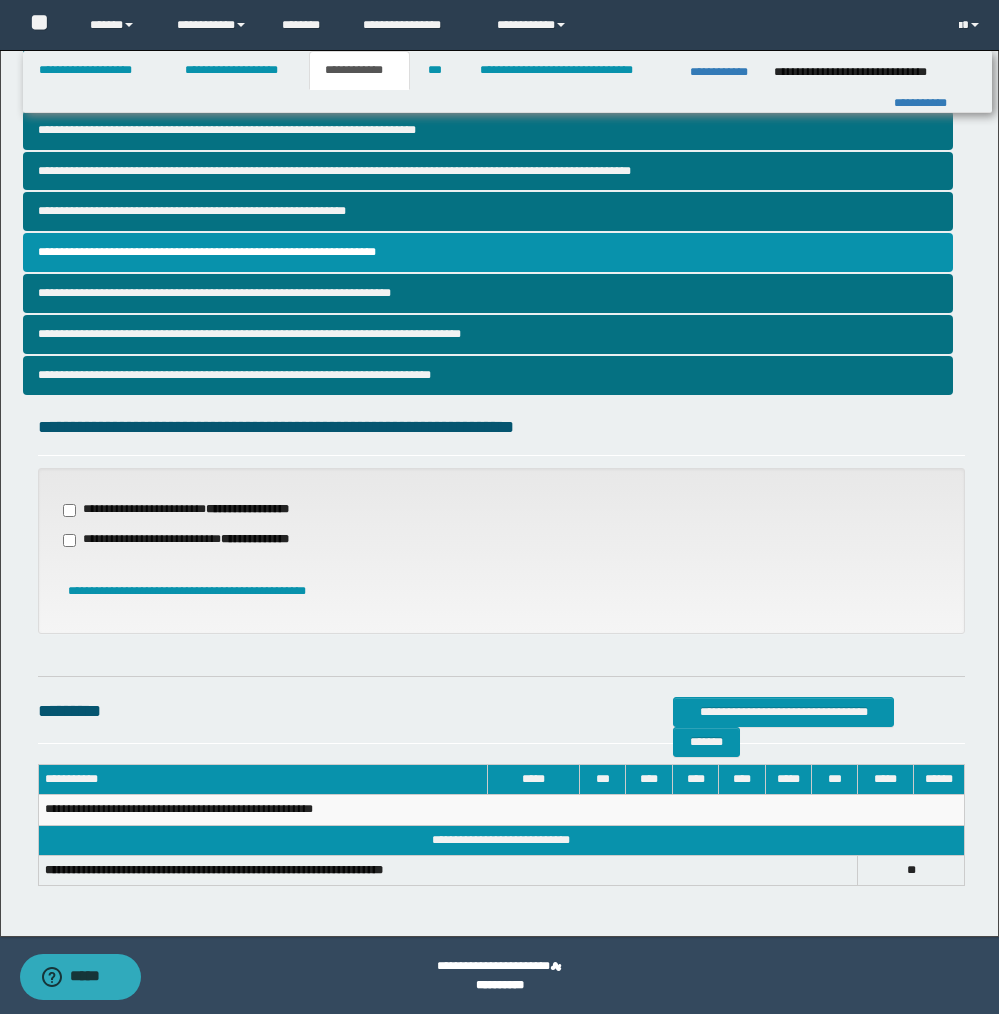 click on "**********" at bounding box center (198, 510) 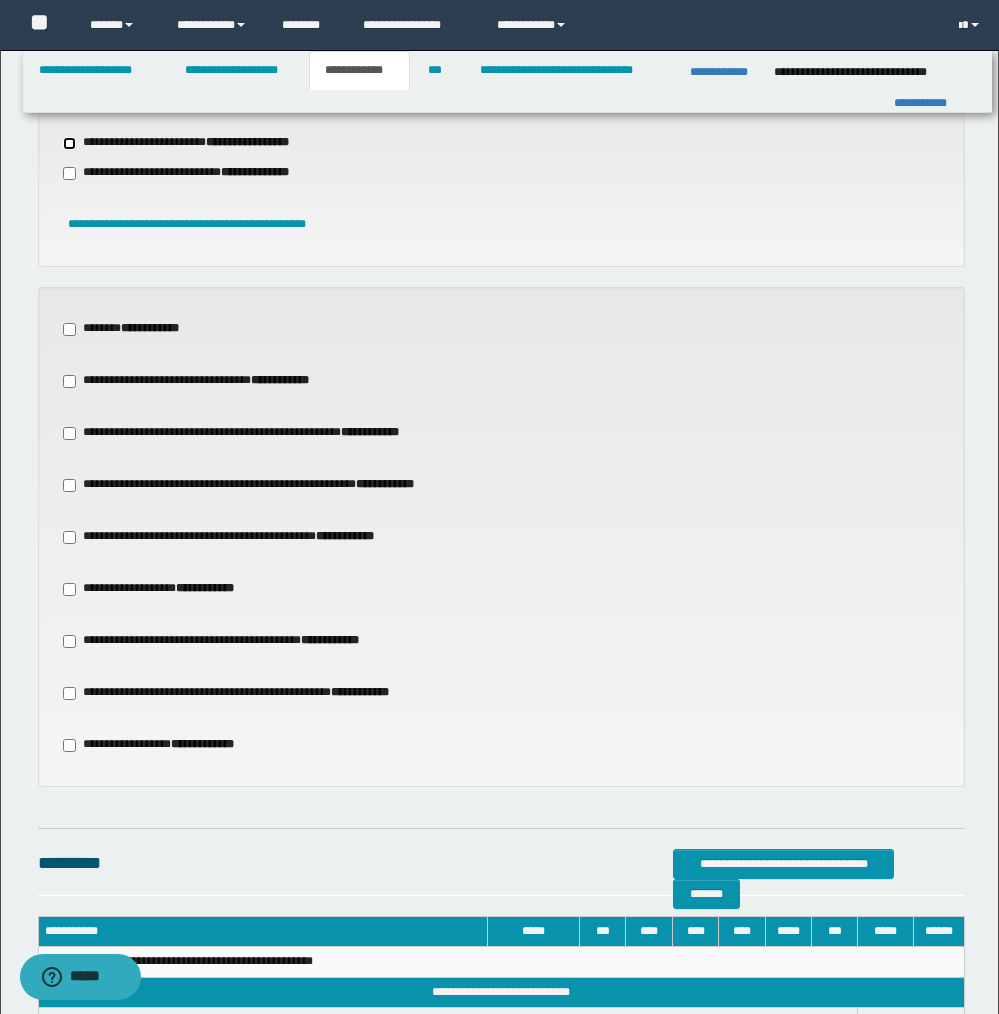scroll, scrollTop: 716, scrollLeft: 0, axis: vertical 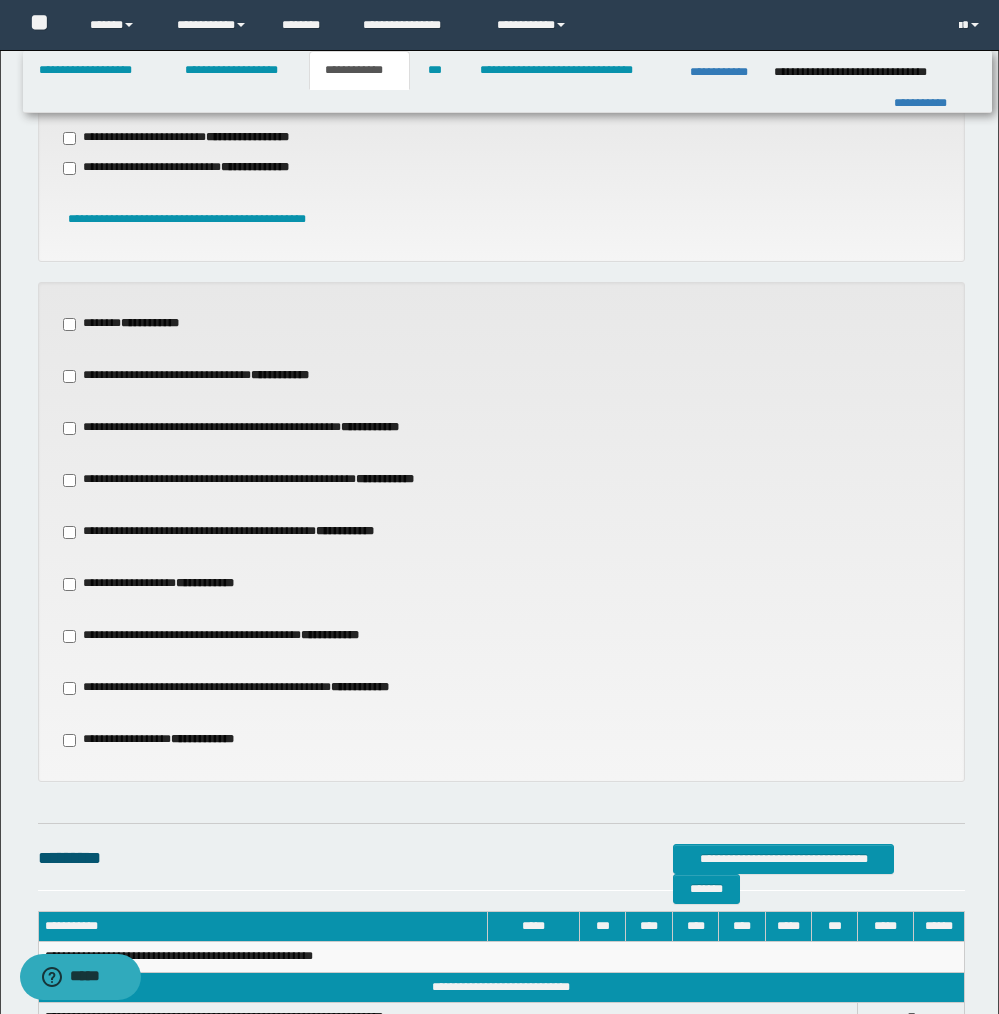 click on "**********" at bounding box center (254, 480) 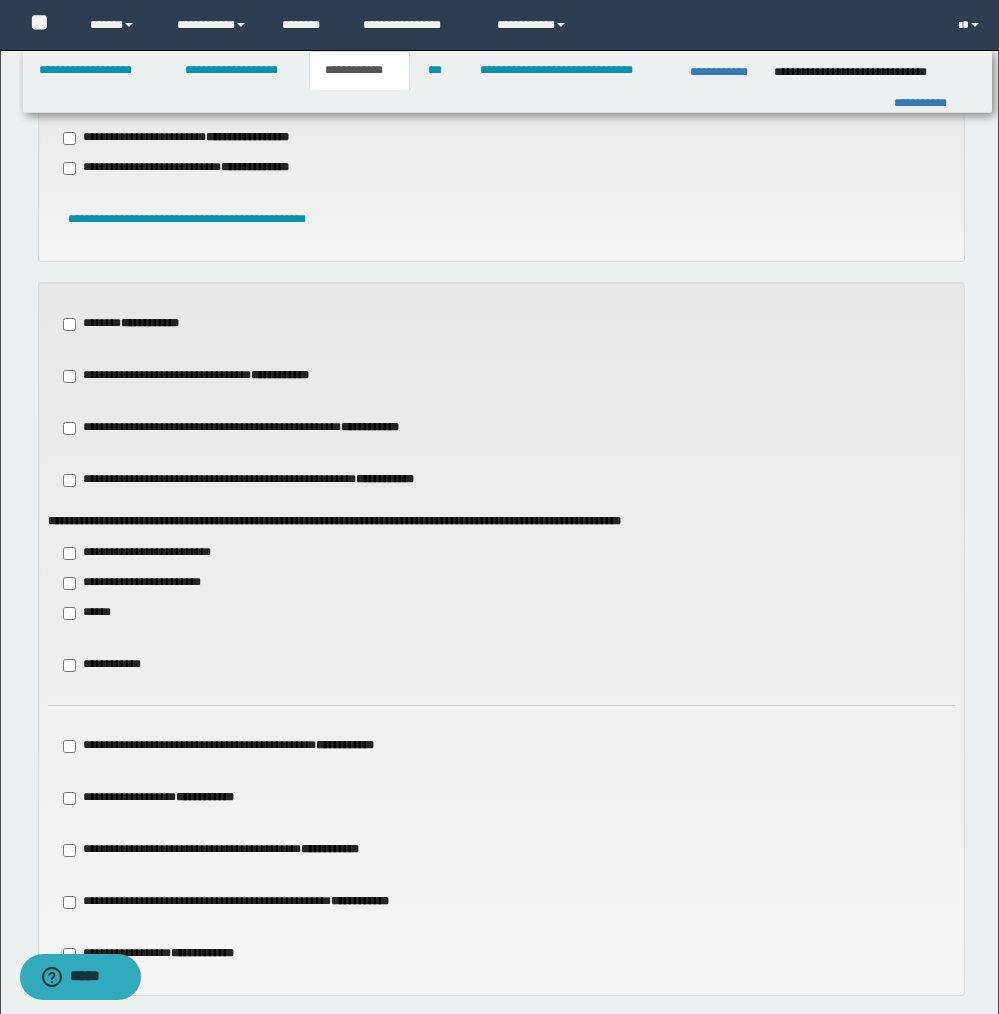 click on "**********" at bounding box center [143, 553] 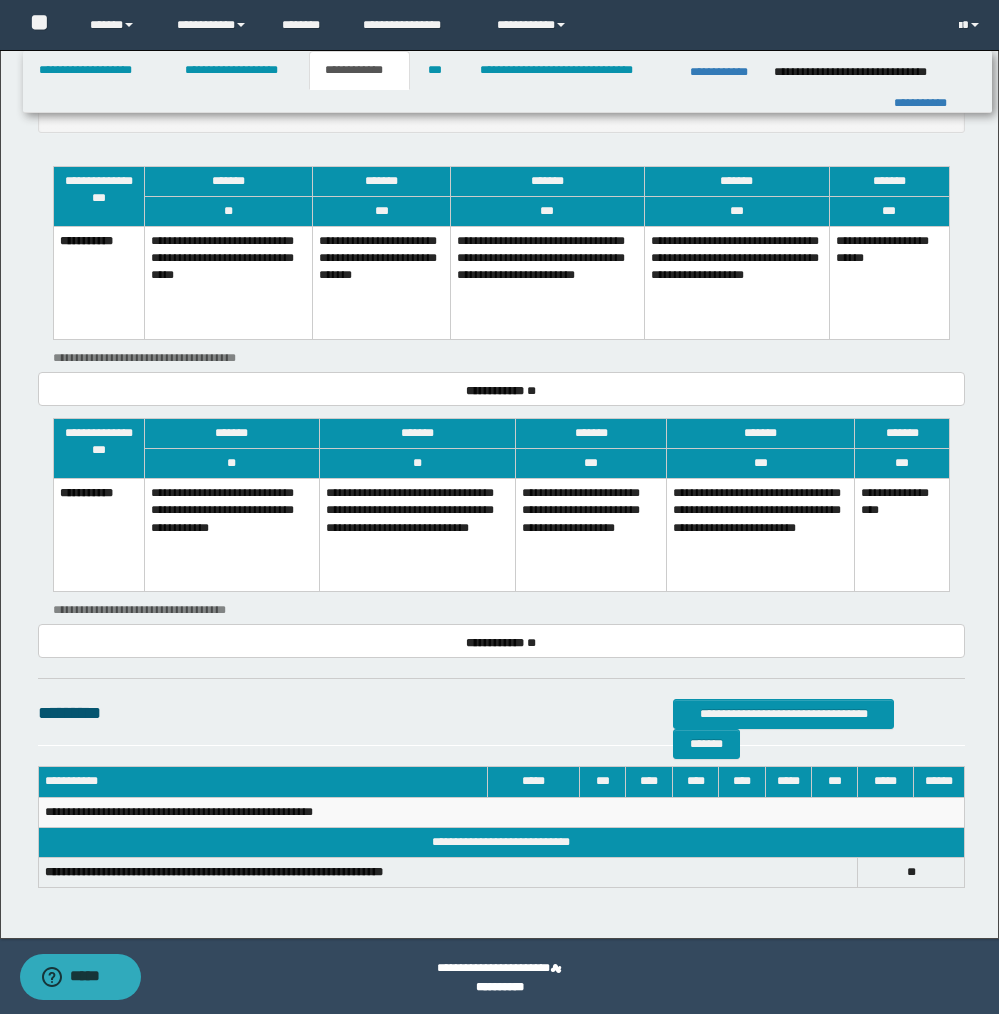 scroll, scrollTop: 1581, scrollLeft: 0, axis: vertical 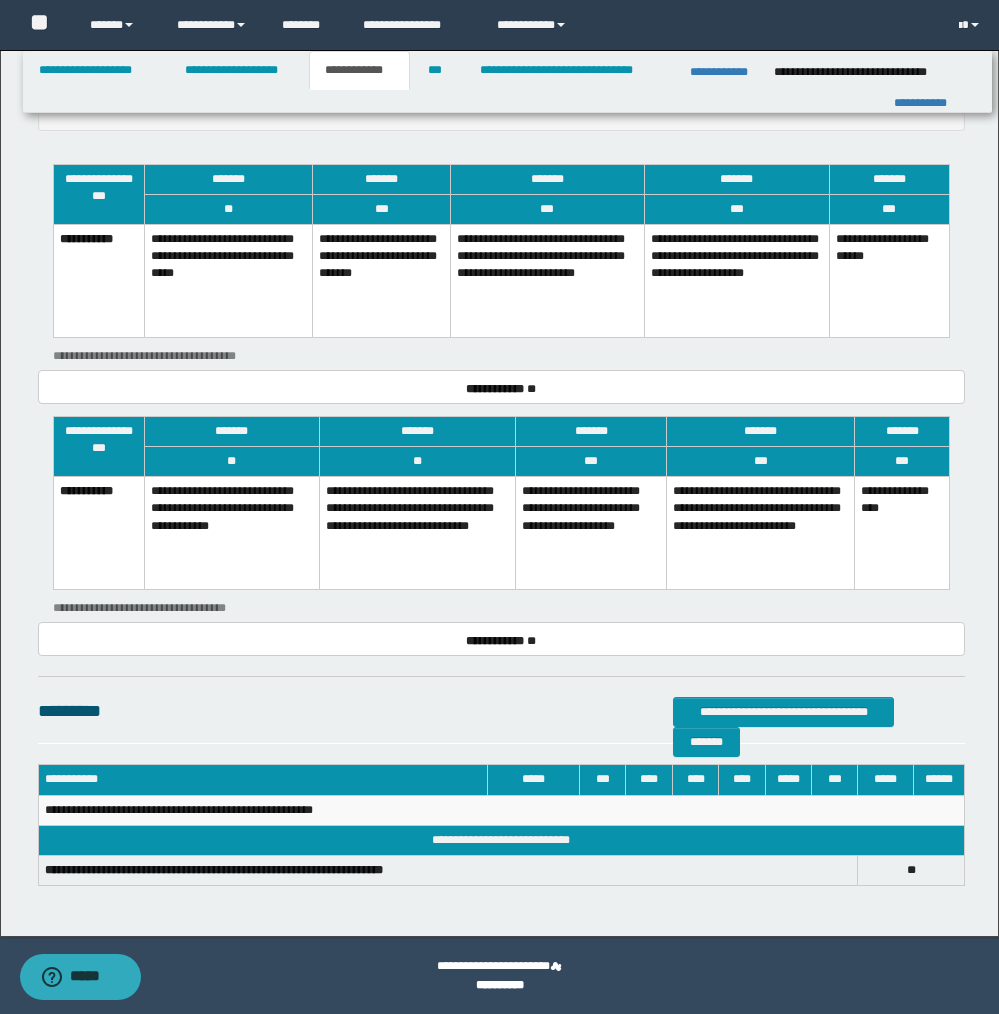 click on "**********" at bounding box center (902, 533) 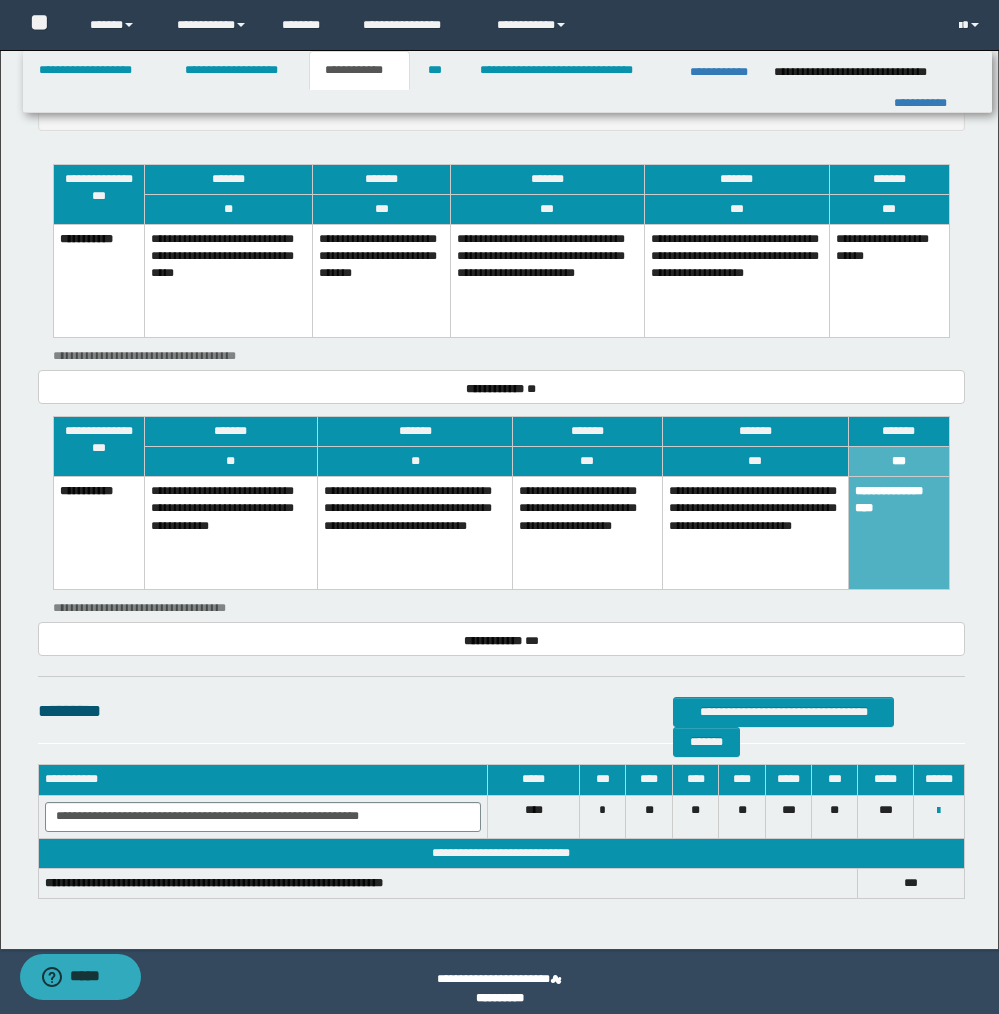 click on "**********" at bounding box center [889, 281] 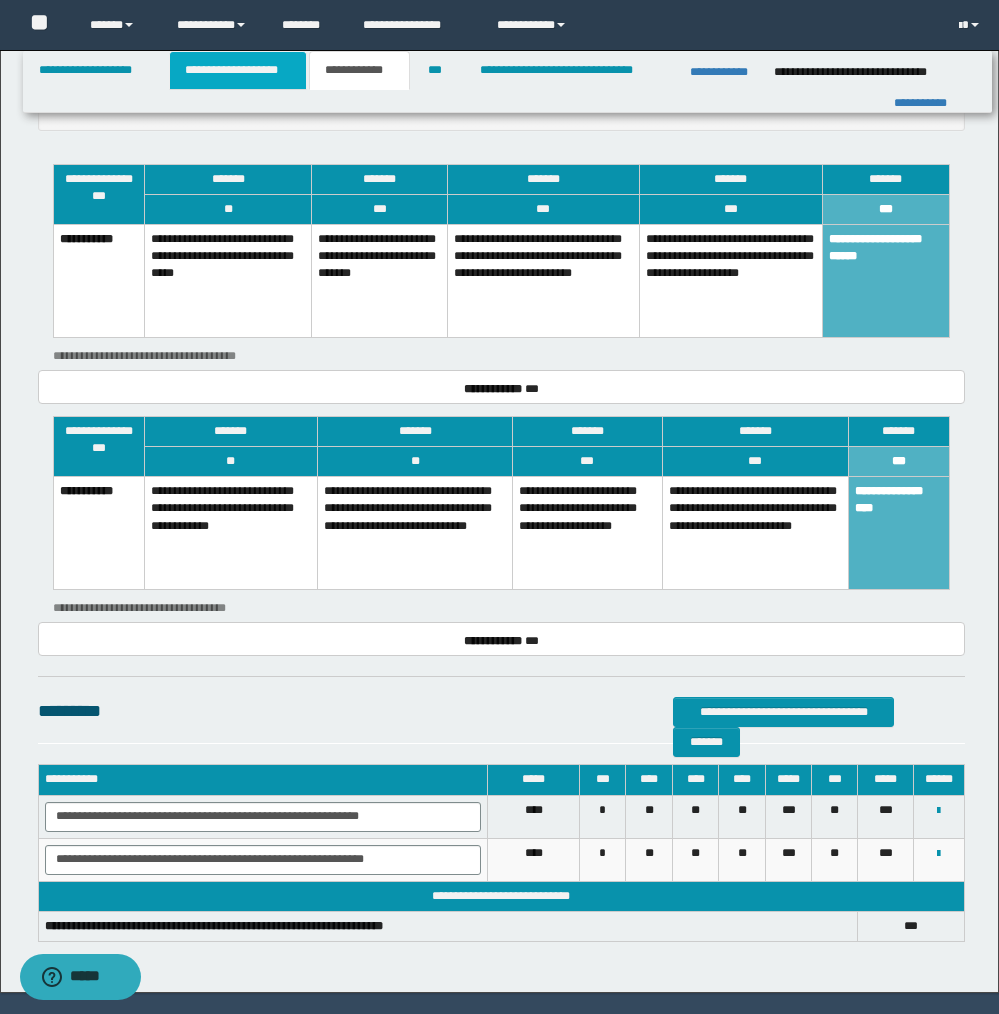 click on "**********" at bounding box center (238, 70) 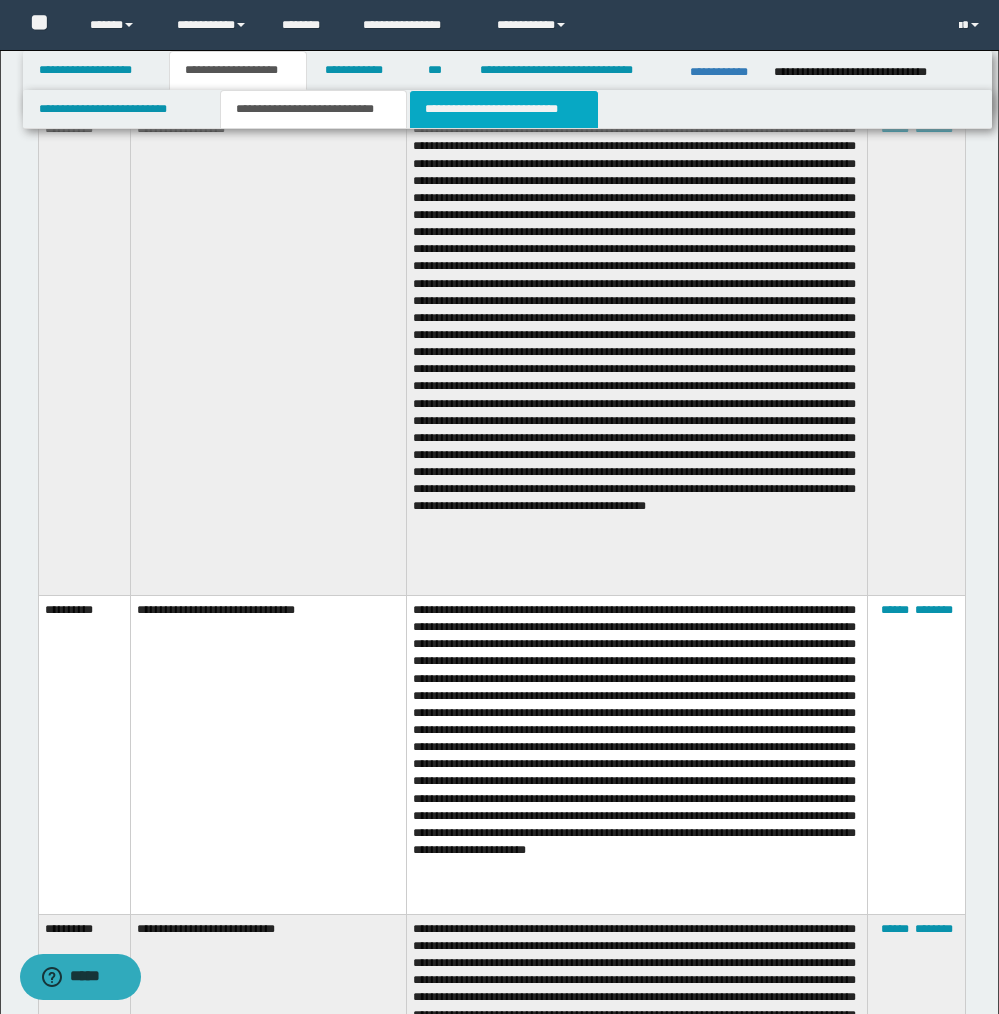 drag, startPoint x: 489, startPoint y: 94, endPoint x: 493, endPoint y: 118, distance: 24.33105 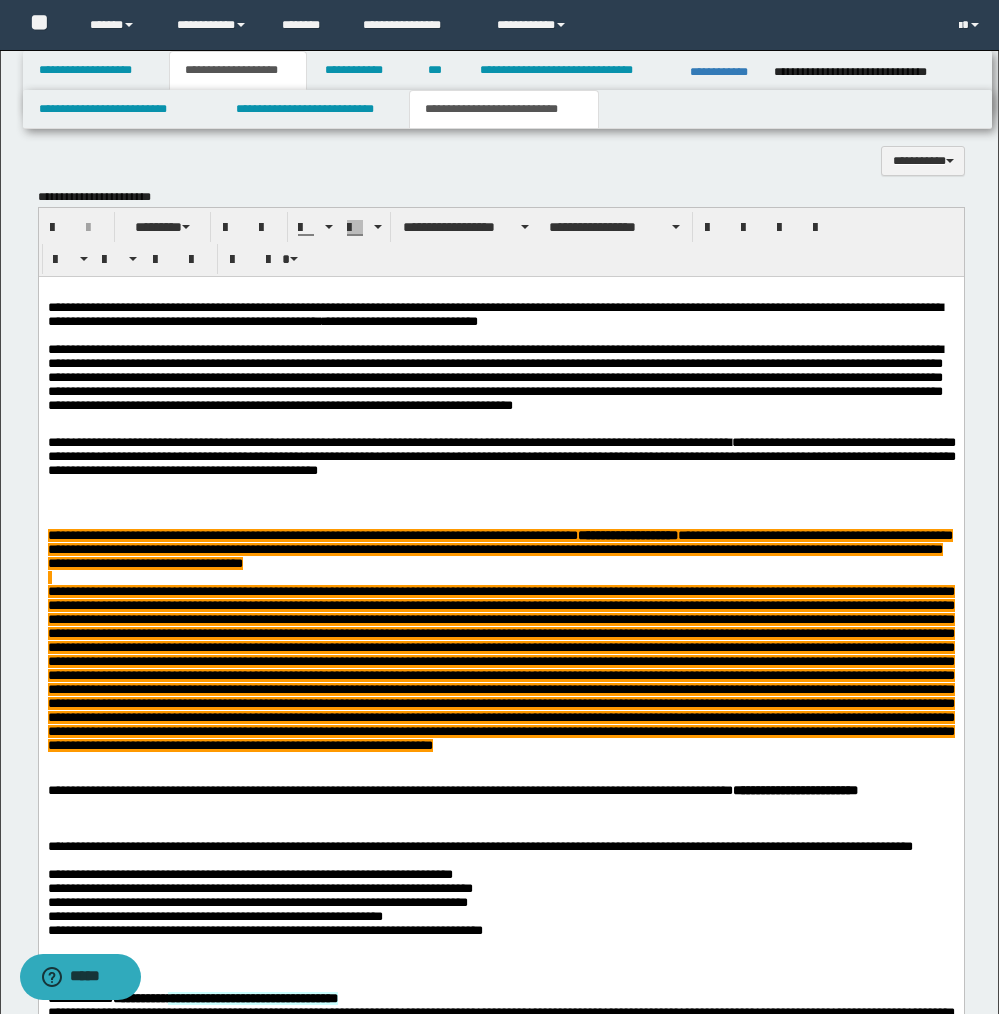 scroll, scrollTop: 1478, scrollLeft: 0, axis: vertical 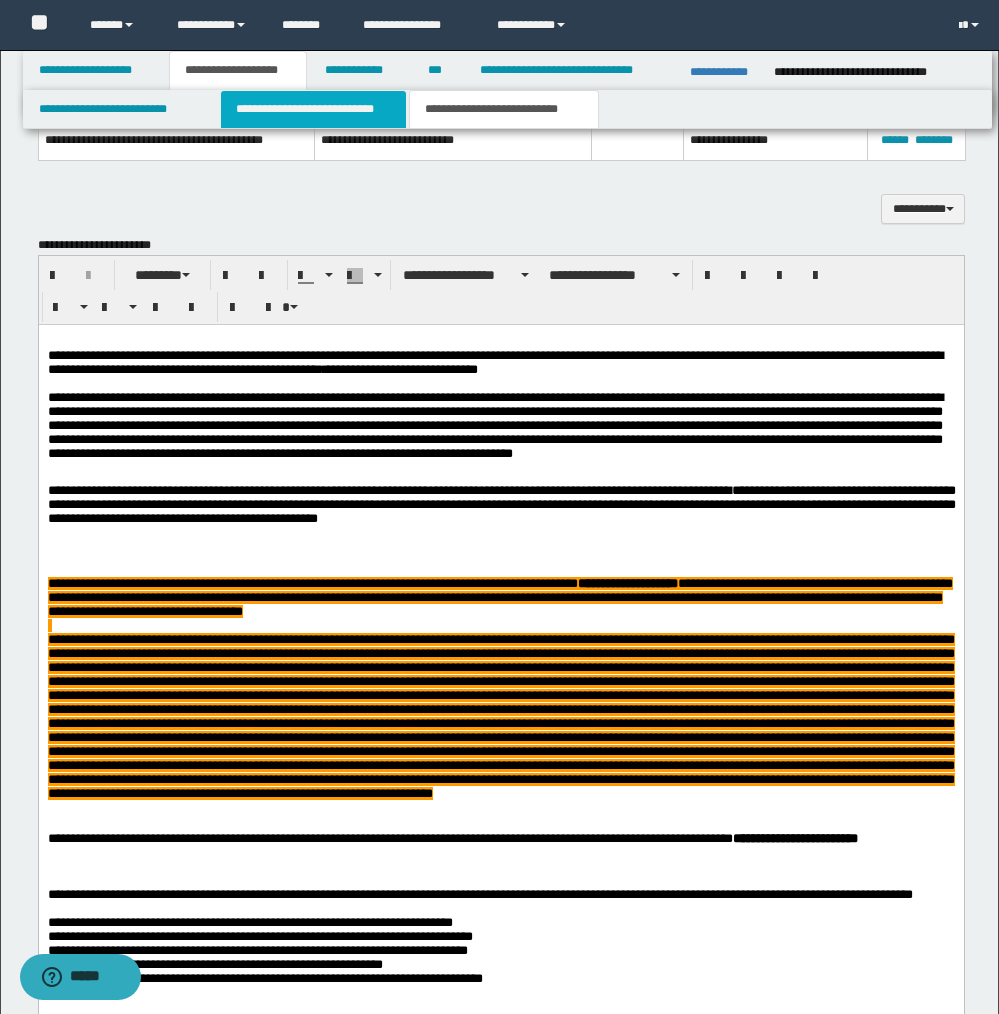 click on "**********" at bounding box center (314, 109) 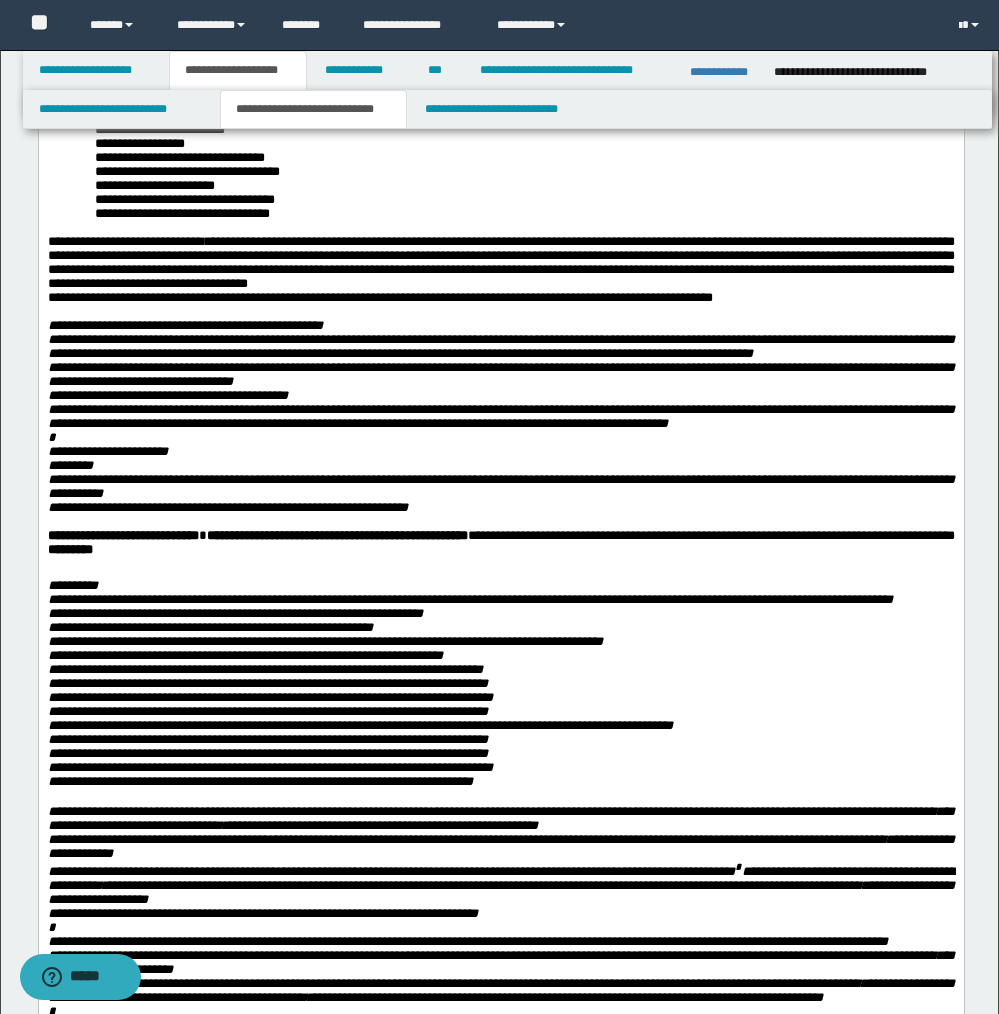 scroll, scrollTop: 0, scrollLeft: 0, axis: both 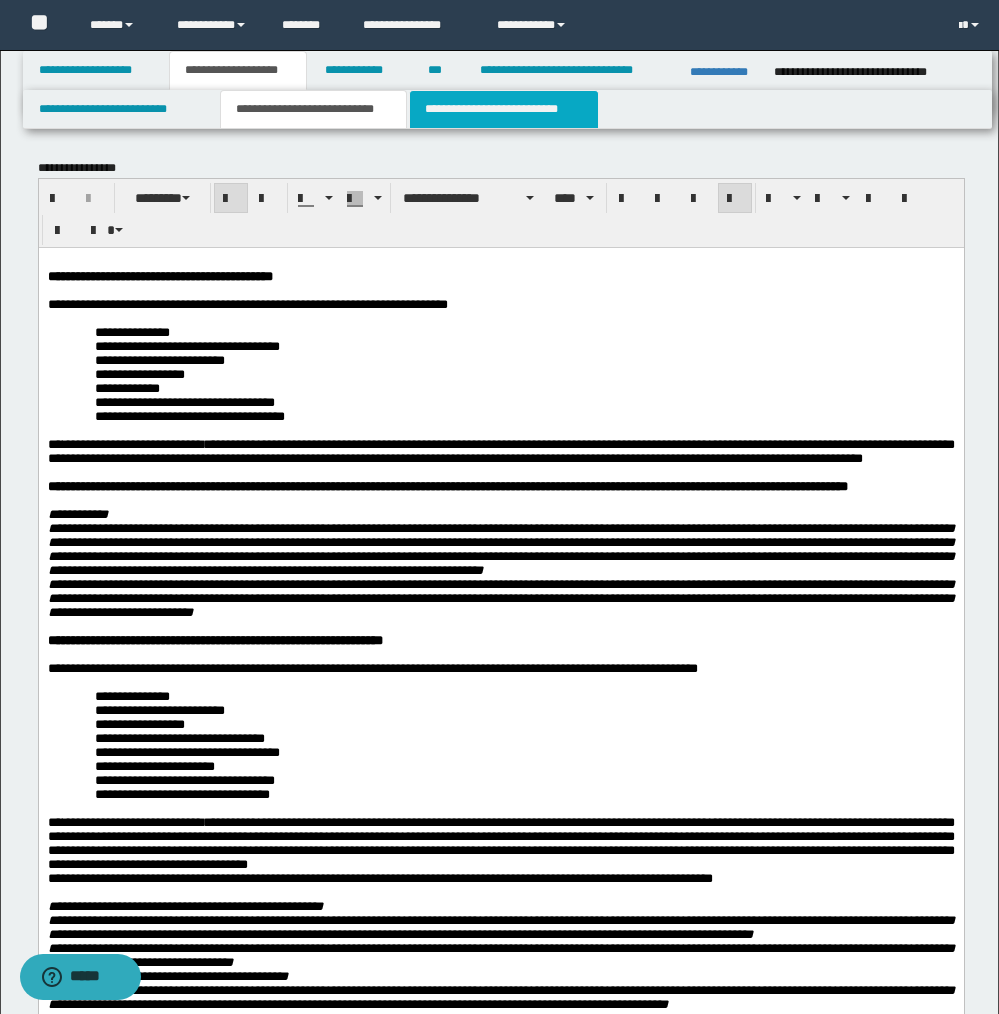 click on "**********" at bounding box center (504, 109) 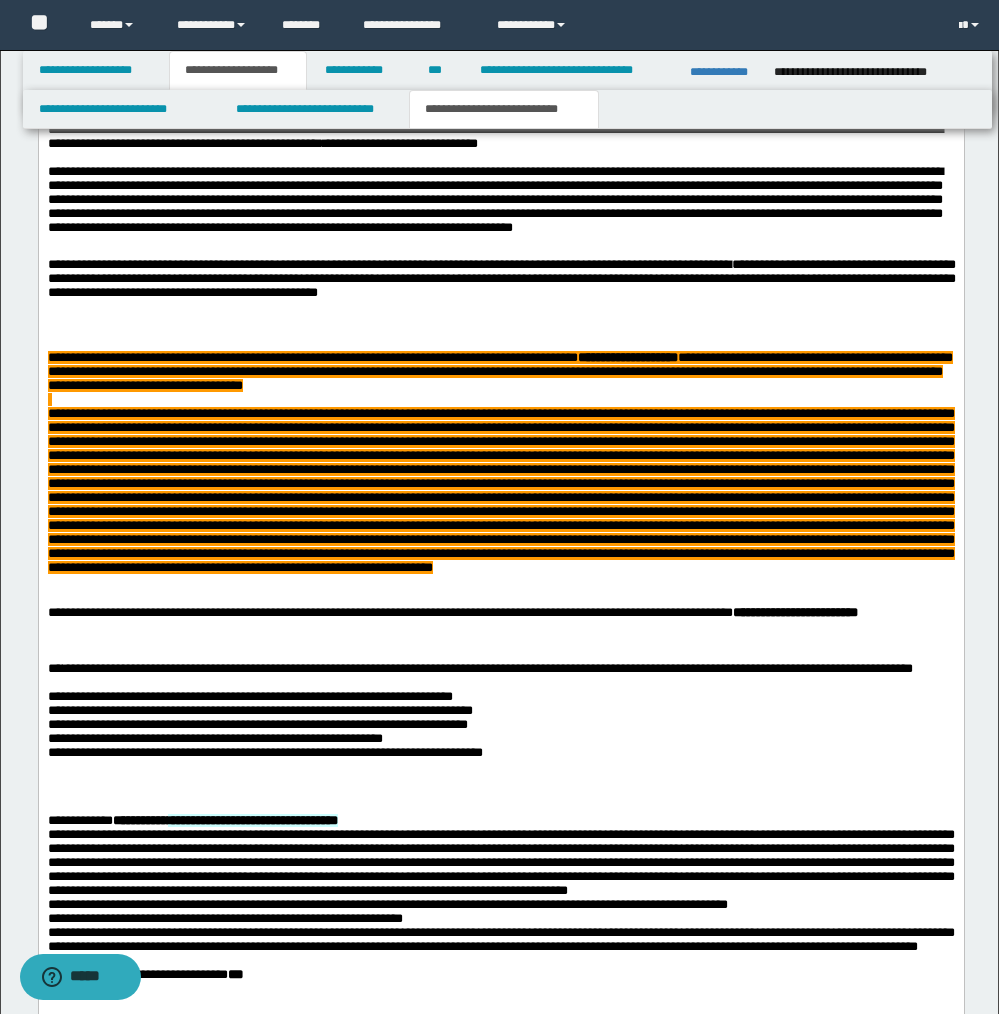 scroll, scrollTop: 1709, scrollLeft: 0, axis: vertical 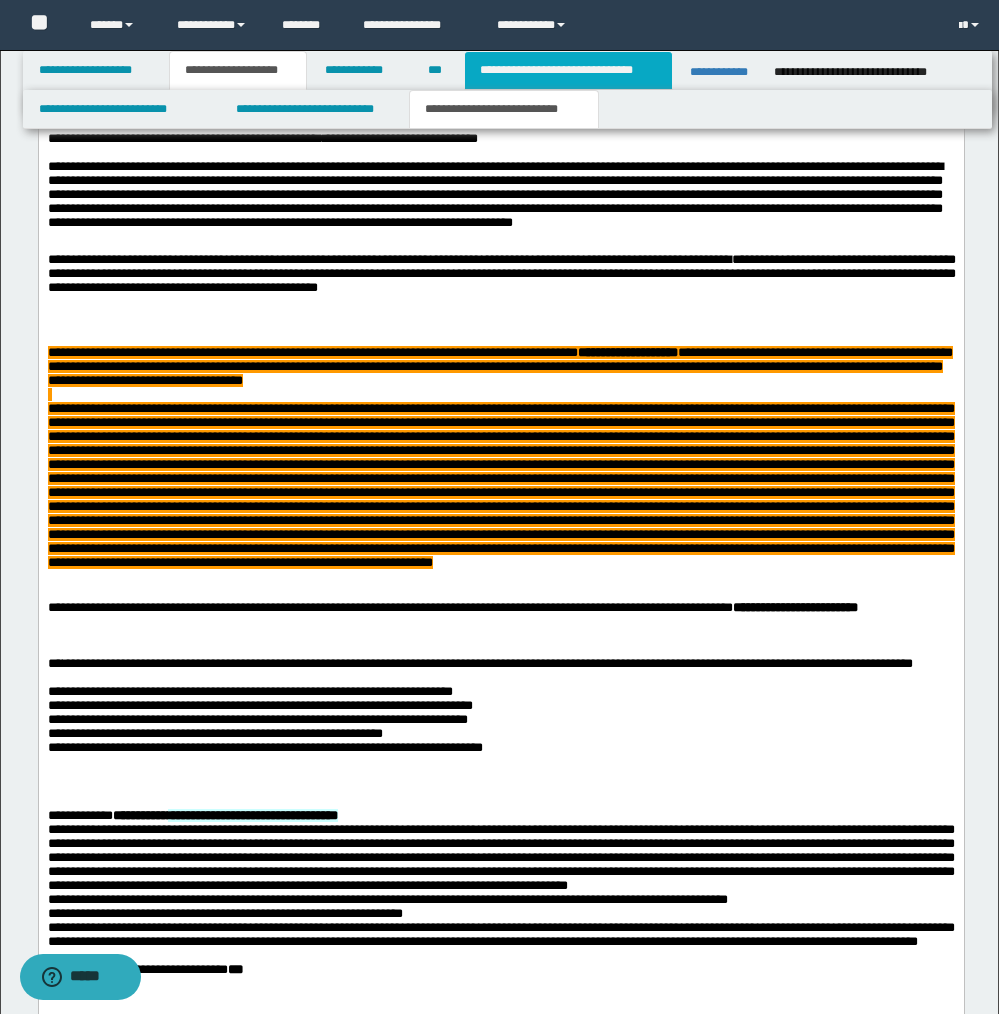 click on "**********" at bounding box center (568, 70) 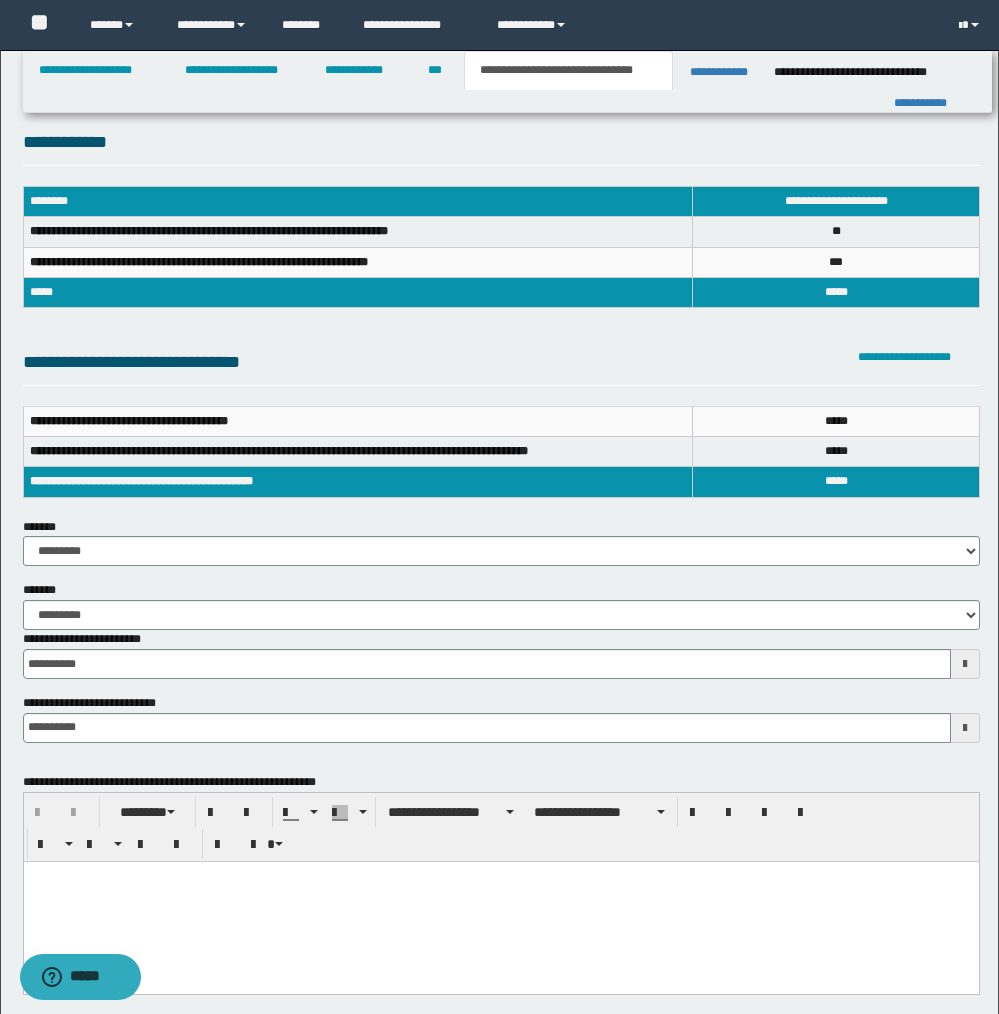 scroll, scrollTop: 0, scrollLeft: 0, axis: both 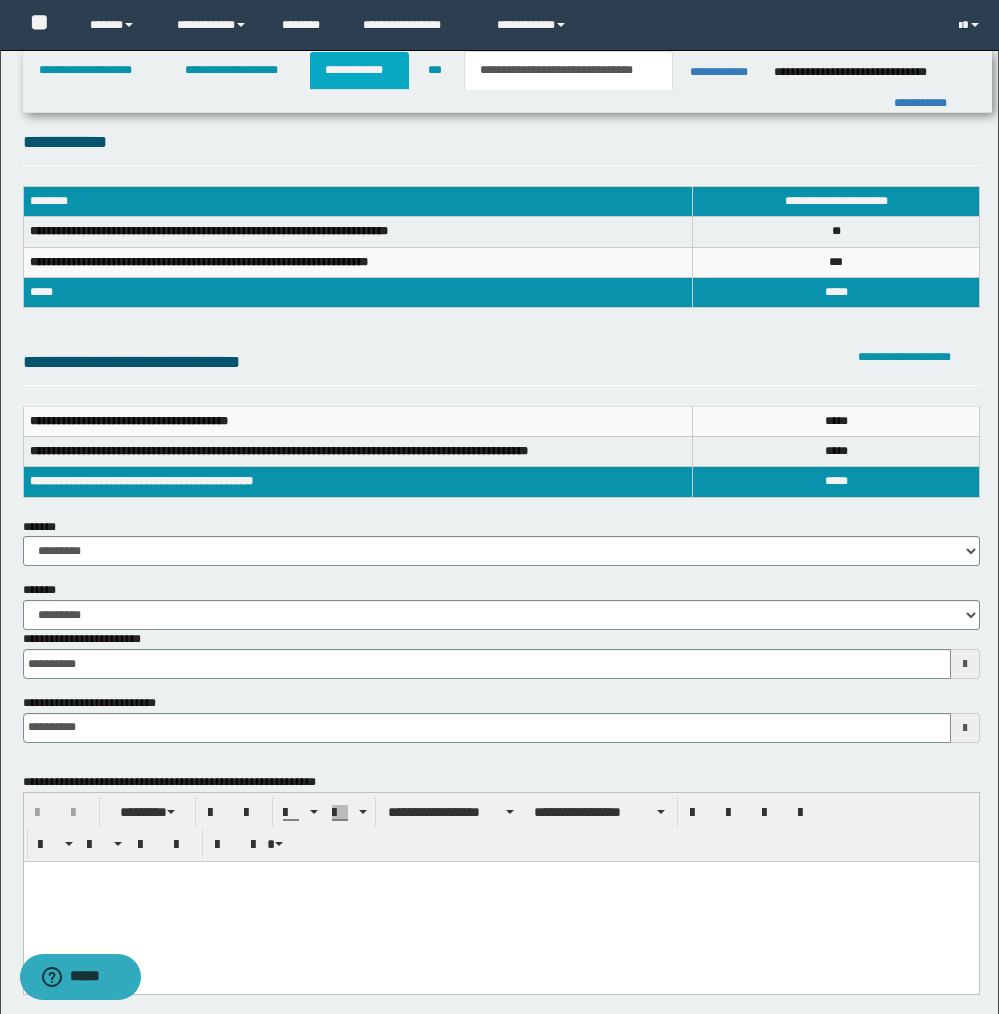click on "**********" at bounding box center (359, 70) 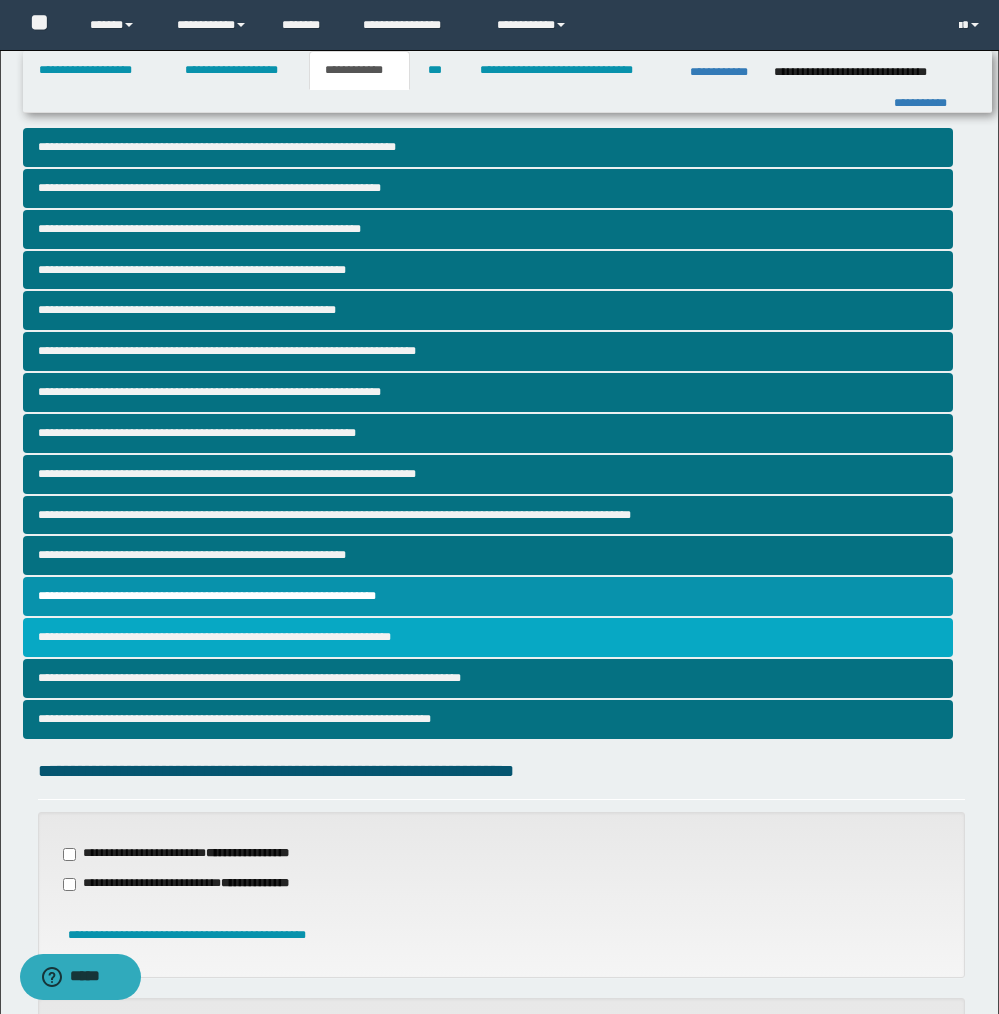 click on "**********" at bounding box center (488, 637) 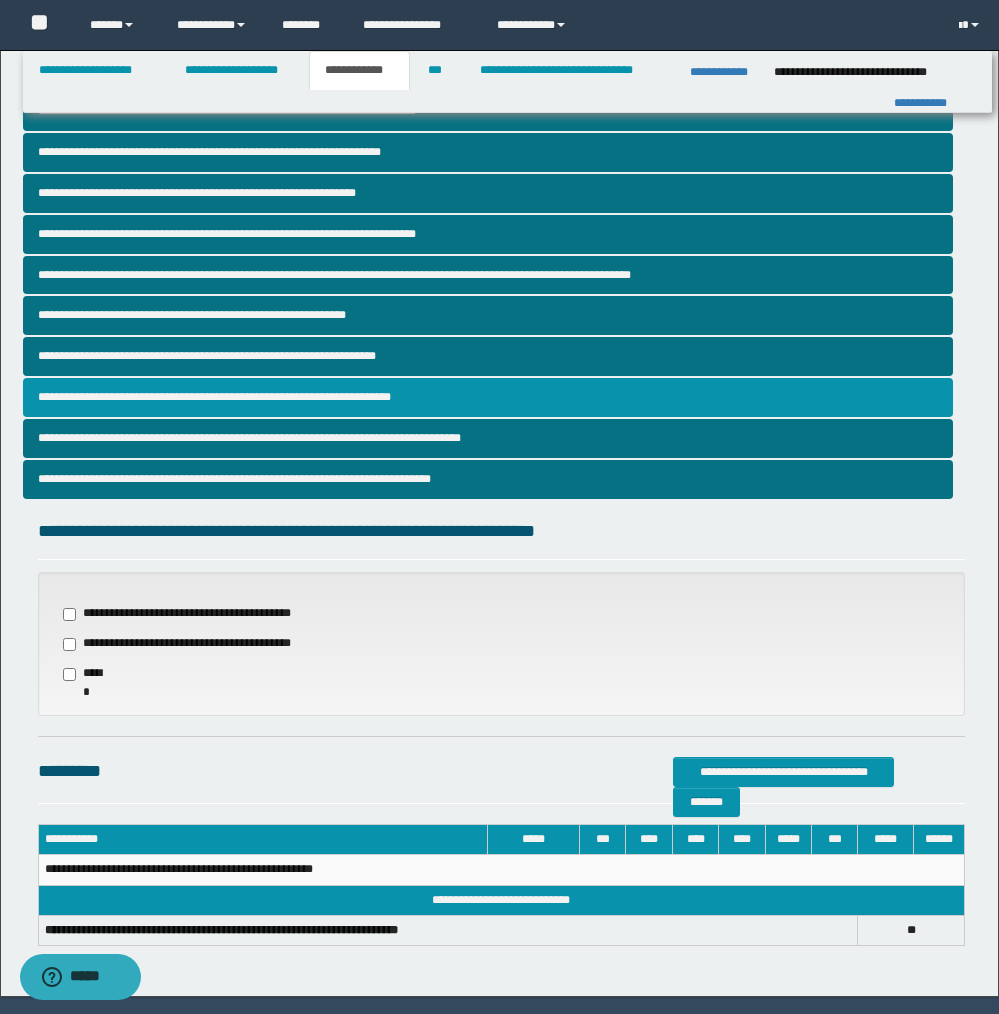 scroll, scrollTop: 300, scrollLeft: 0, axis: vertical 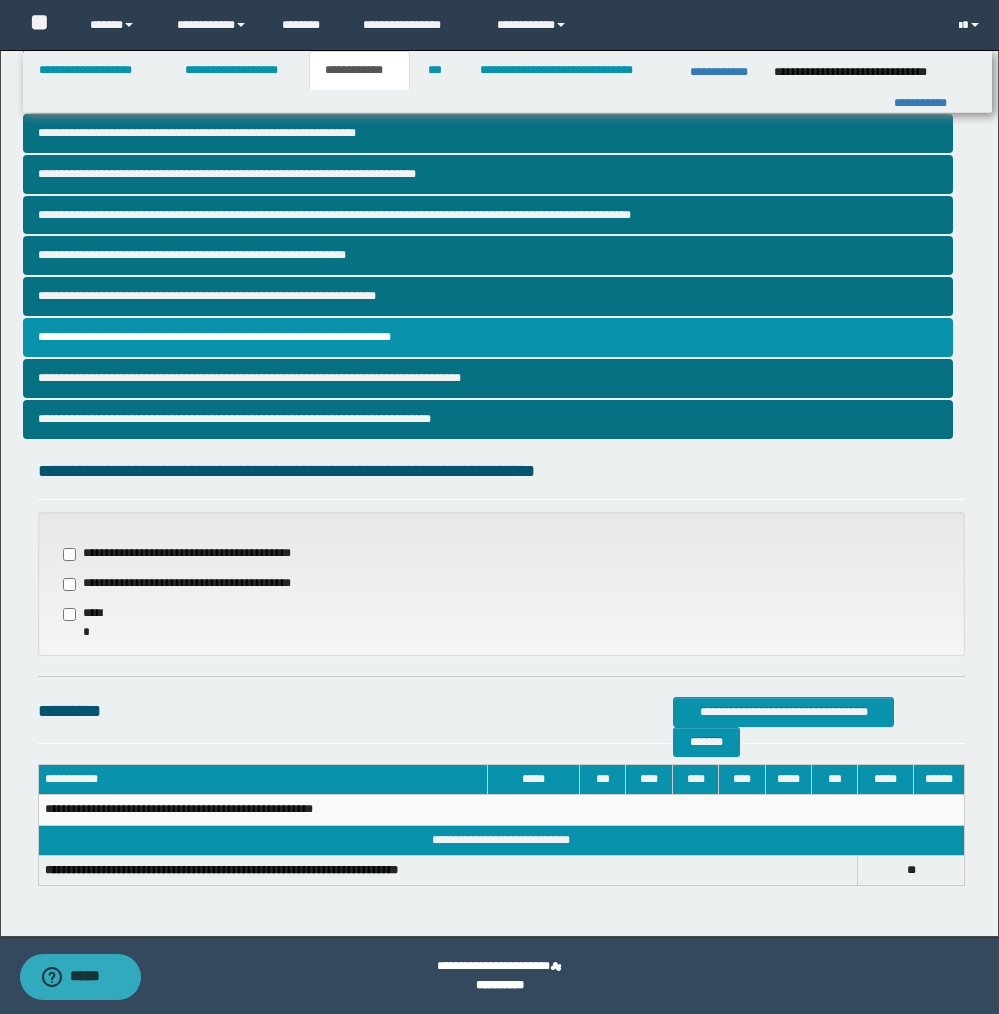 drag, startPoint x: 146, startPoint y: 571, endPoint x: 149, endPoint y: 584, distance: 13.341664 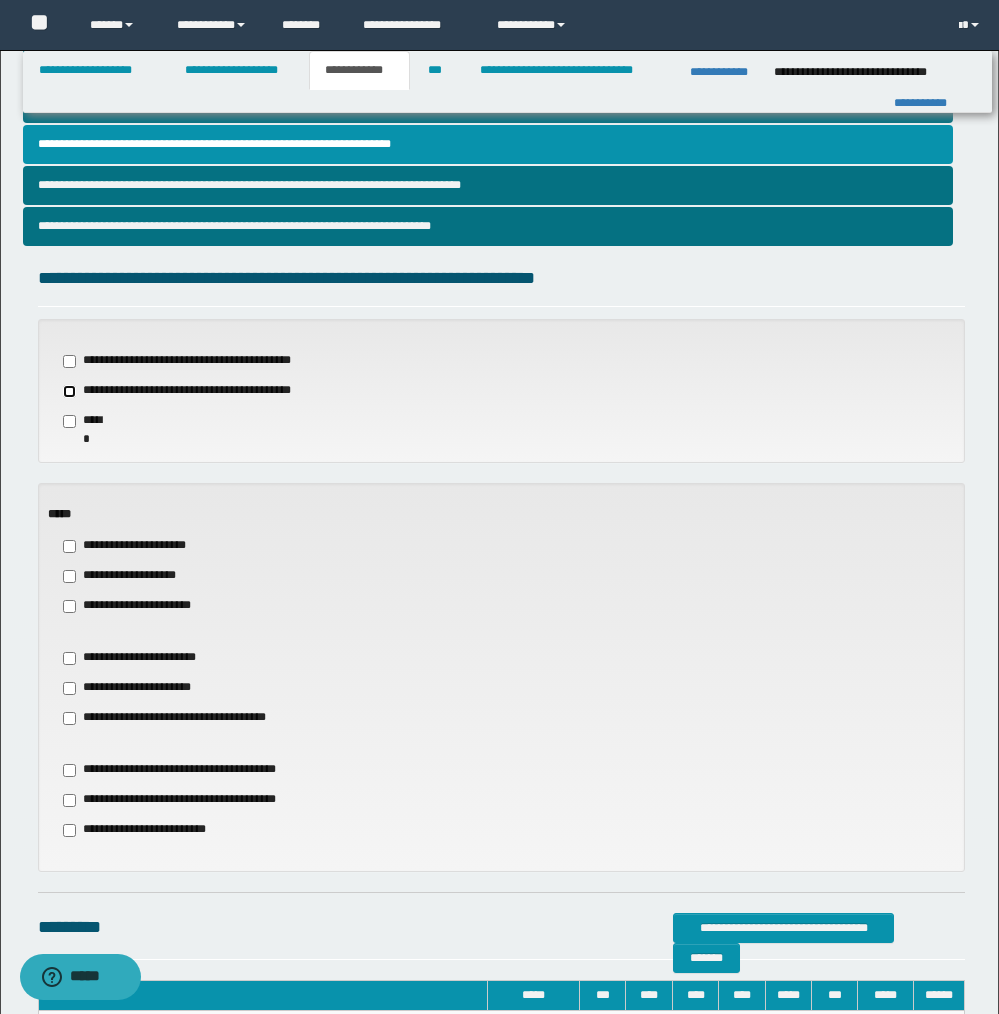 scroll, scrollTop: 499, scrollLeft: 0, axis: vertical 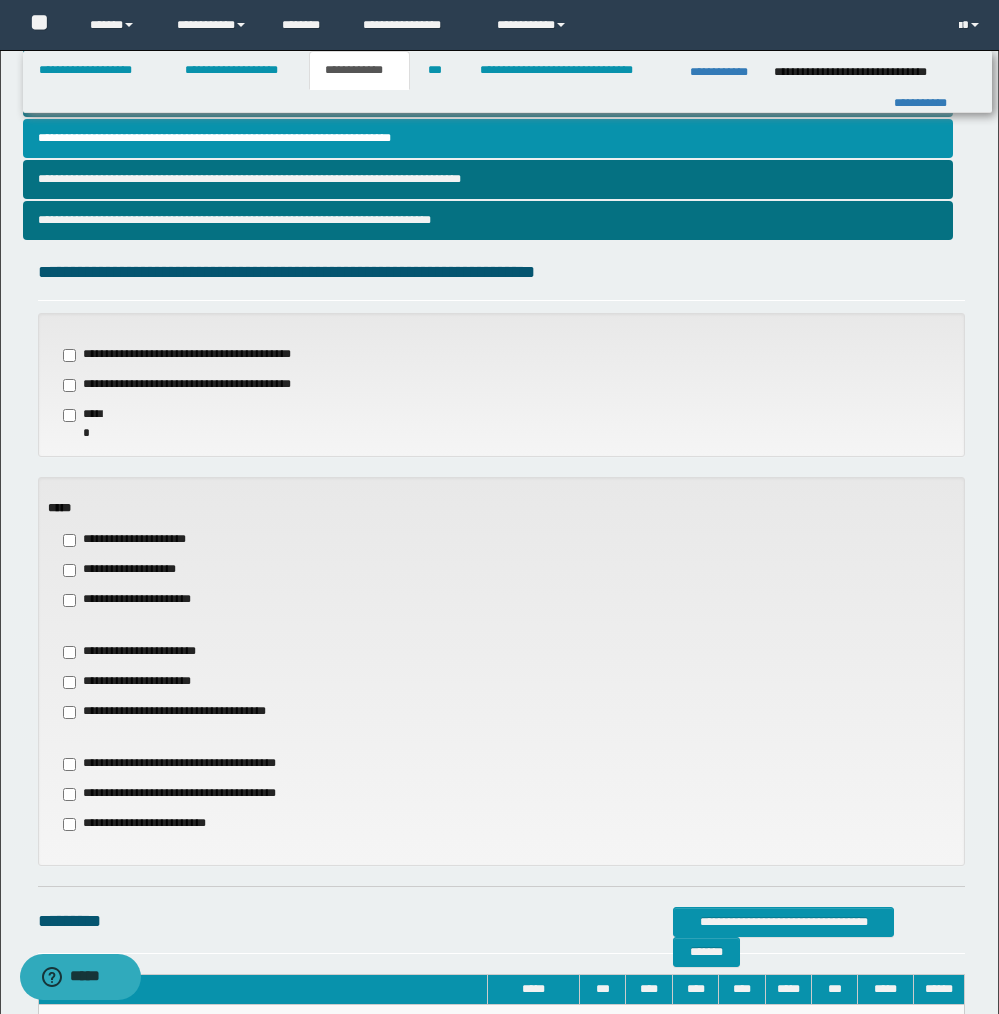click on "**********" at bounding box center (139, 600) 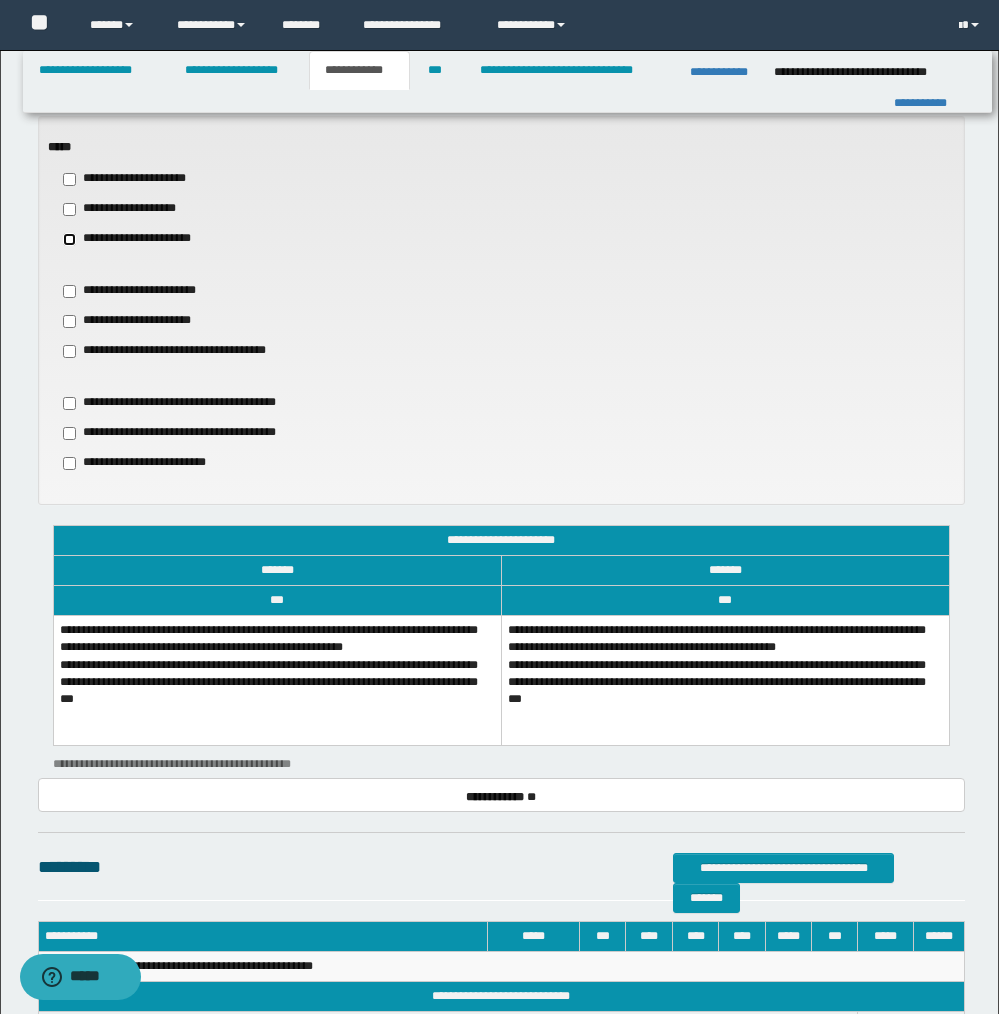 scroll, scrollTop: 932, scrollLeft: 0, axis: vertical 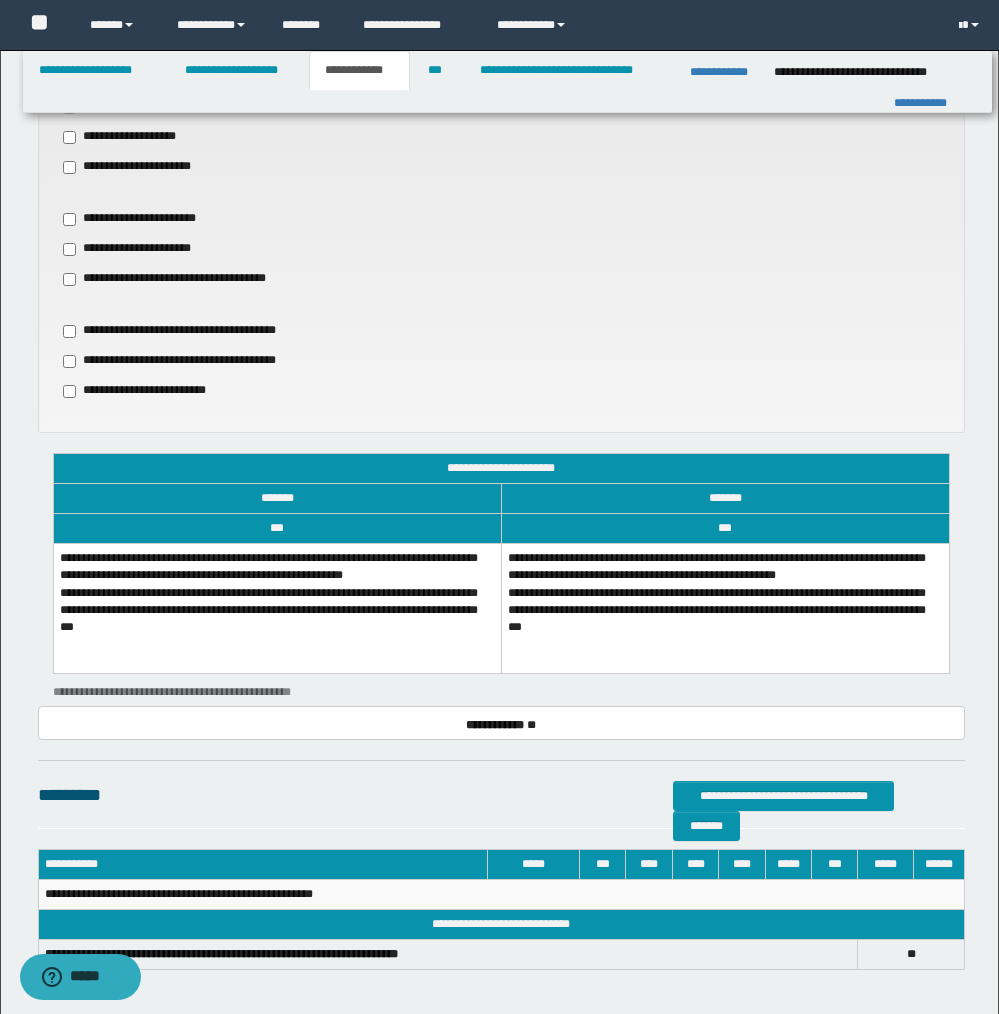click on "**********" at bounding box center [277, 609] 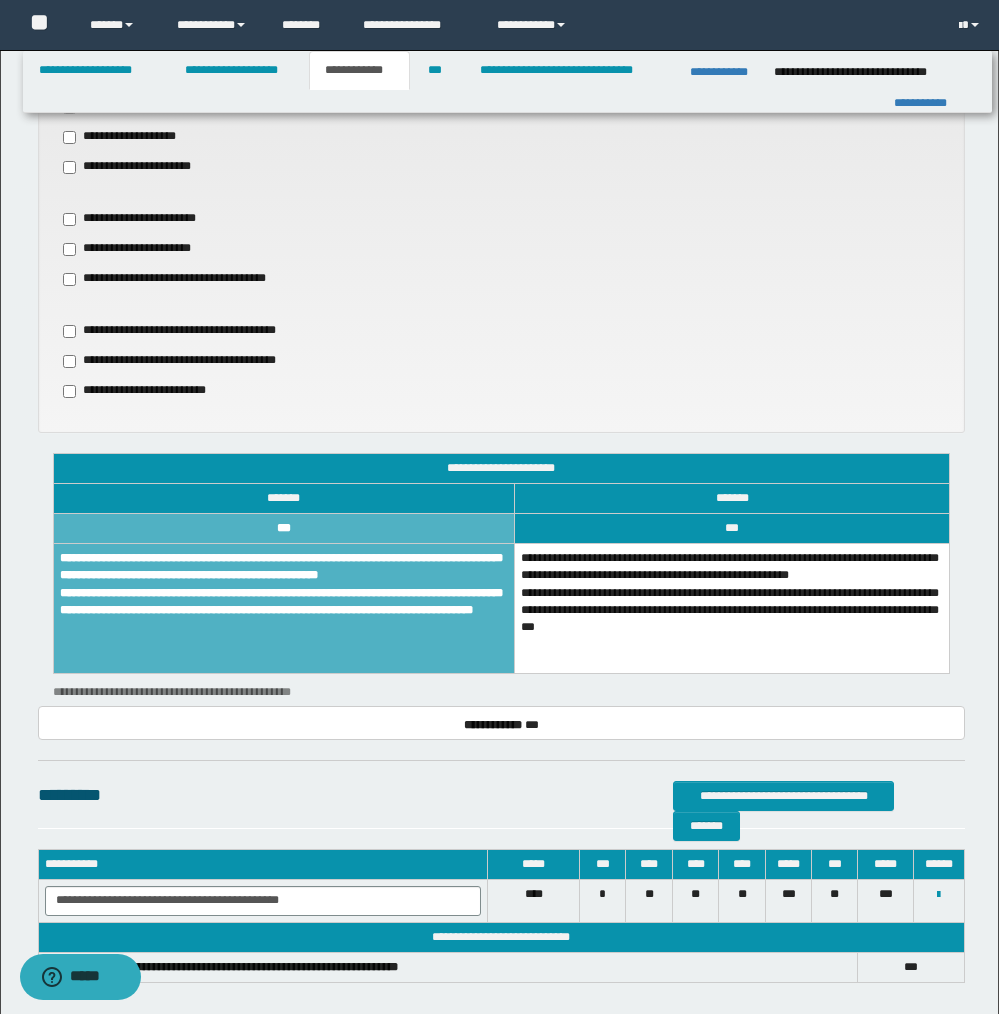 scroll, scrollTop: 933, scrollLeft: 0, axis: vertical 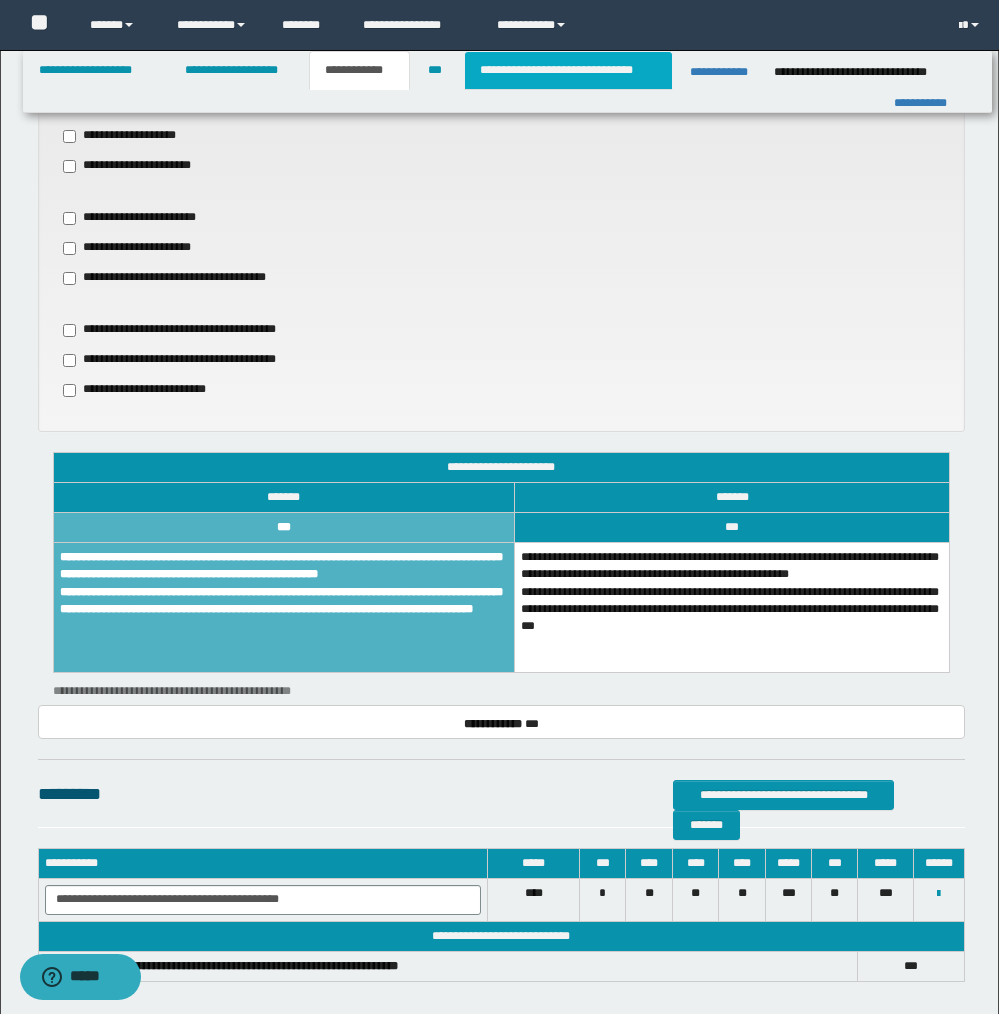 click on "**********" at bounding box center (568, 70) 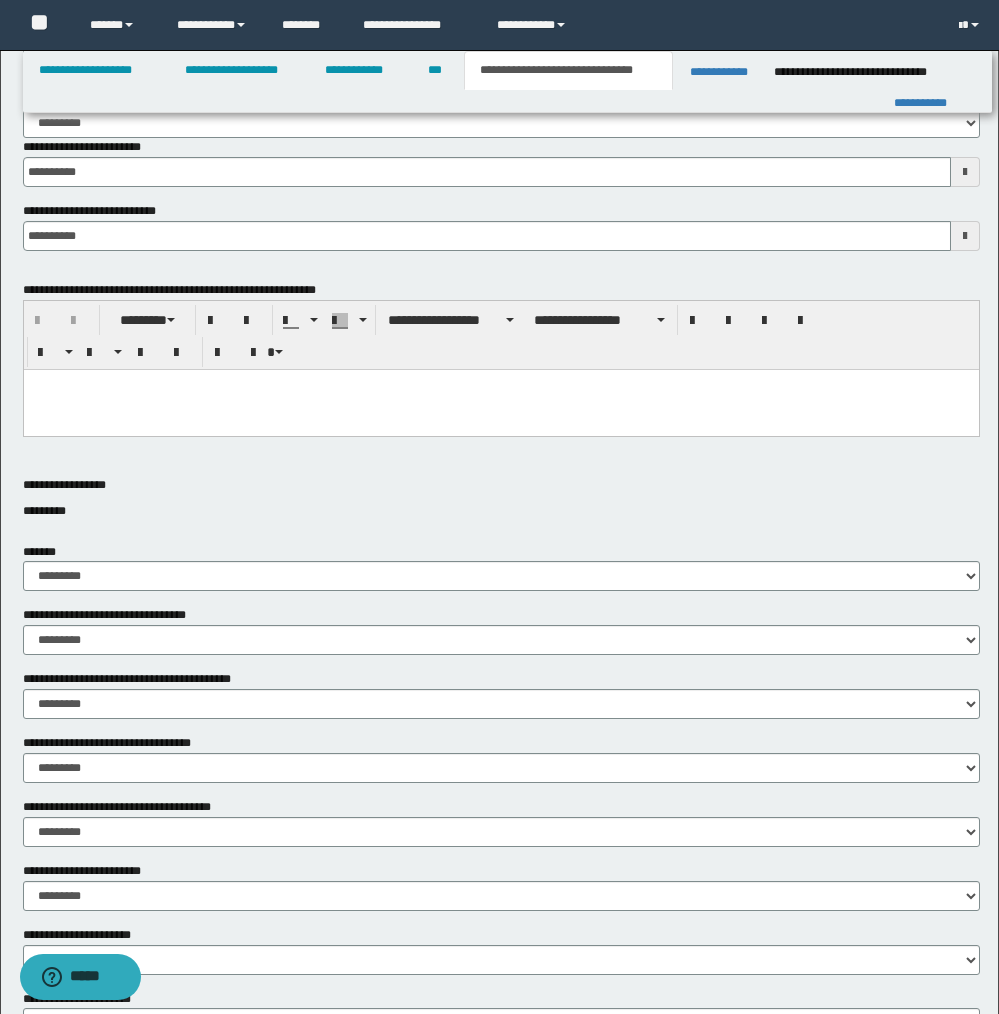 scroll, scrollTop: 0, scrollLeft: 0, axis: both 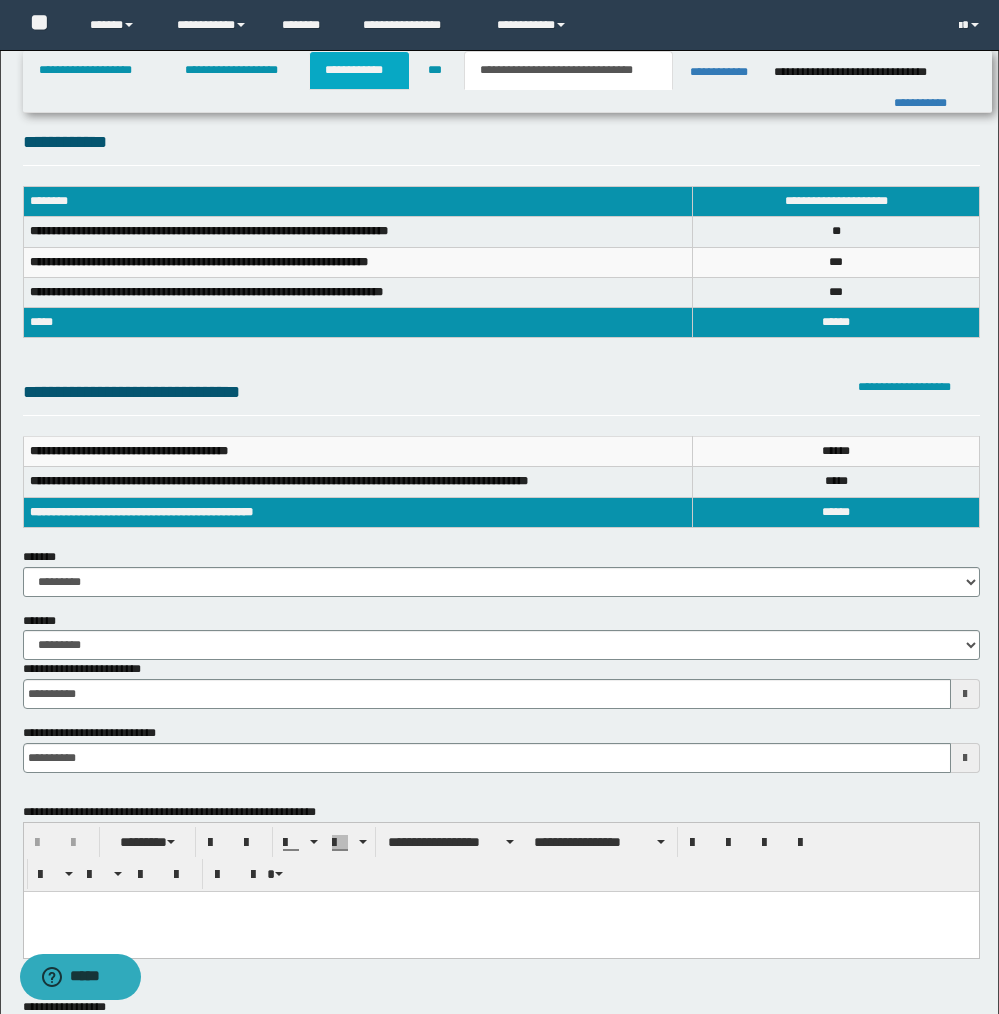 click on "**********" at bounding box center (359, 70) 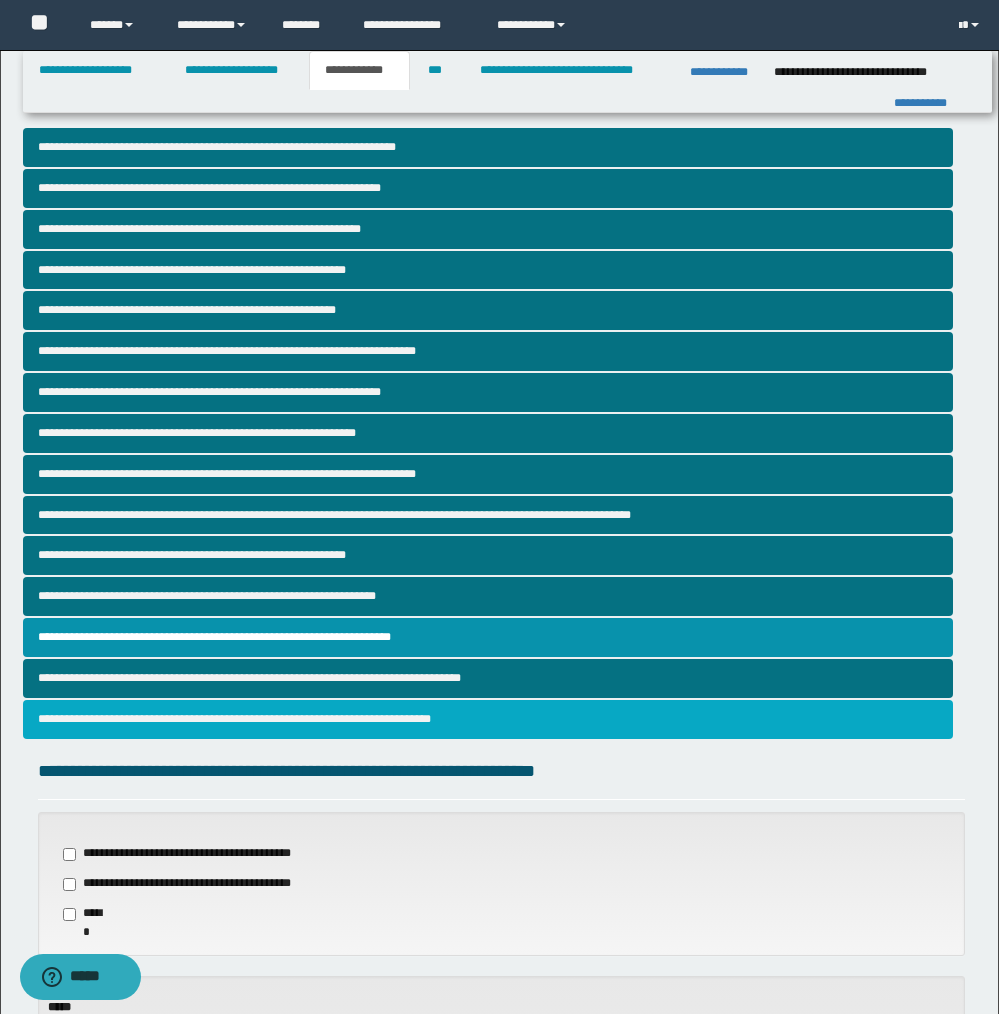 click on "**********" at bounding box center [488, 719] 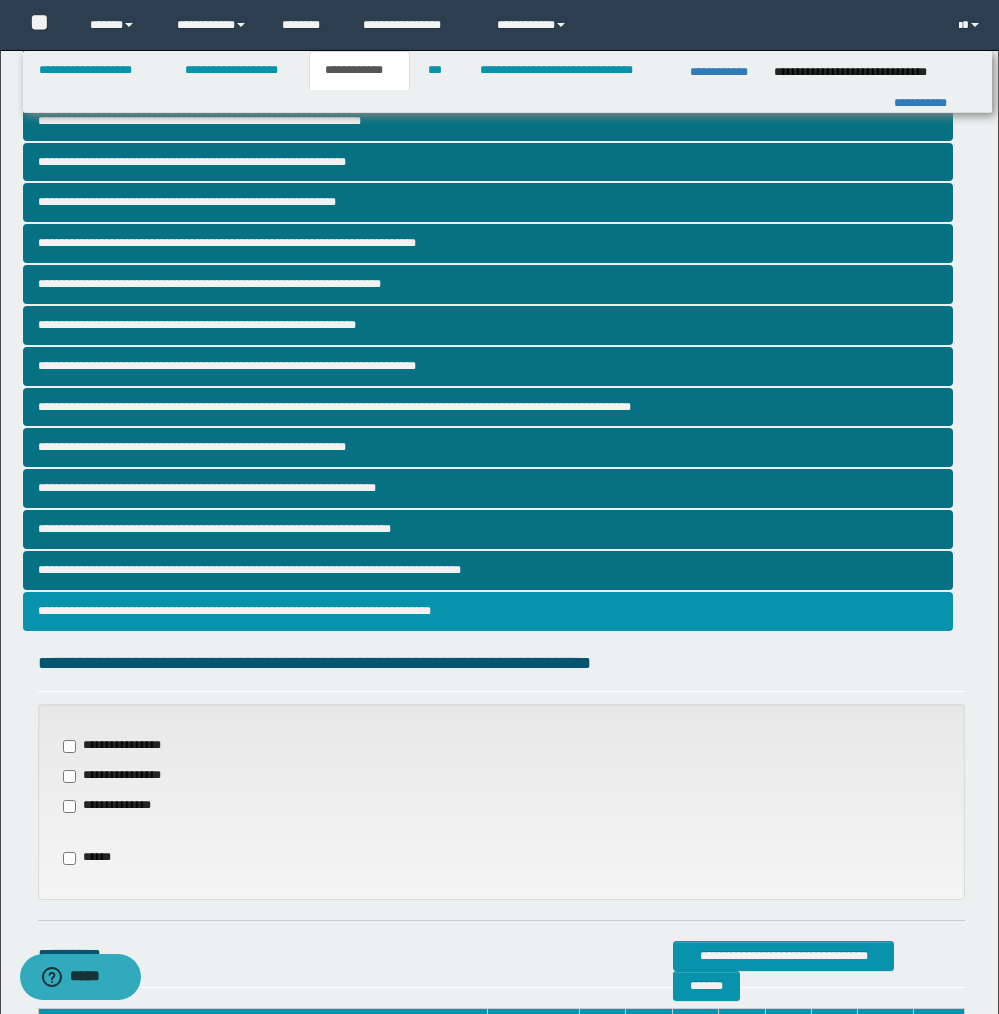 scroll, scrollTop: 177, scrollLeft: 0, axis: vertical 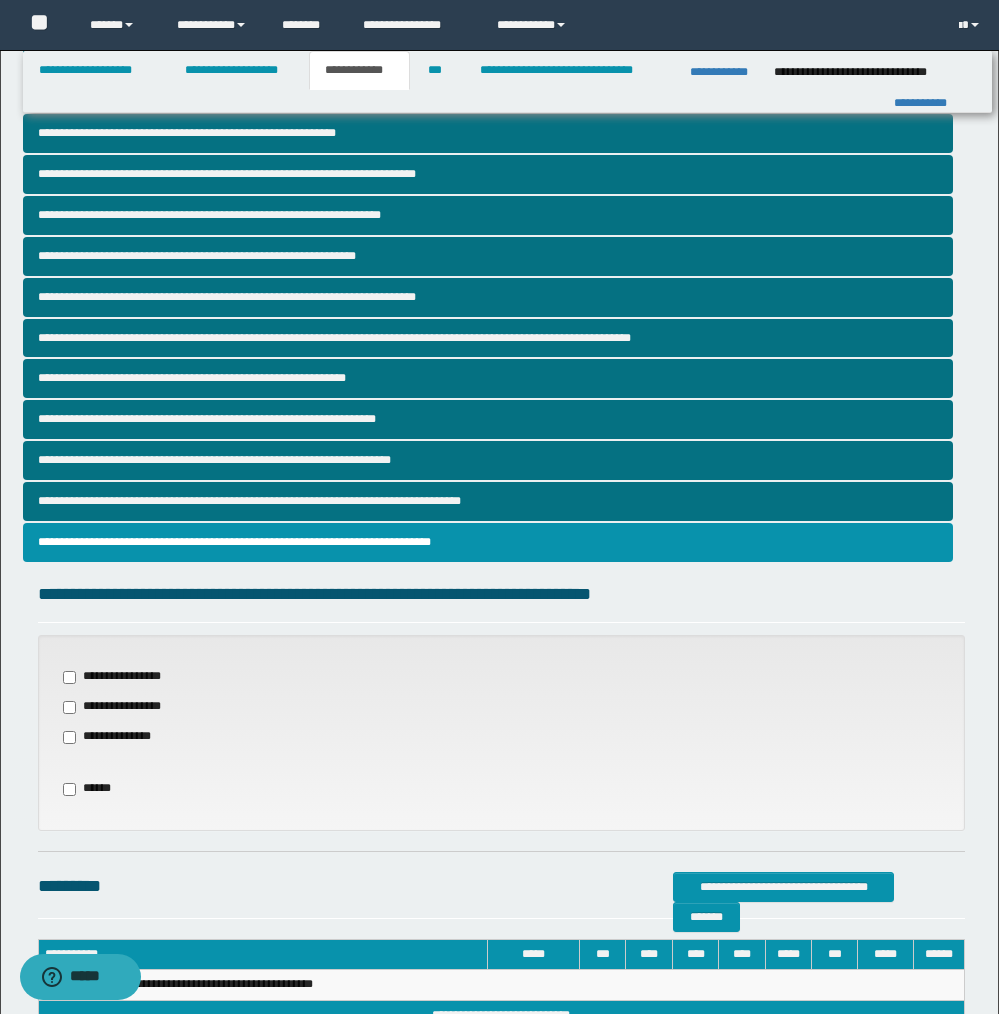 click on "**********" at bounding box center [119, 737] 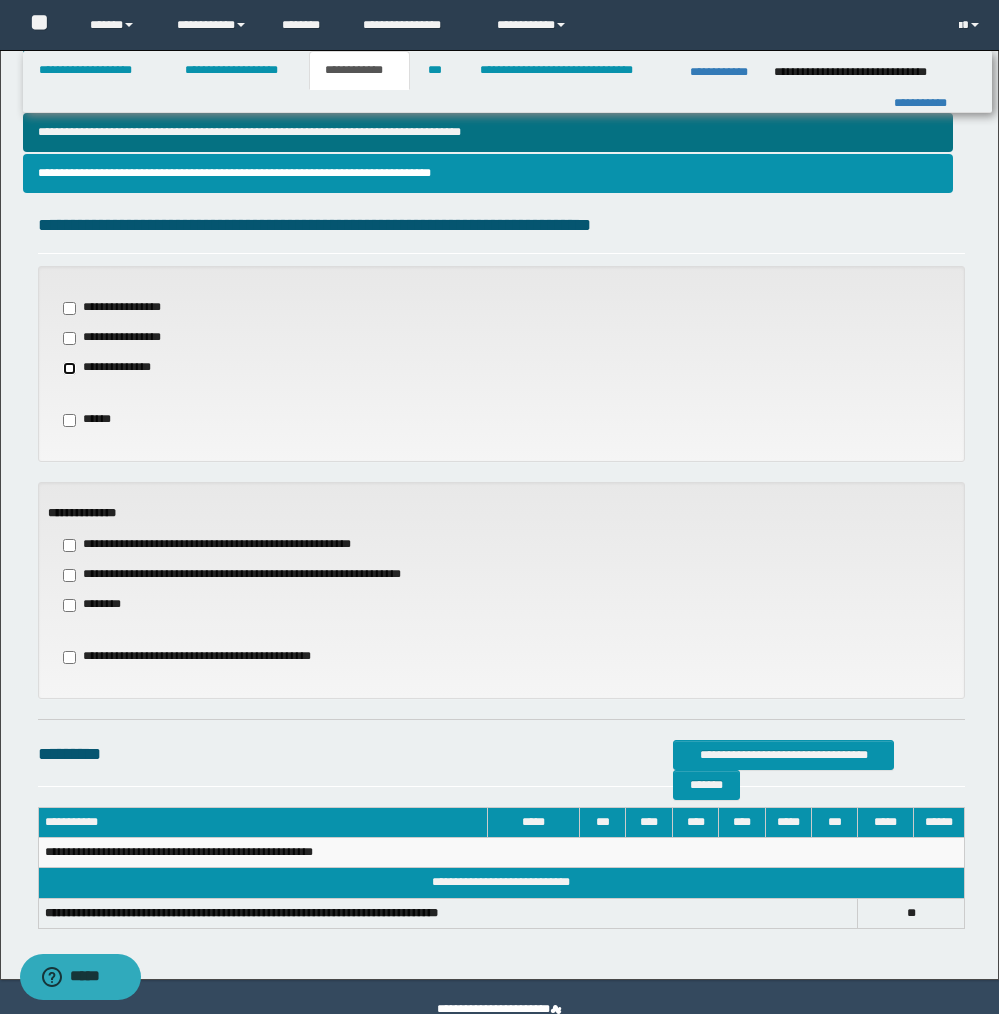 scroll, scrollTop: 589, scrollLeft: 0, axis: vertical 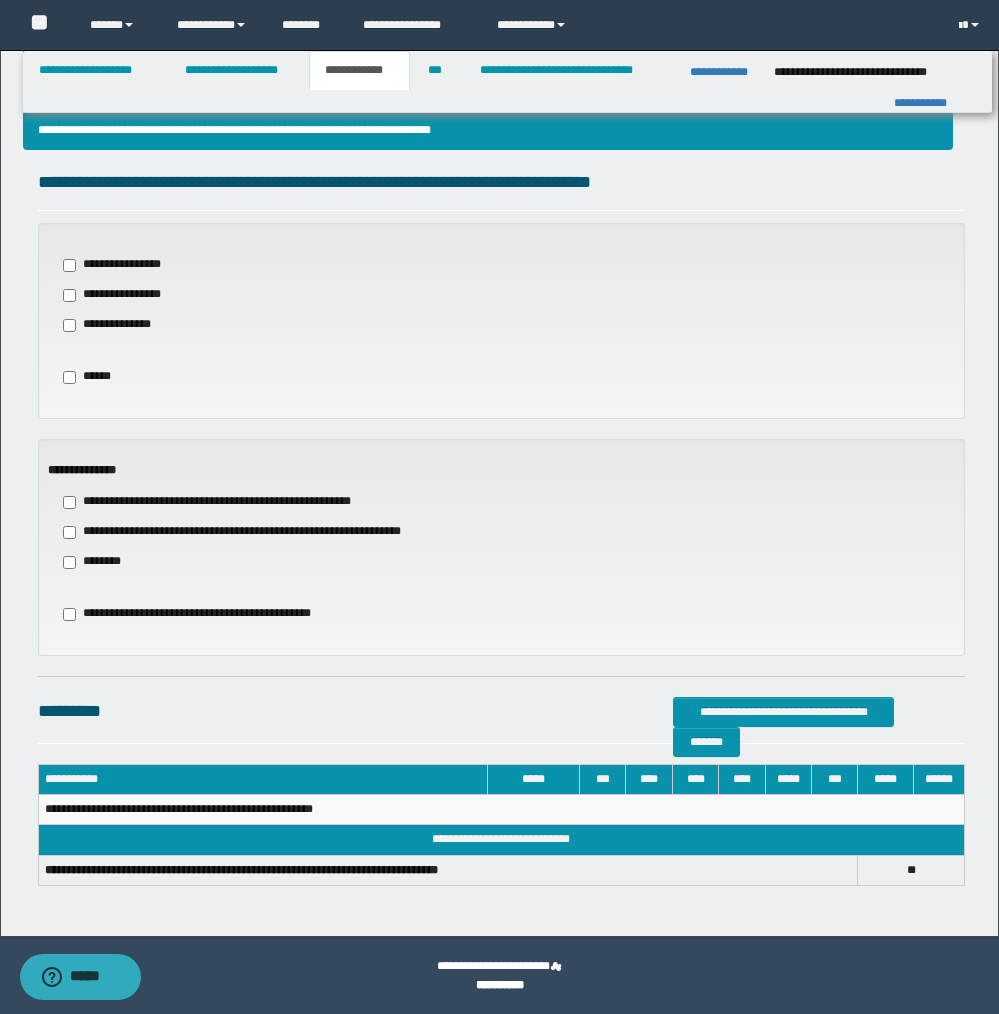 click on "**********" at bounding box center (257, 532) 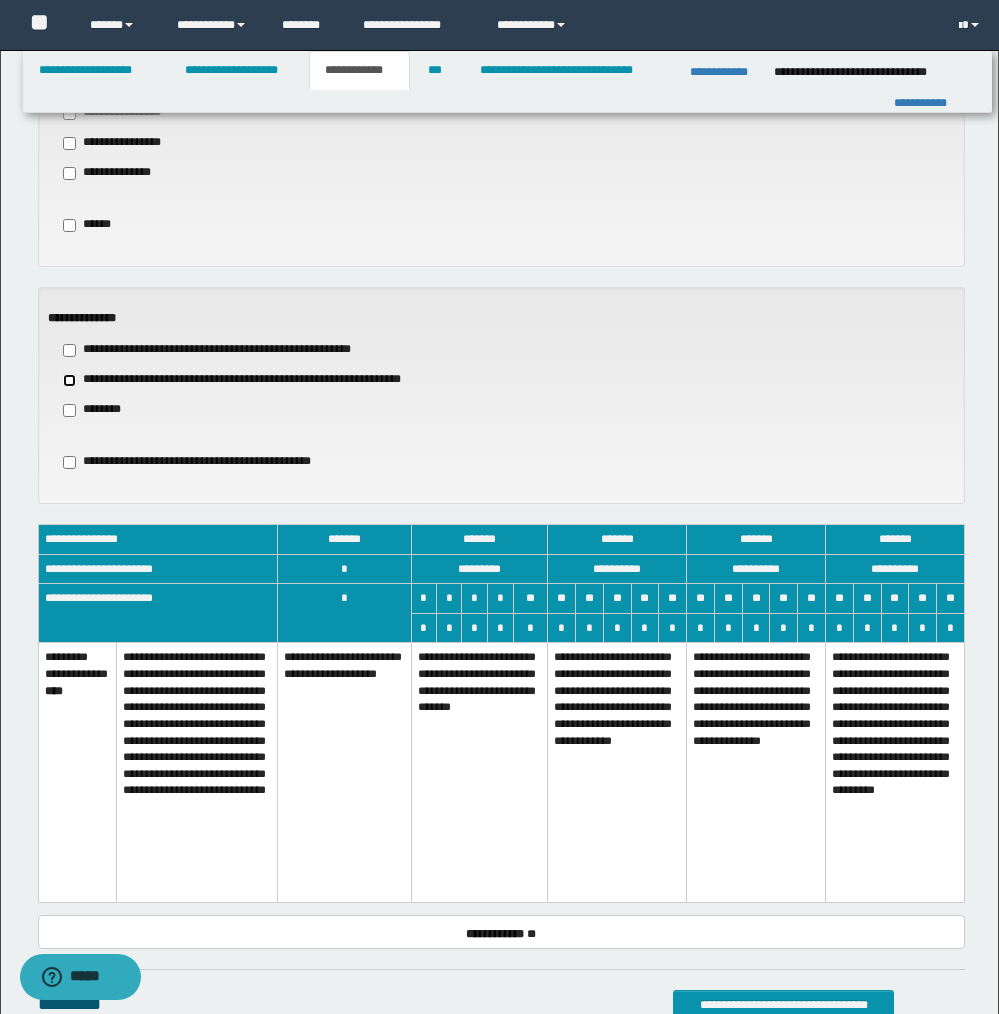 scroll, scrollTop: 754, scrollLeft: 0, axis: vertical 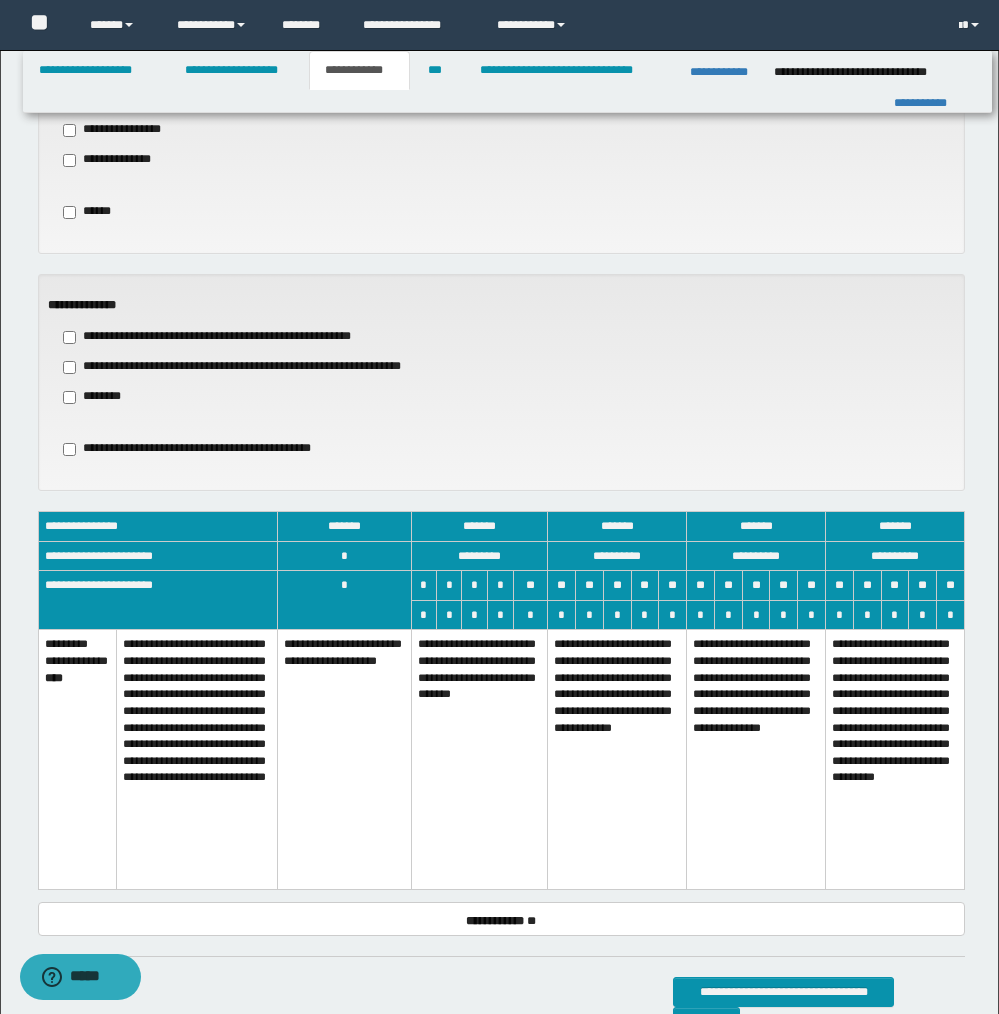 click on "**********" at bounding box center (756, 760) 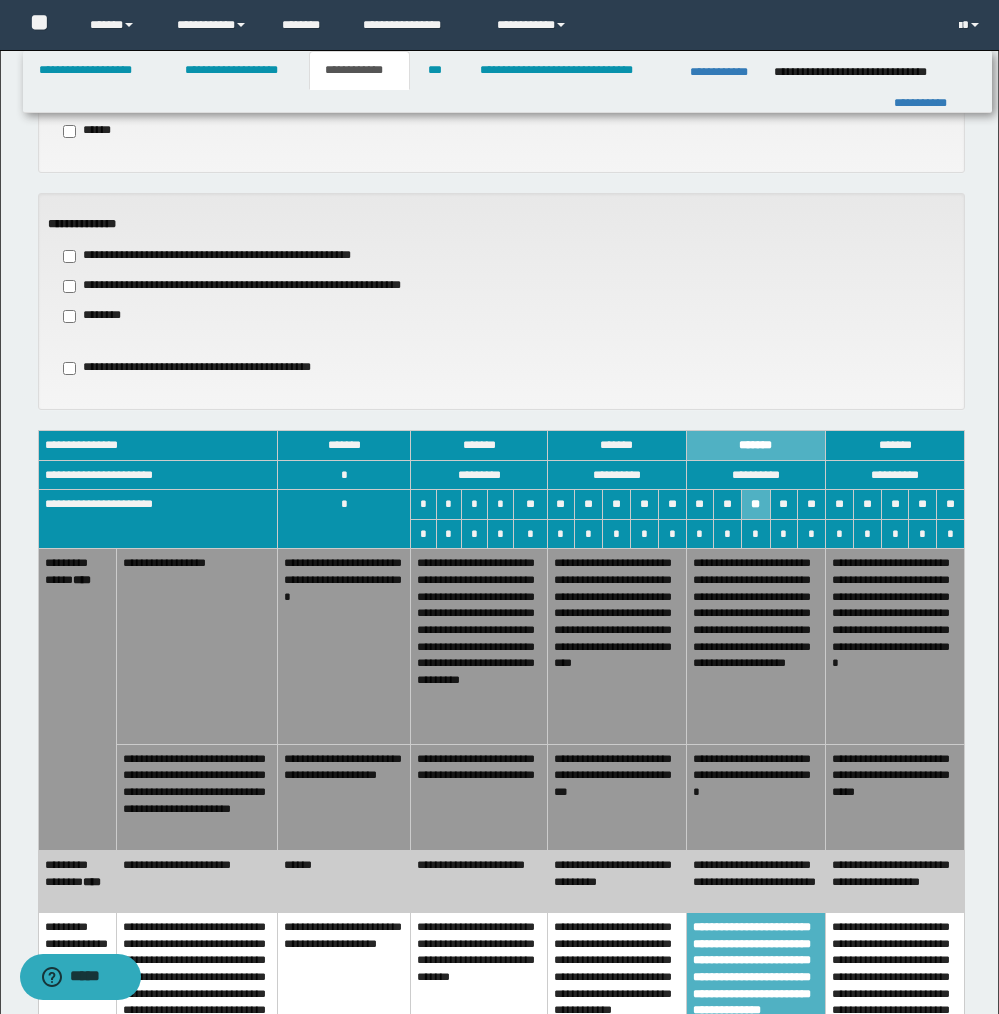 scroll, scrollTop: 957, scrollLeft: 0, axis: vertical 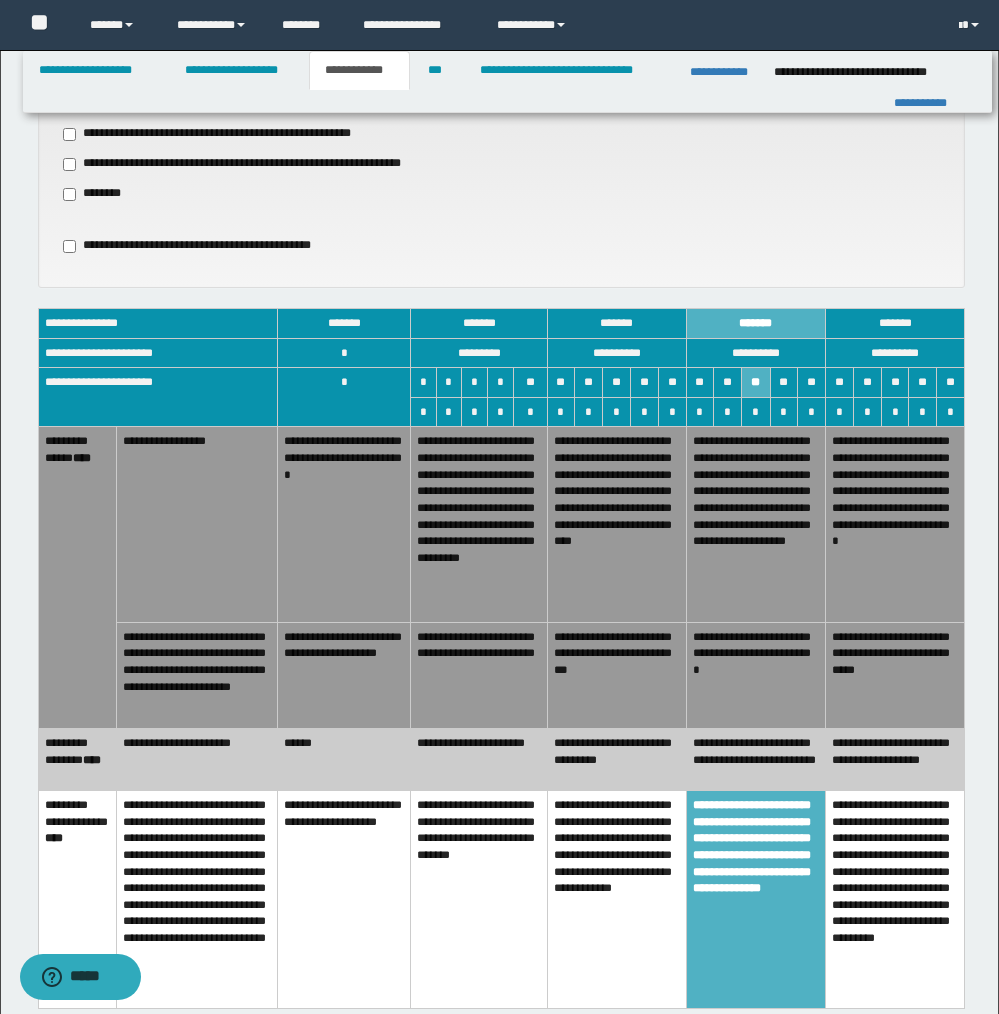 click on "**********" at bounding box center [479, 760] 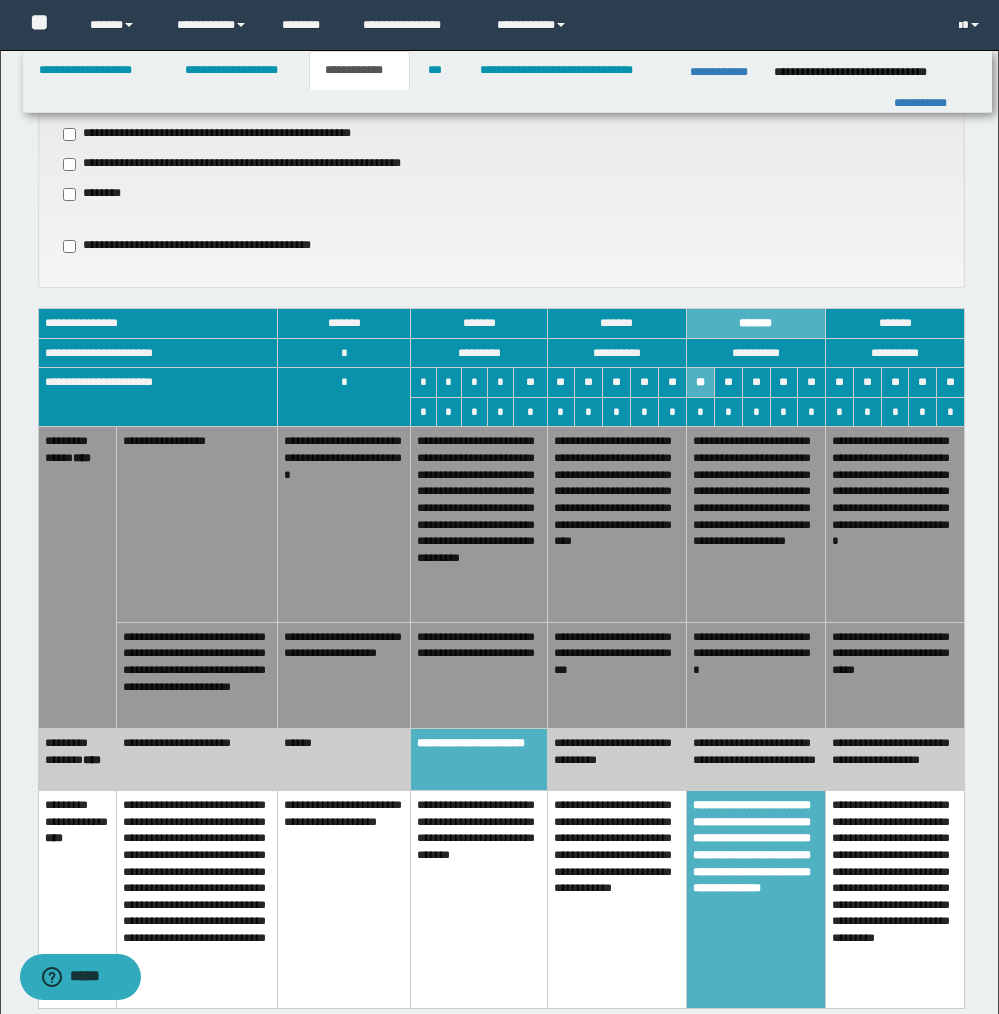 click on "**********" at bounding box center (756, 675) 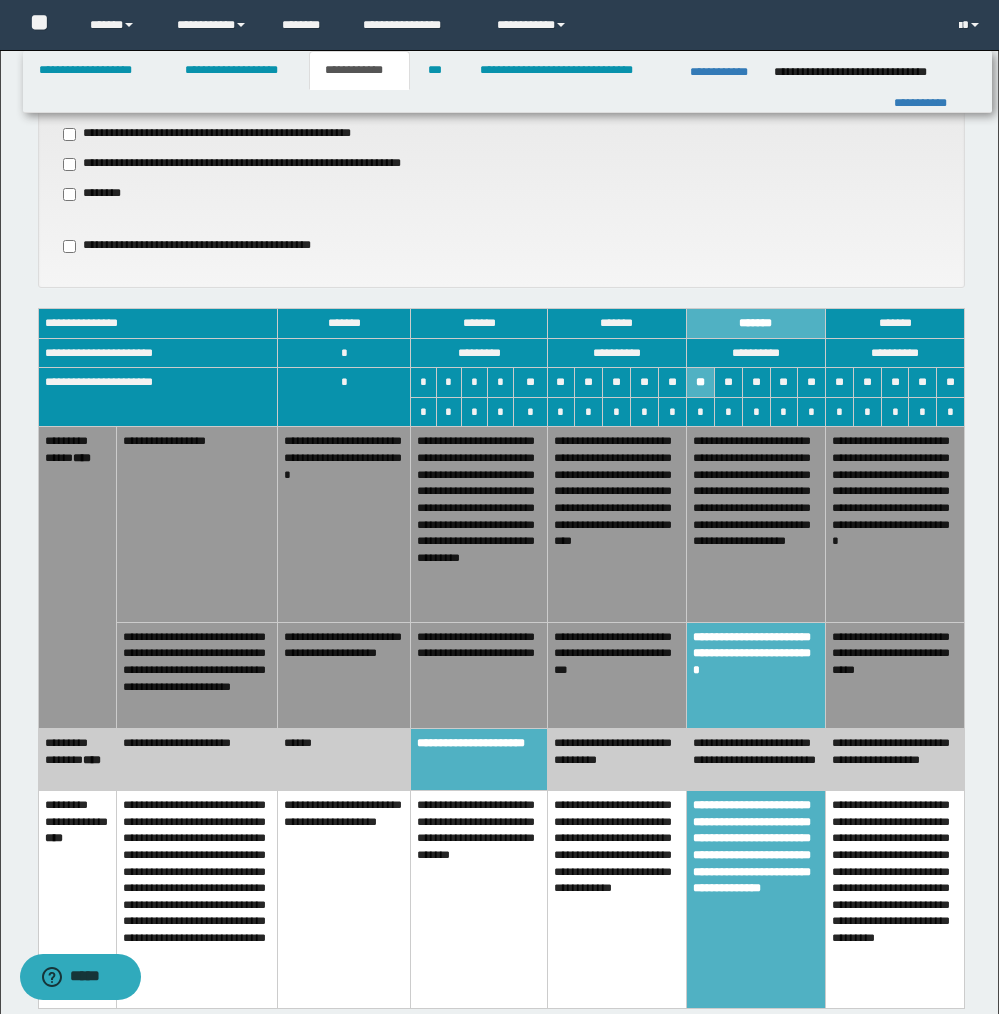 click on "**********" at bounding box center (616, 675) 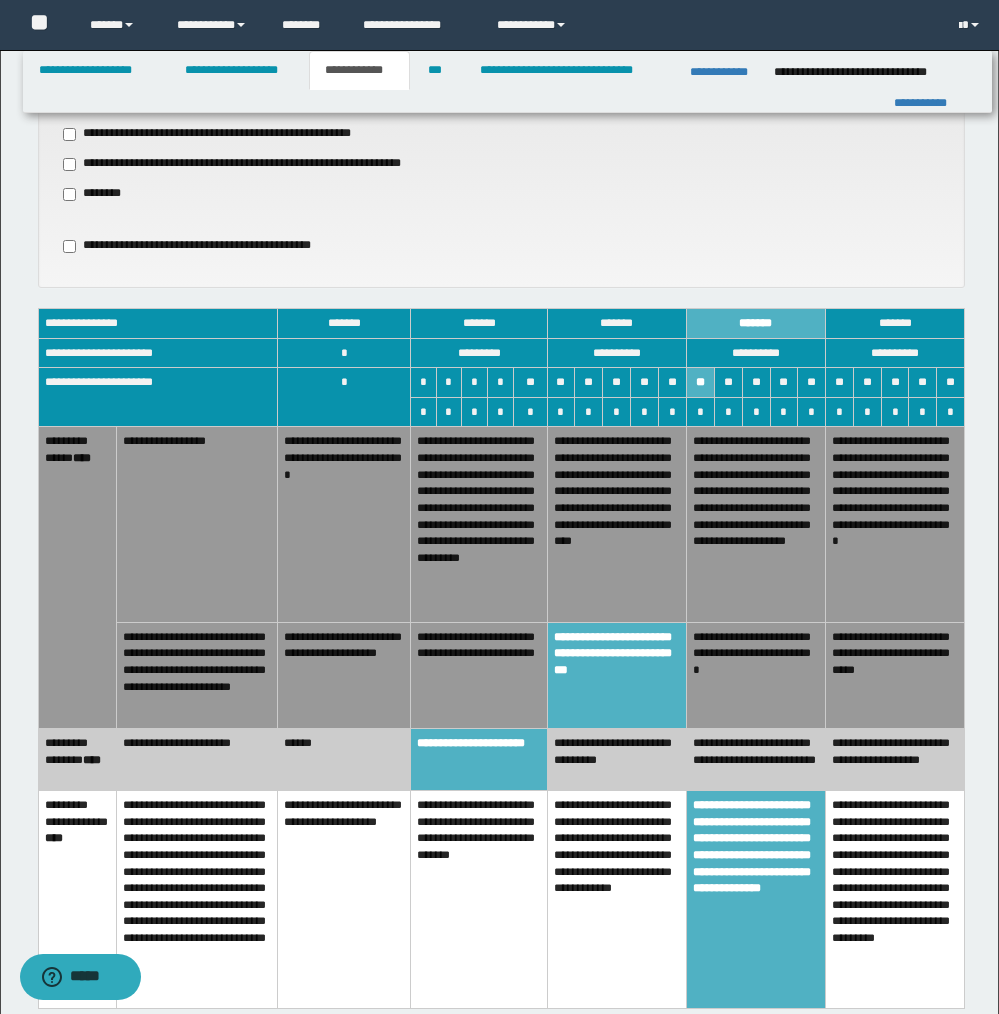 click on "**********" at bounding box center [756, 675] 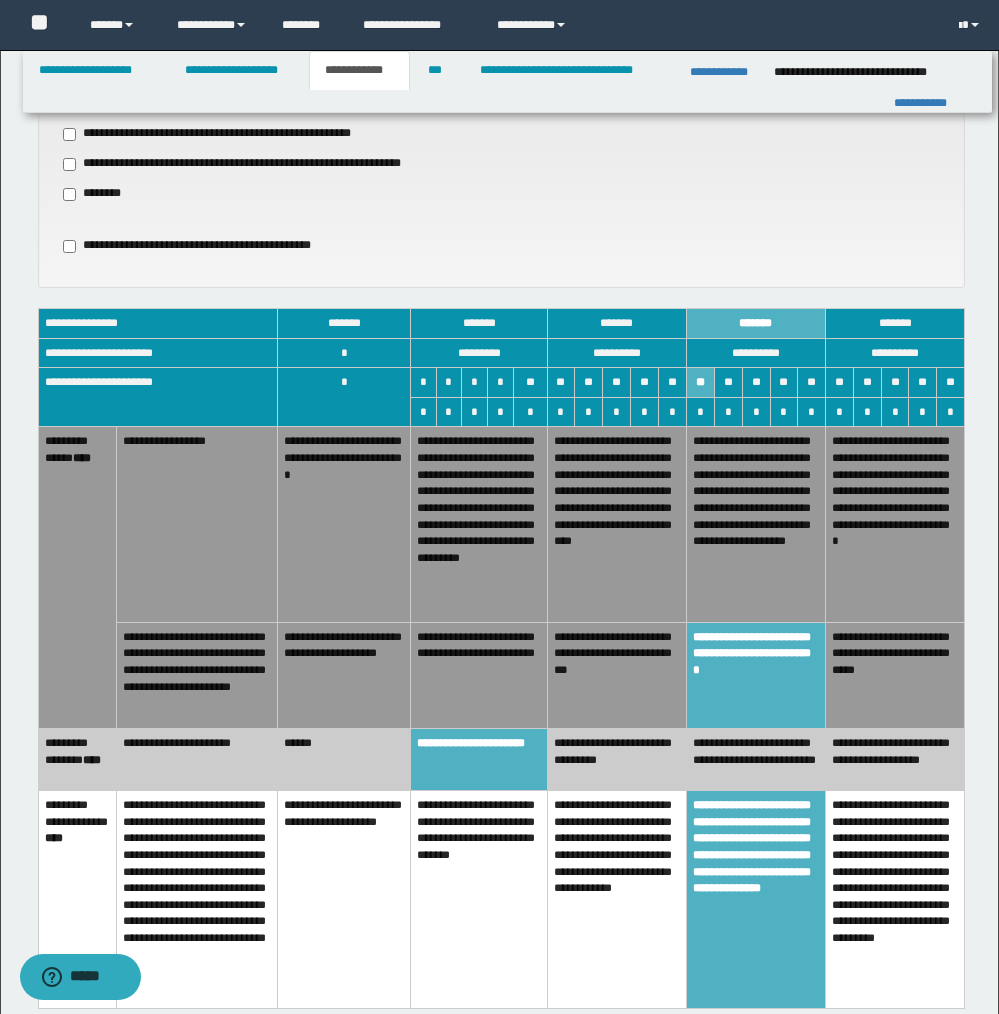 click on "**********" at bounding box center [616, 675] 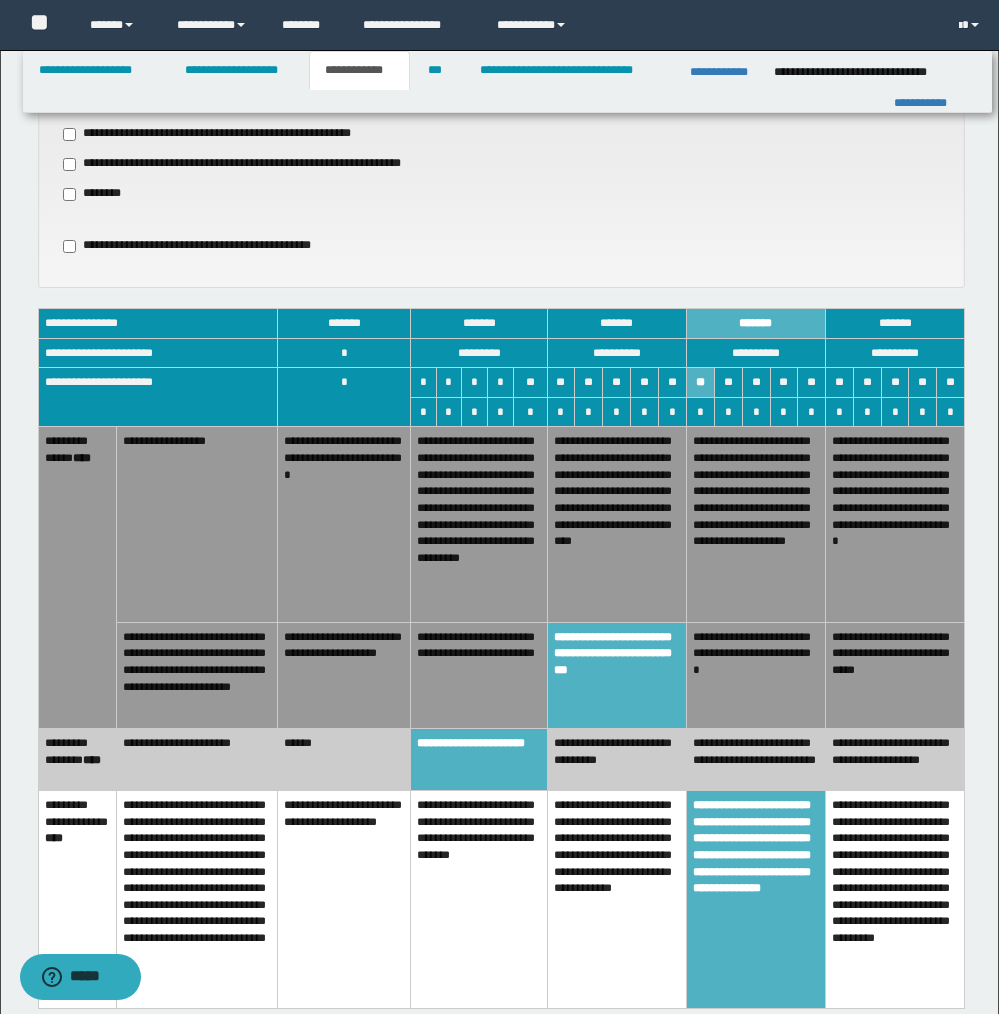 drag, startPoint x: 285, startPoint y: 722, endPoint x: 326, endPoint y: 704, distance: 44.777225 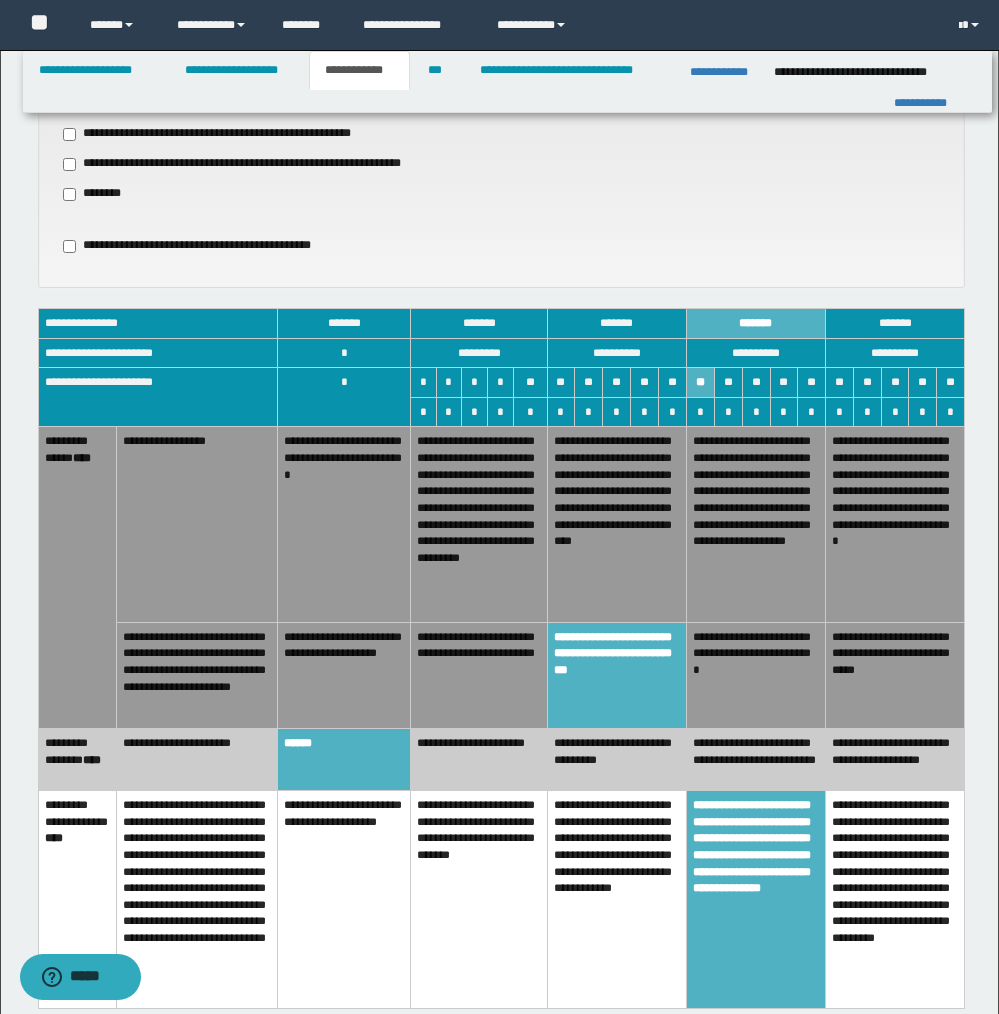 click on "**********" at bounding box center (479, 675) 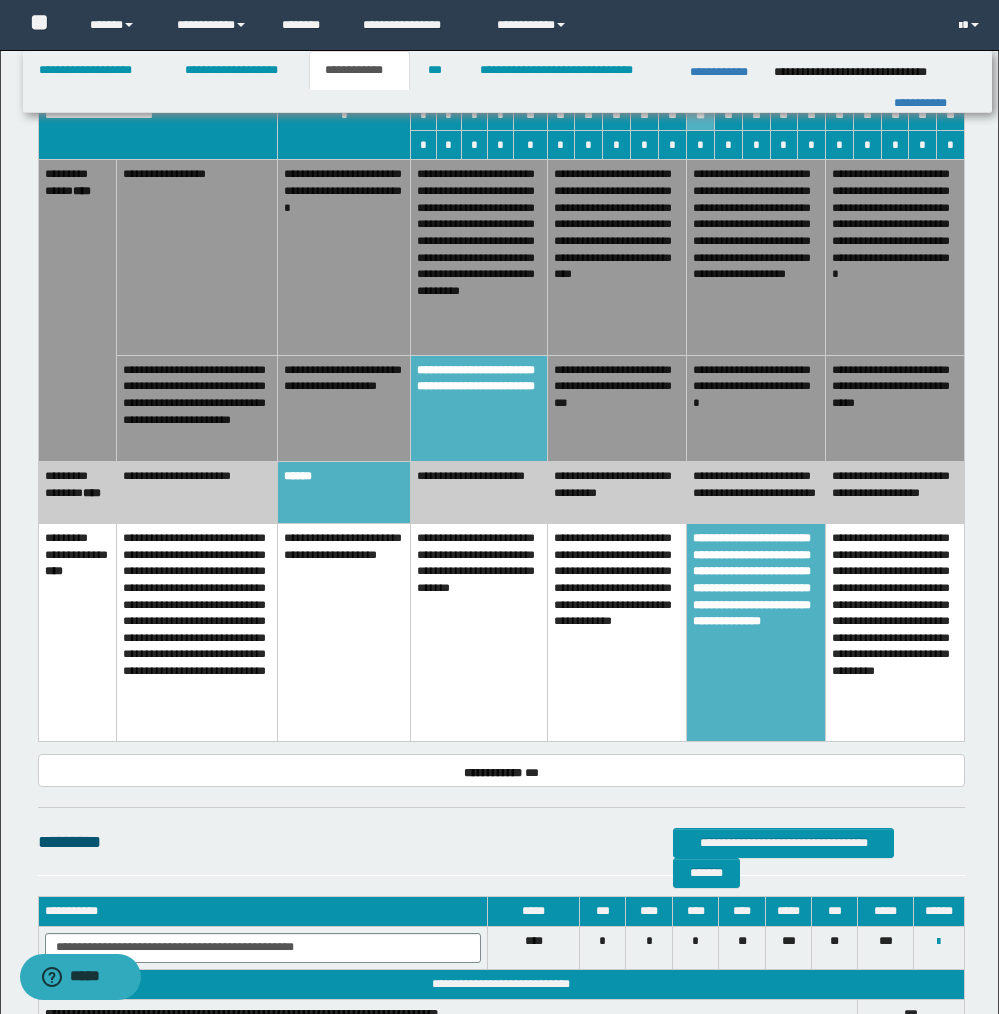 scroll, scrollTop: 1369, scrollLeft: 0, axis: vertical 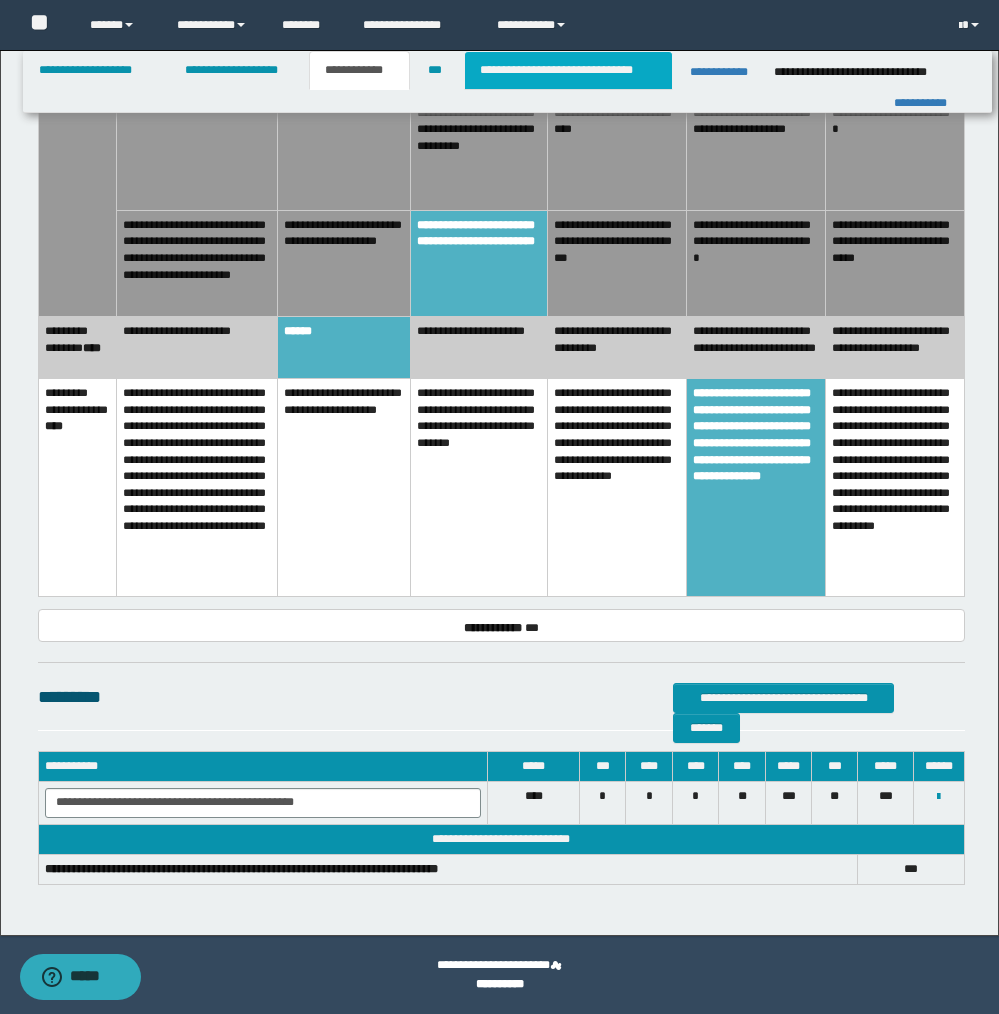 click on "**********" at bounding box center (568, 70) 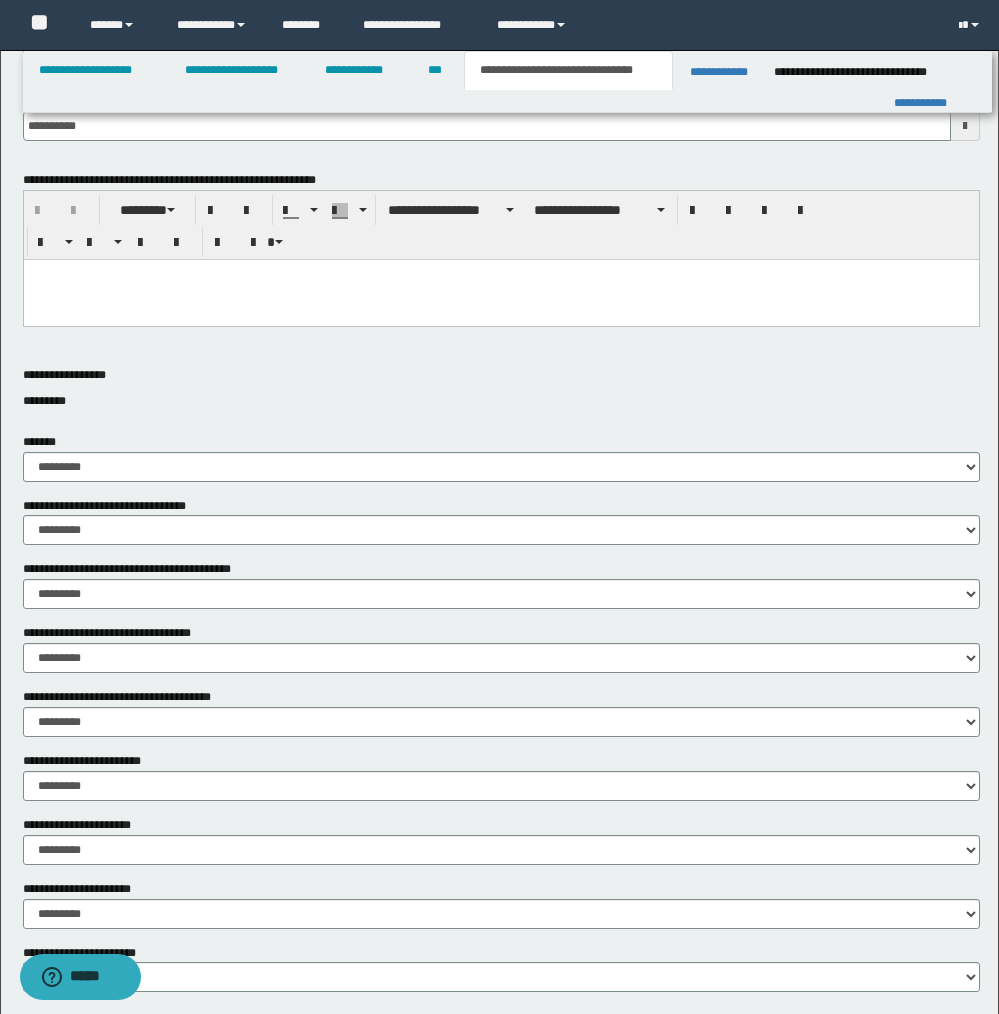 scroll, scrollTop: 0, scrollLeft: 0, axis: both 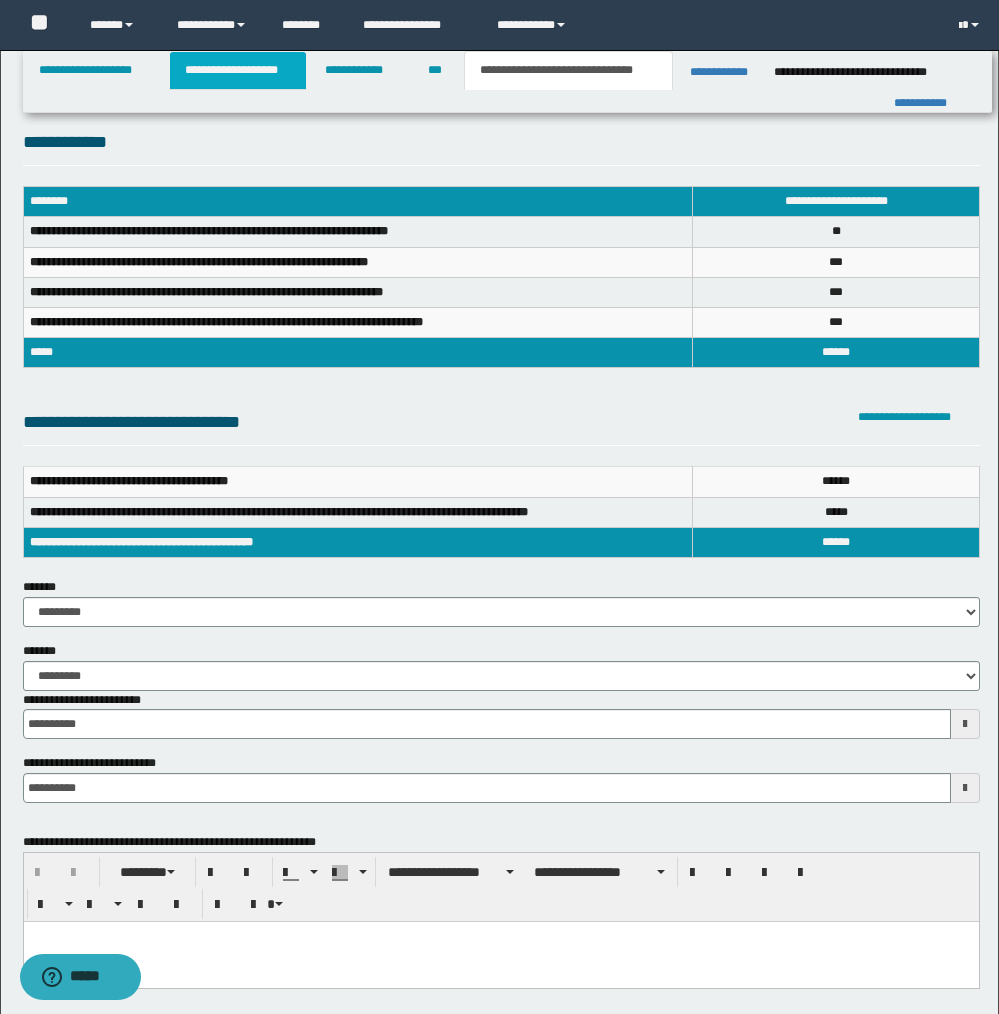 click on "**********" at bounding box center (238, 70) 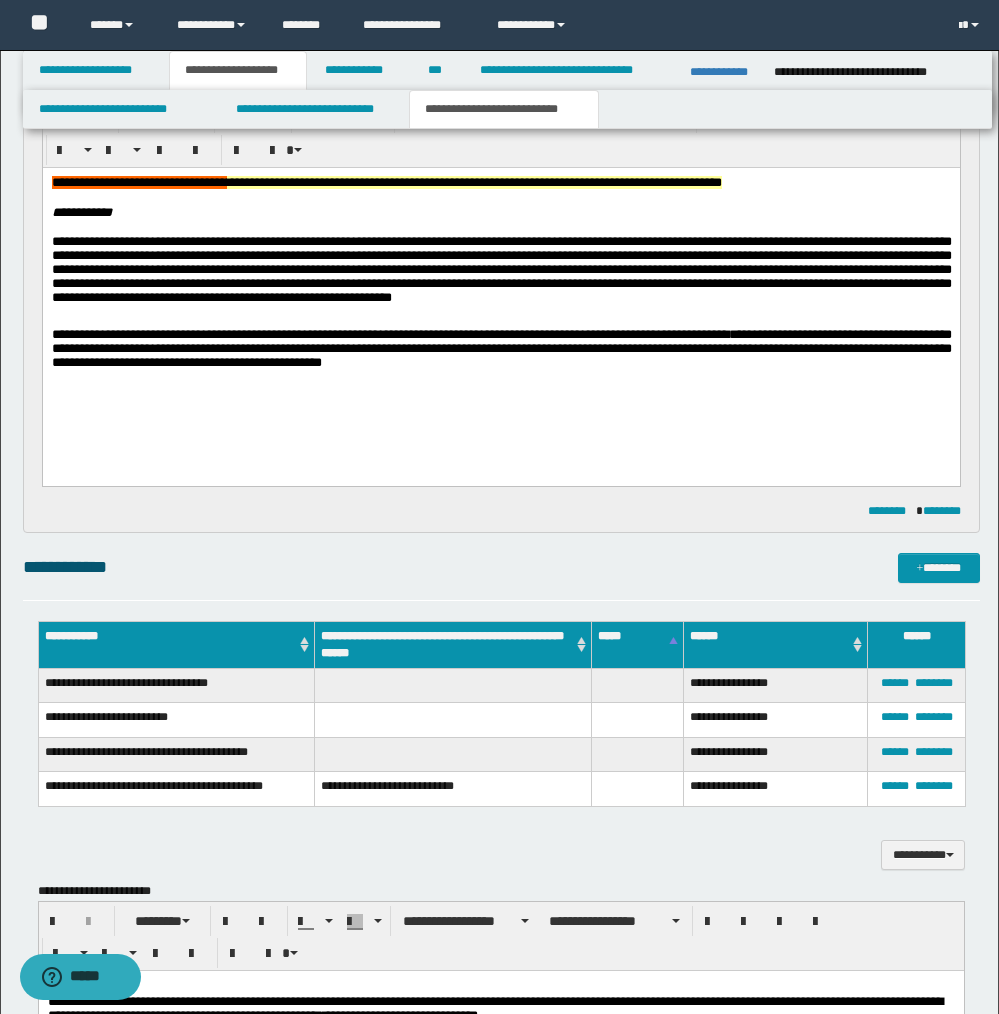 scroll, scrollTop: 856, scrollLeft: 0, axis: vertical 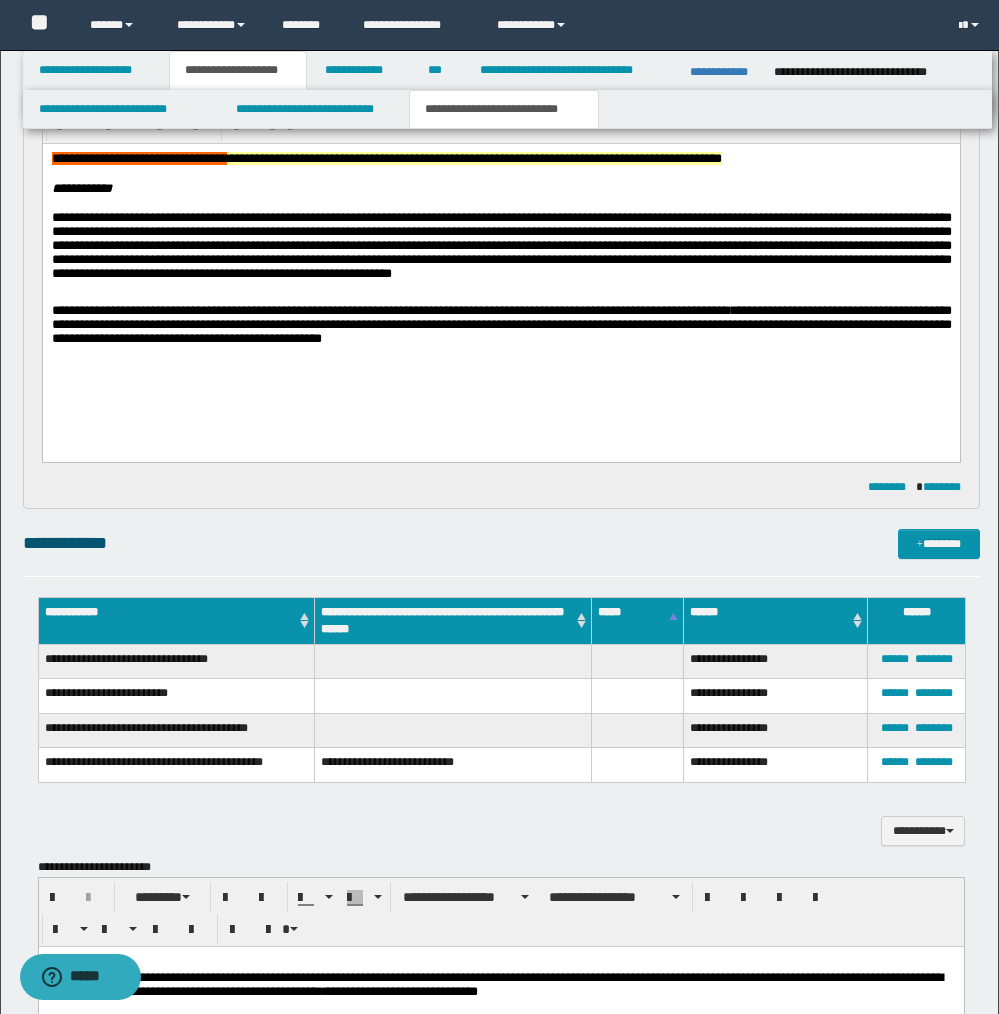 click on "**********" at bounding box center [473, 157] 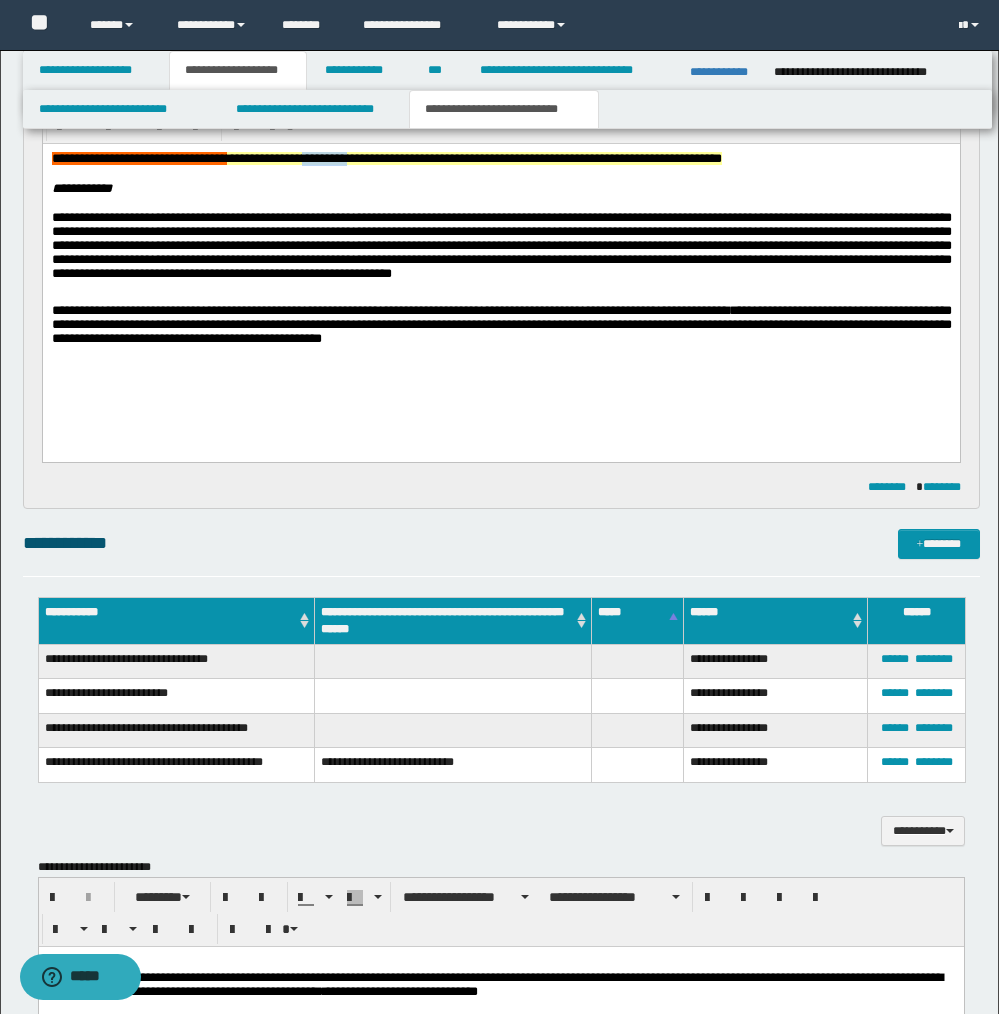 click on "**********" at bounding box center (473, 157) 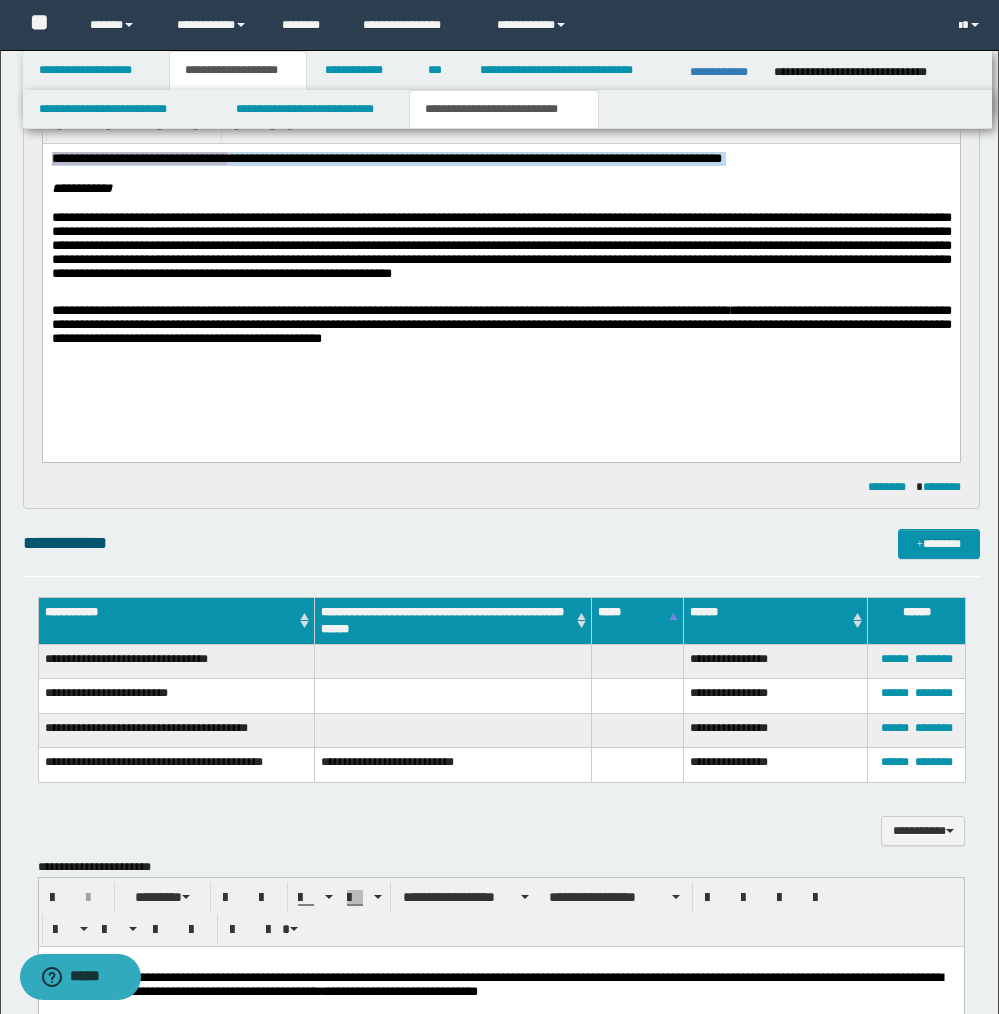 click on "**********" at bounding box center (473, 157) 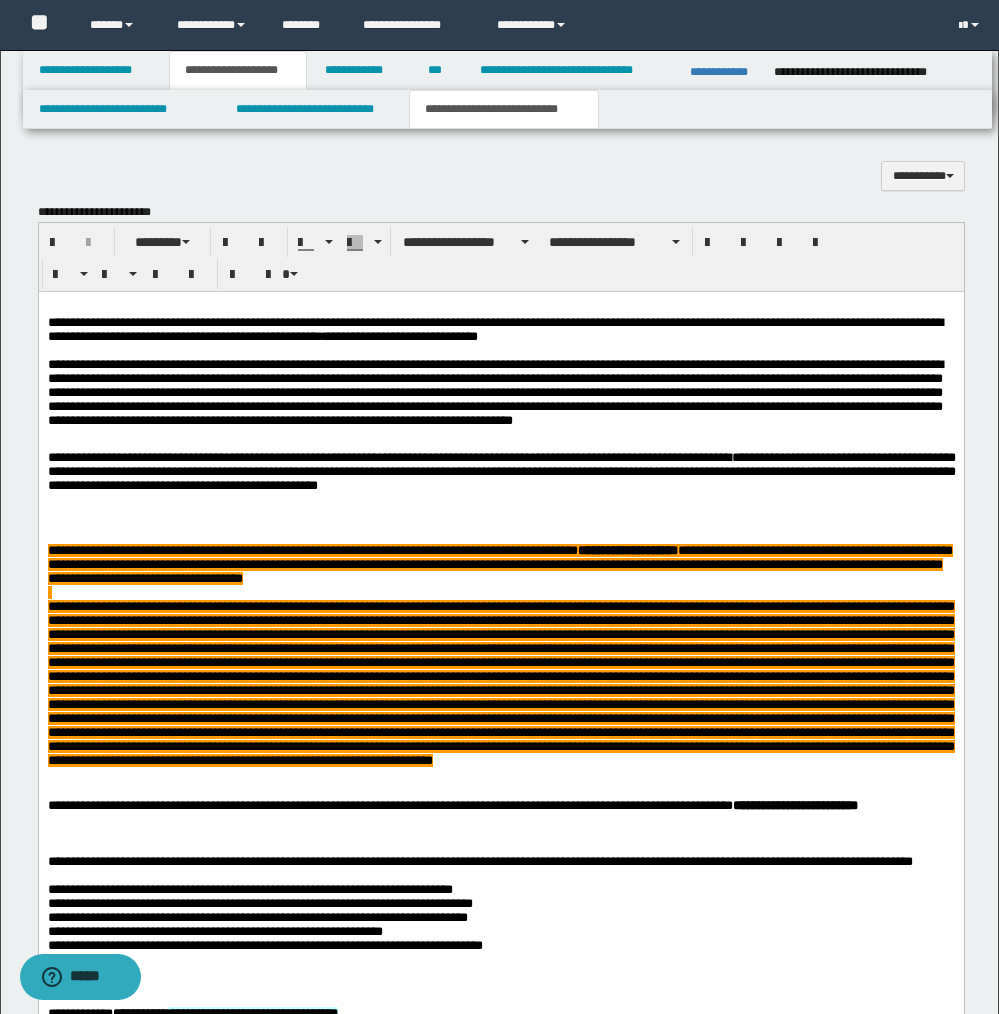 scroll, scrollTop: 1776, scrollLeft: 0, axis: vertical 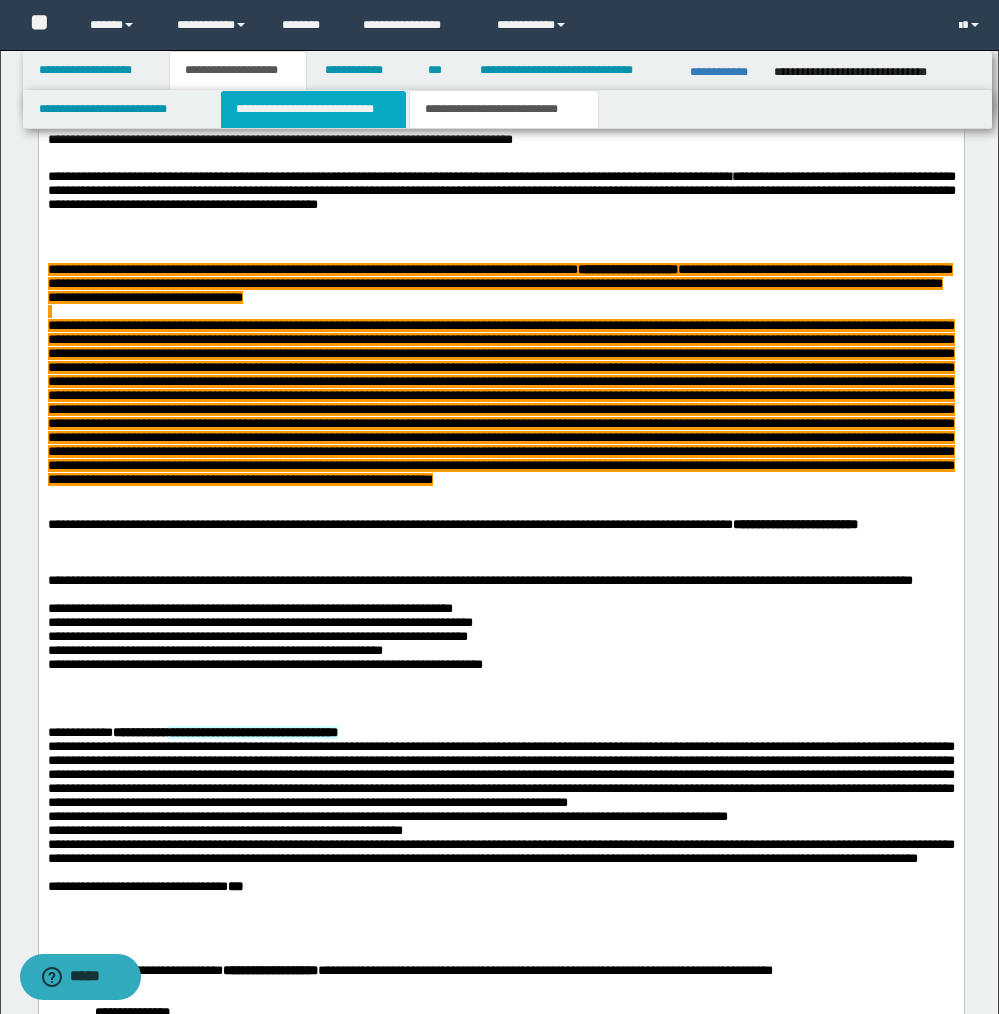 click on "**********" at bounding box center [314, 109] 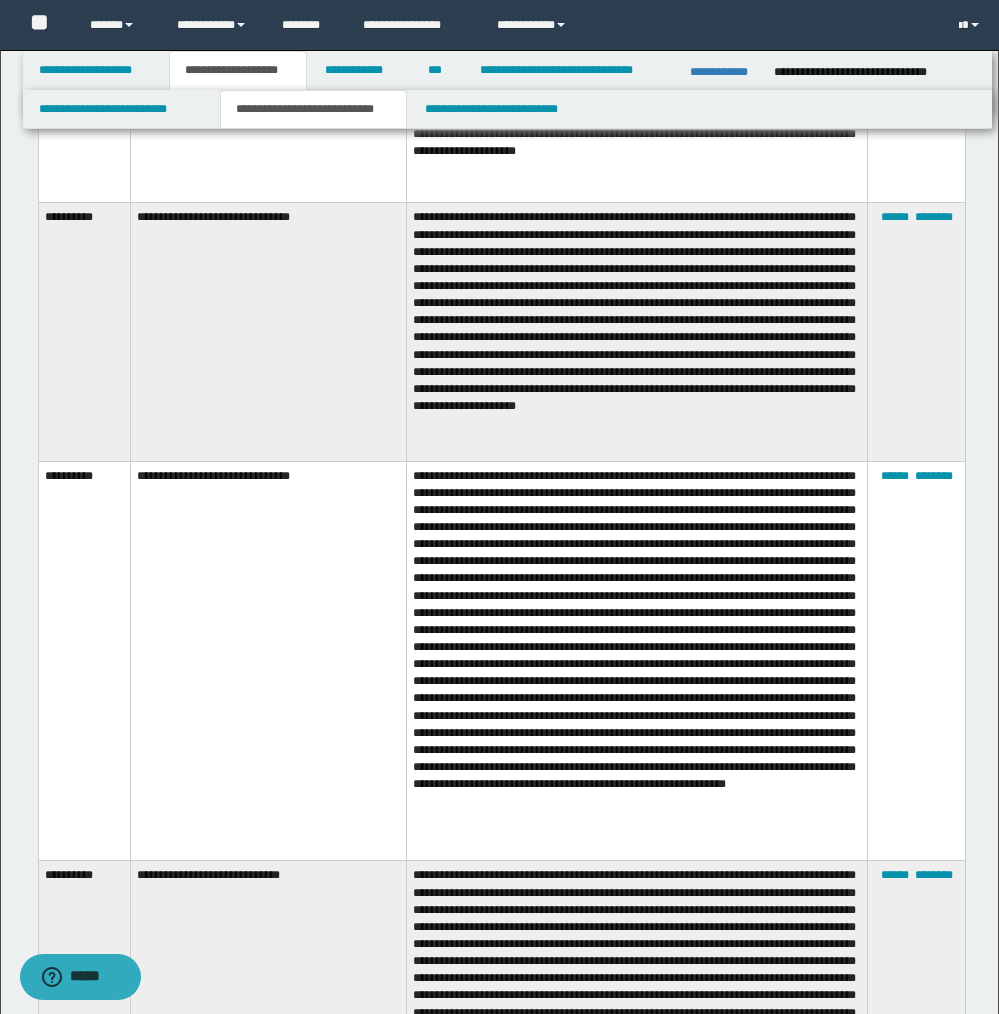 scroll, scrollTop: 5860, scrollLeft: 0, axis: vertical 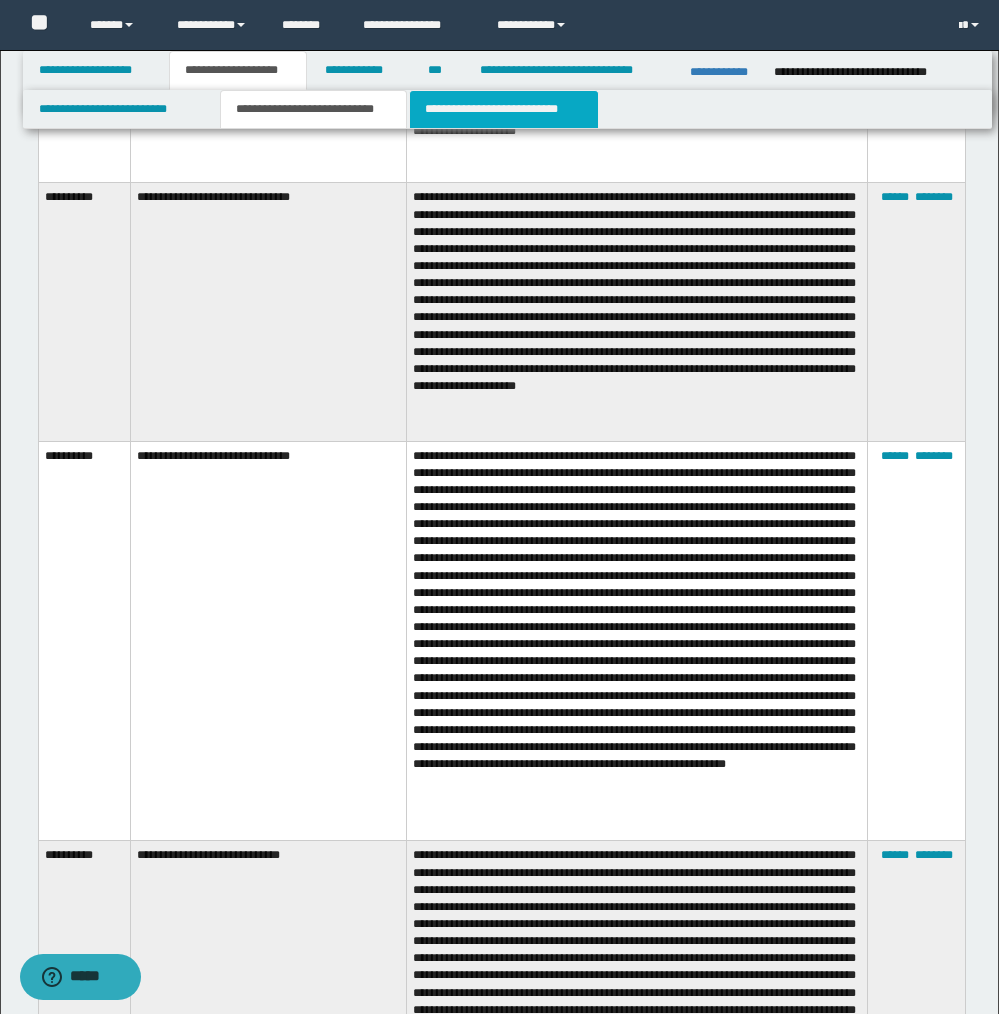 click on "**********" at bounding box center (504, 109) 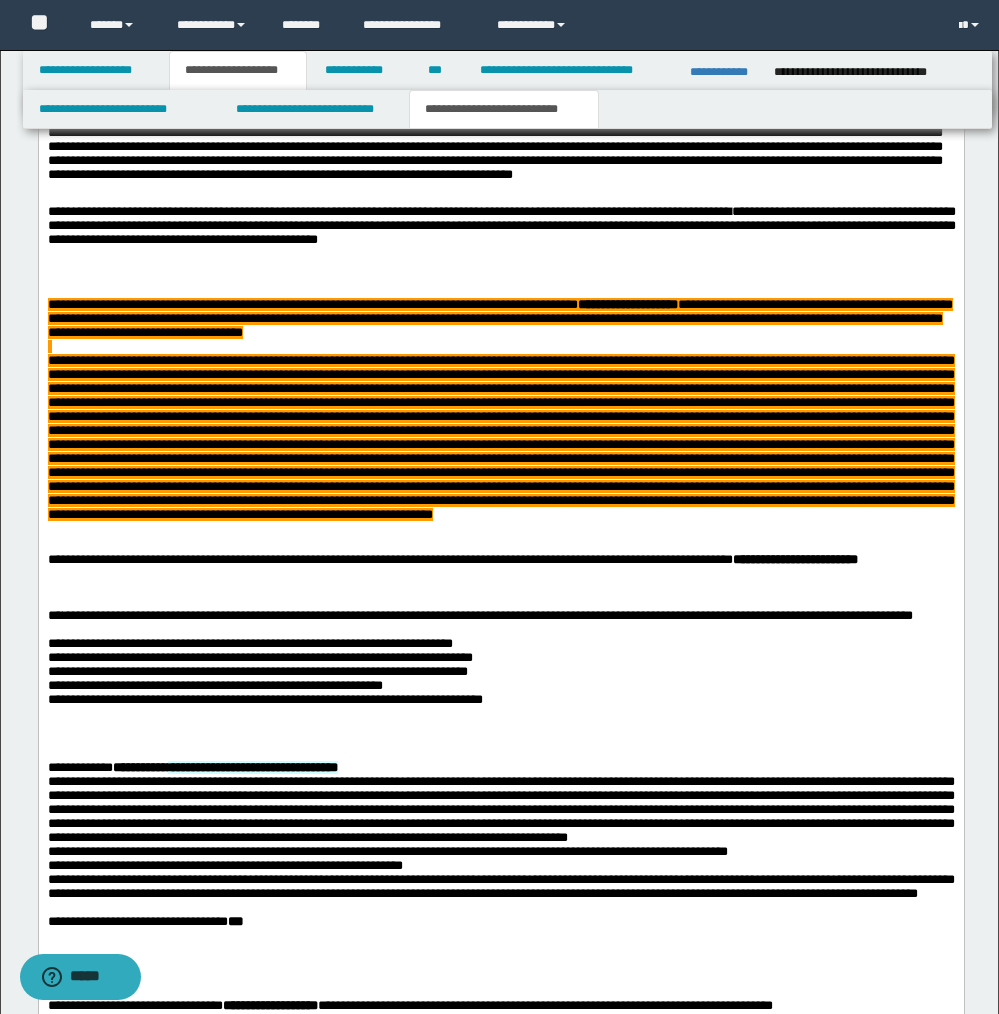 scroll, scrollTop: 1510, scrollLeft: 0, axis: vertical 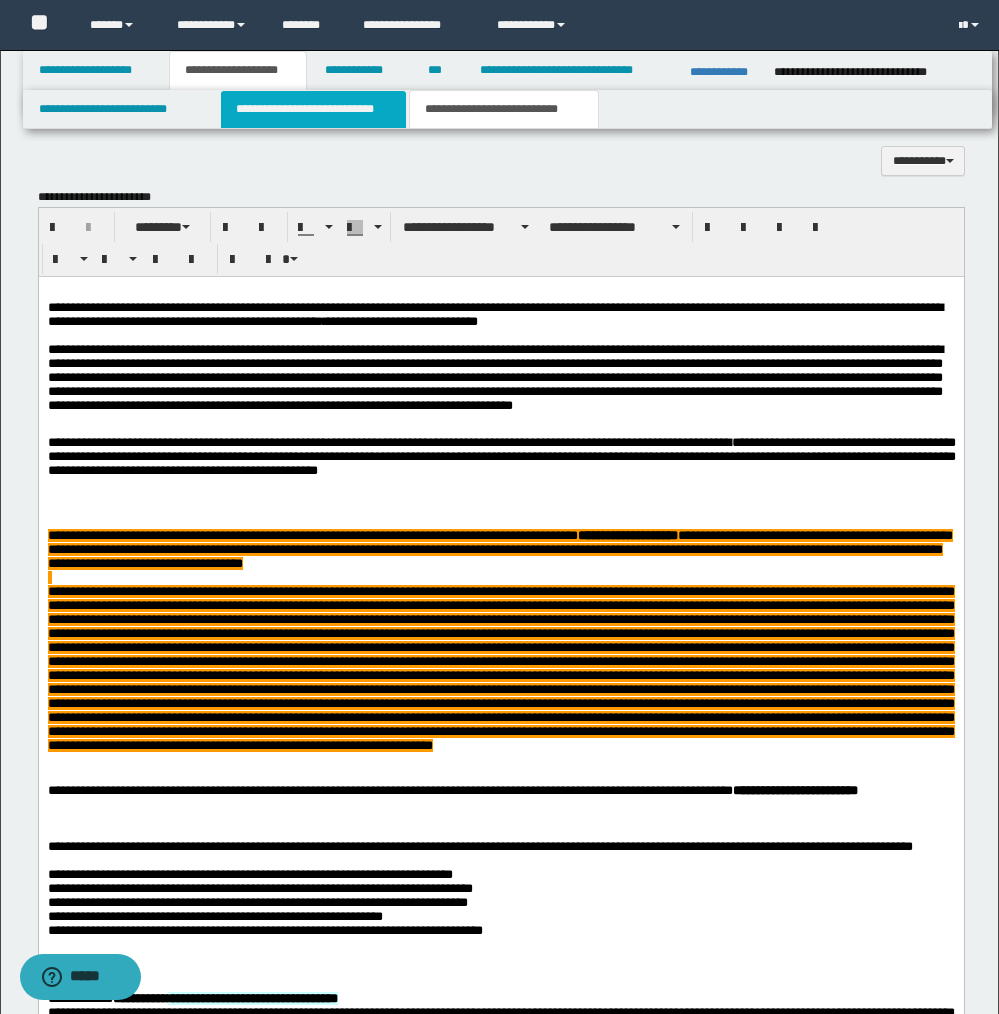 click on "**********" at bounding box center [314, 109] 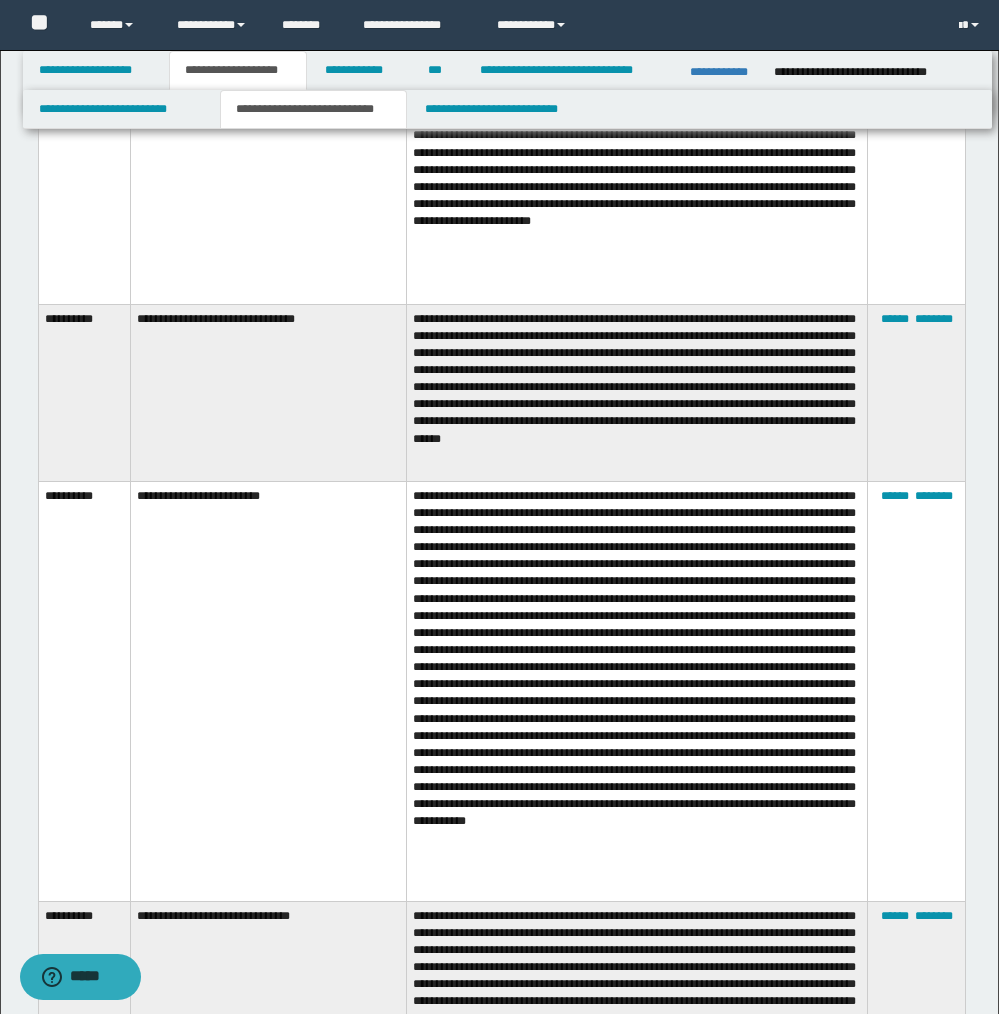 scroll, scrollTop: 9833, scrollLeft: 0, axis: vertical 